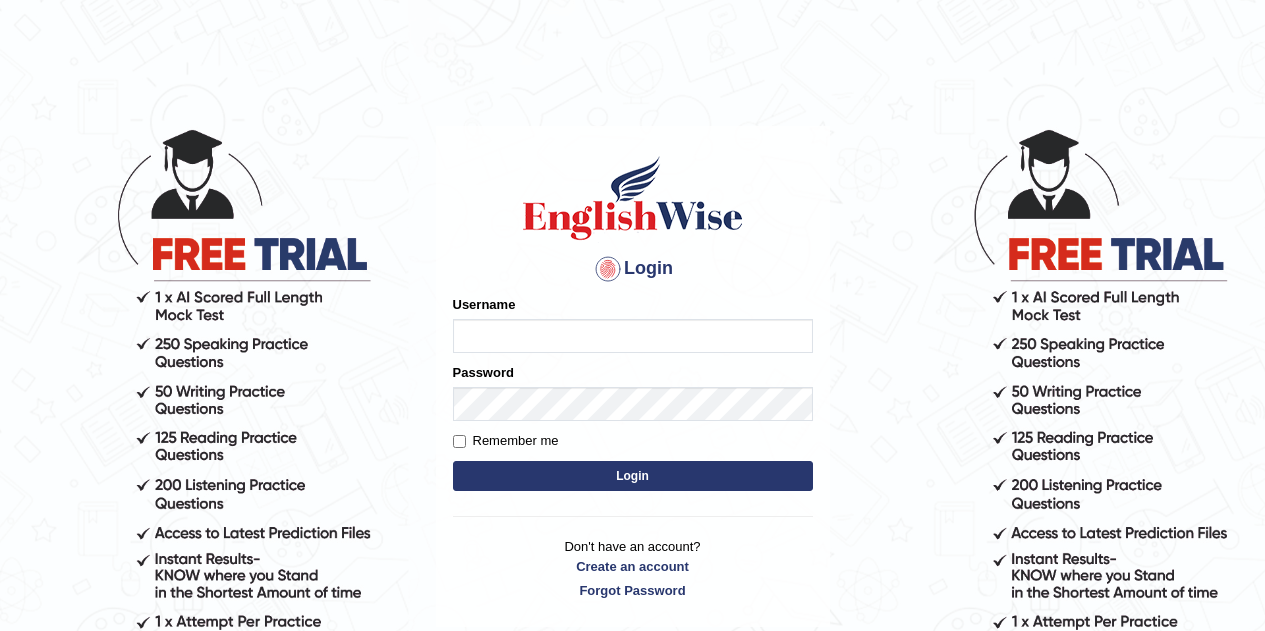 click on "Username" at bounding box center [633, 336] 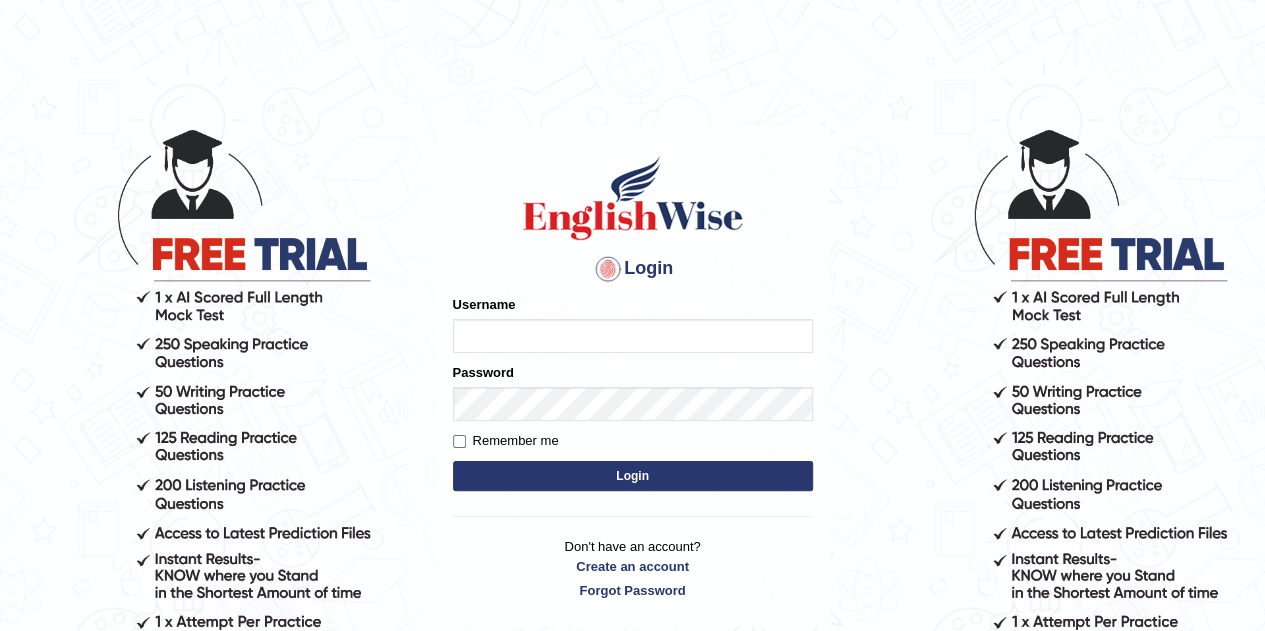scroll, scrollTop: 0, scrollLeft: 0, axis: both 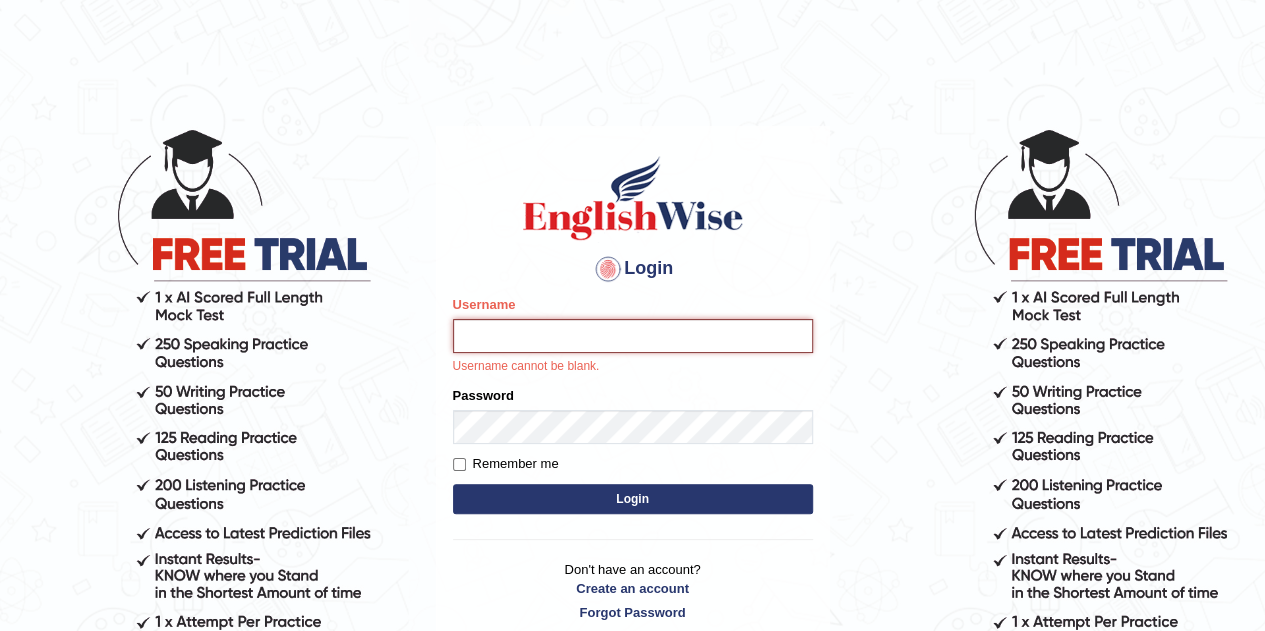 type on "[PERSON_NAME]" 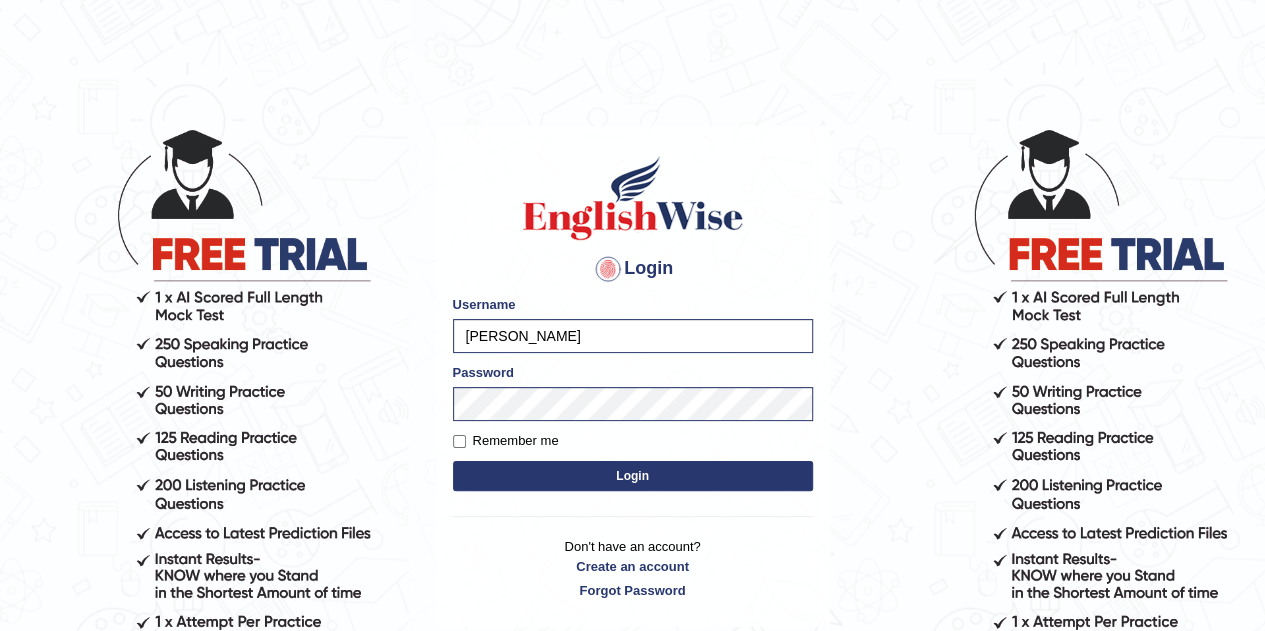 click on "Login" at bounding box center (633, 476) 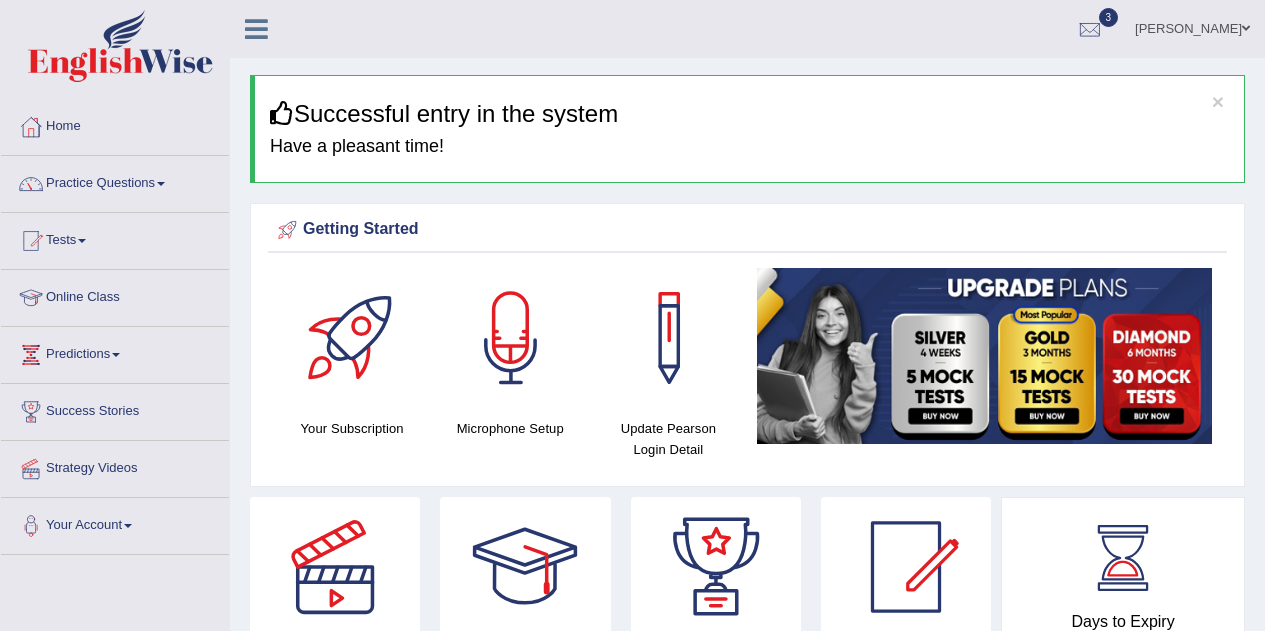 scroll, scrollTop: 0, scrollLeft: 0, axis: both 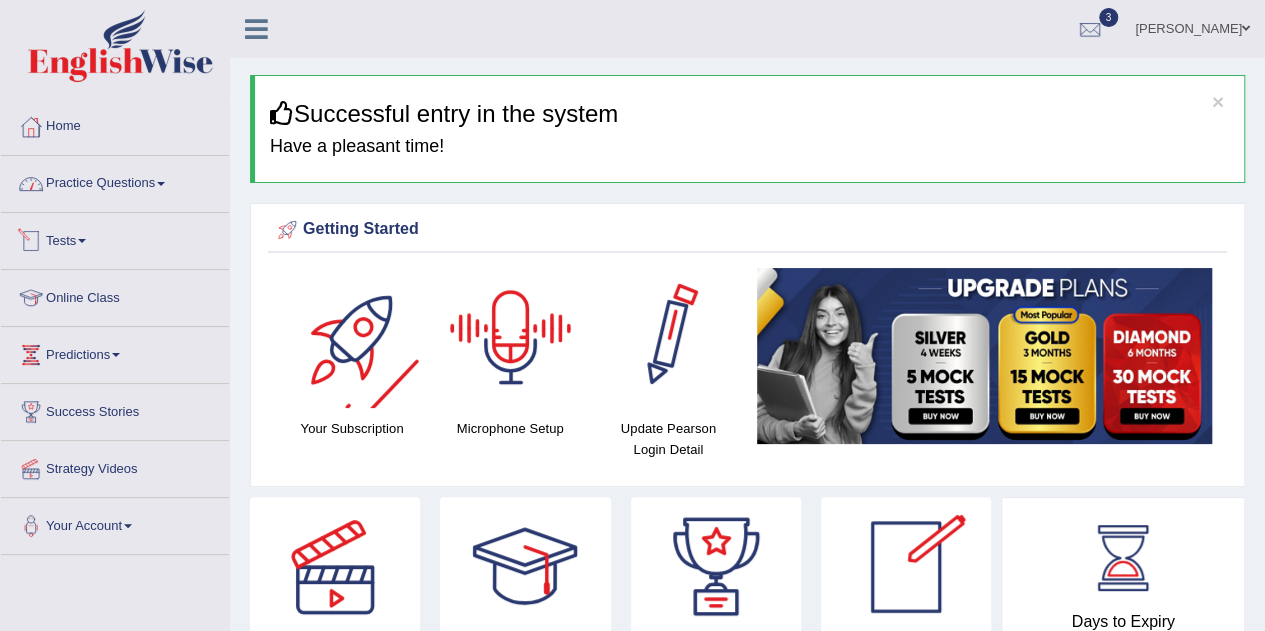 click on "Practice Questions" at bounding box center [115, 181] 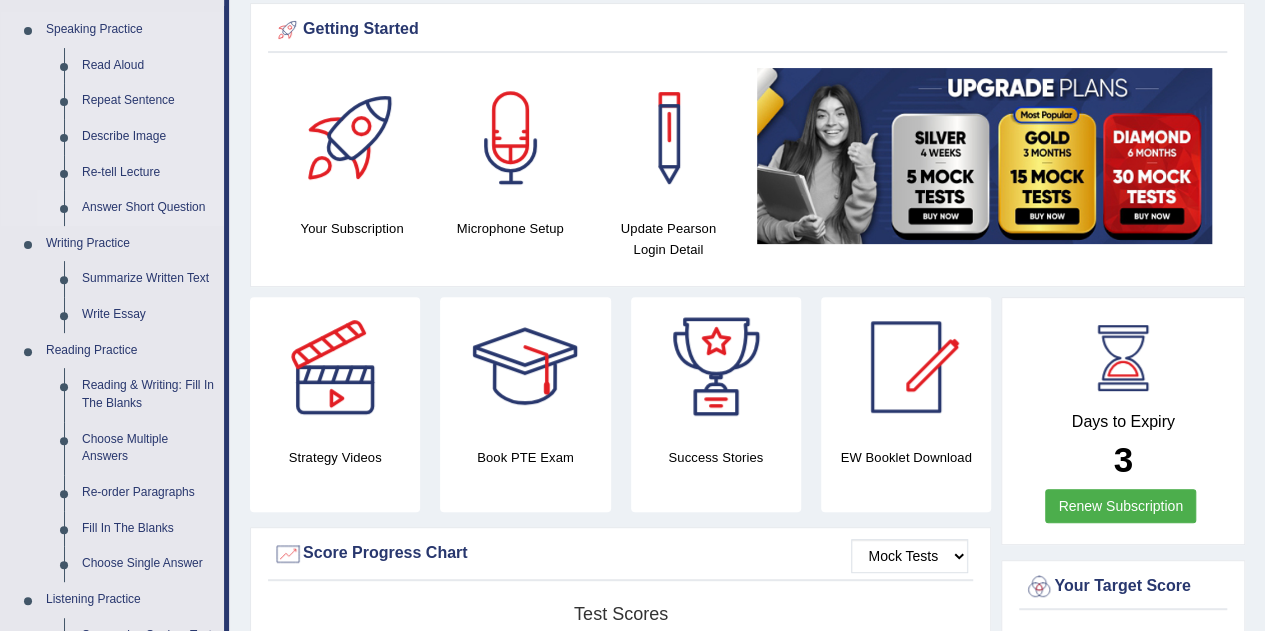 scroll, scrollTop: 400, scrollLeft: 0, axis: vertical 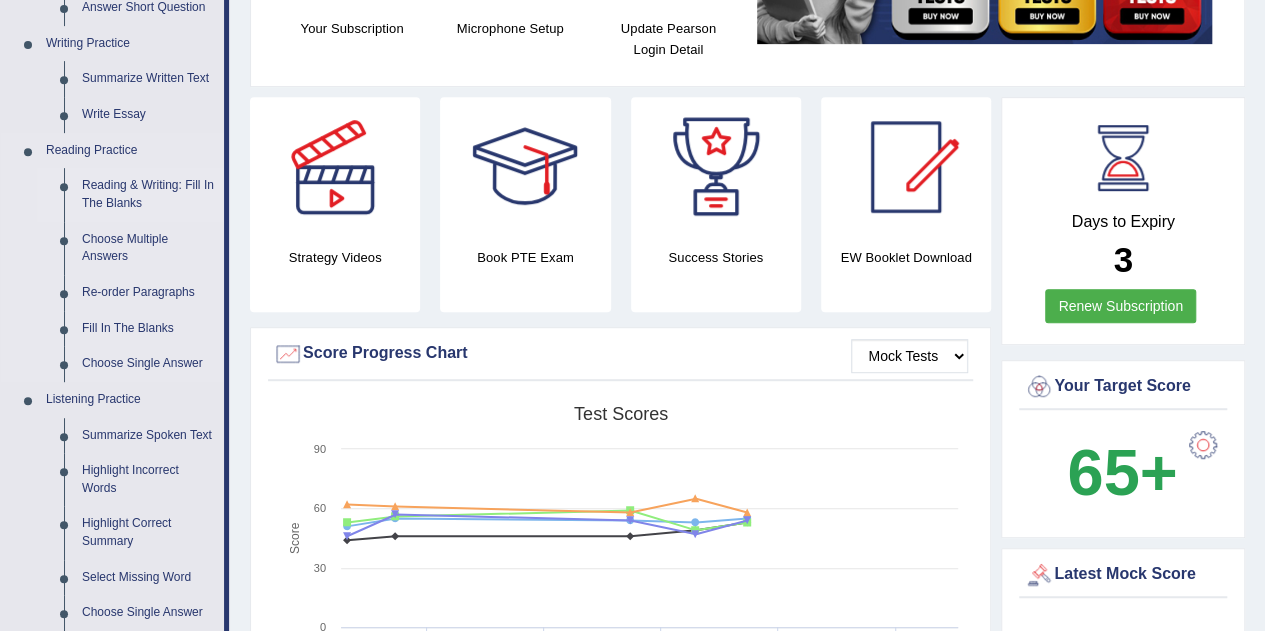 click on "Reading & Writing: Fill In The Blanks" at bounding box center [148, 194] 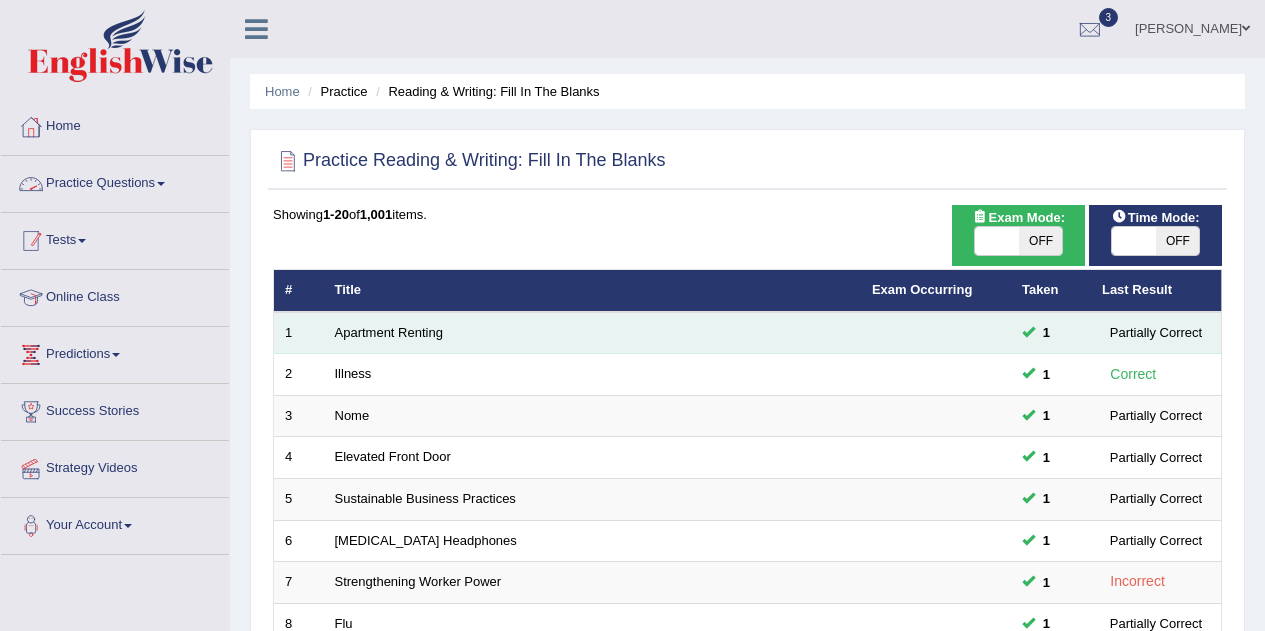 scroll, scrollTop: 0, scrollLeft: 0, axis: both 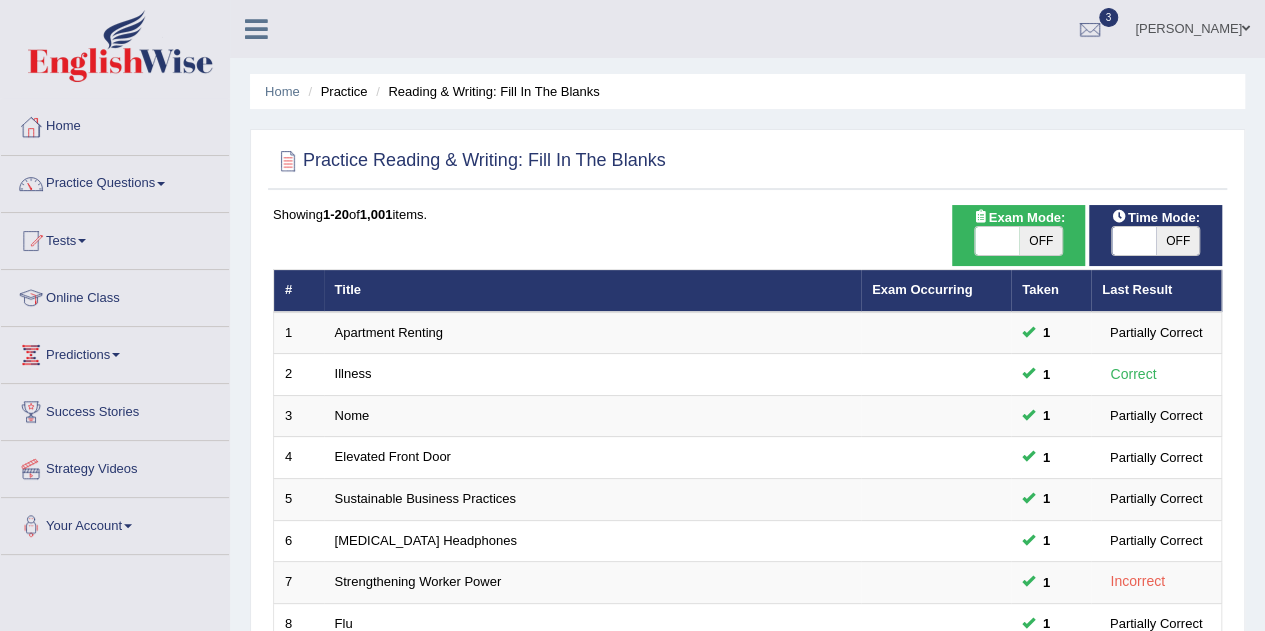 click at bounding box center [1134, 241] 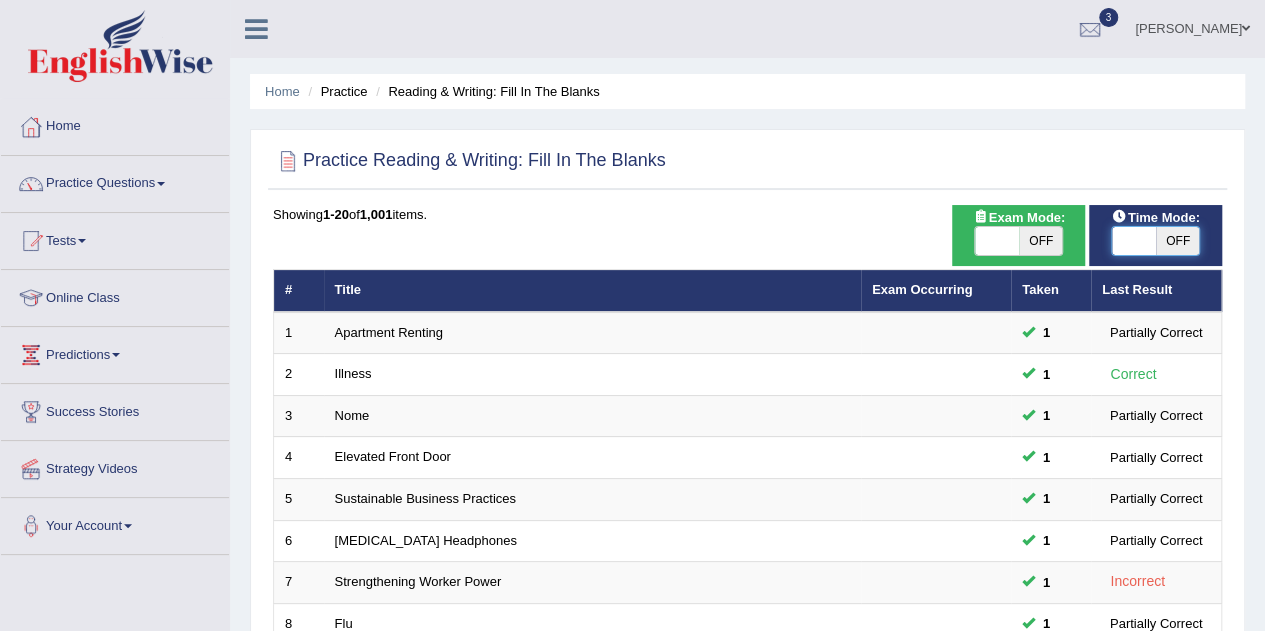 click at bounding box center (1134, 241) 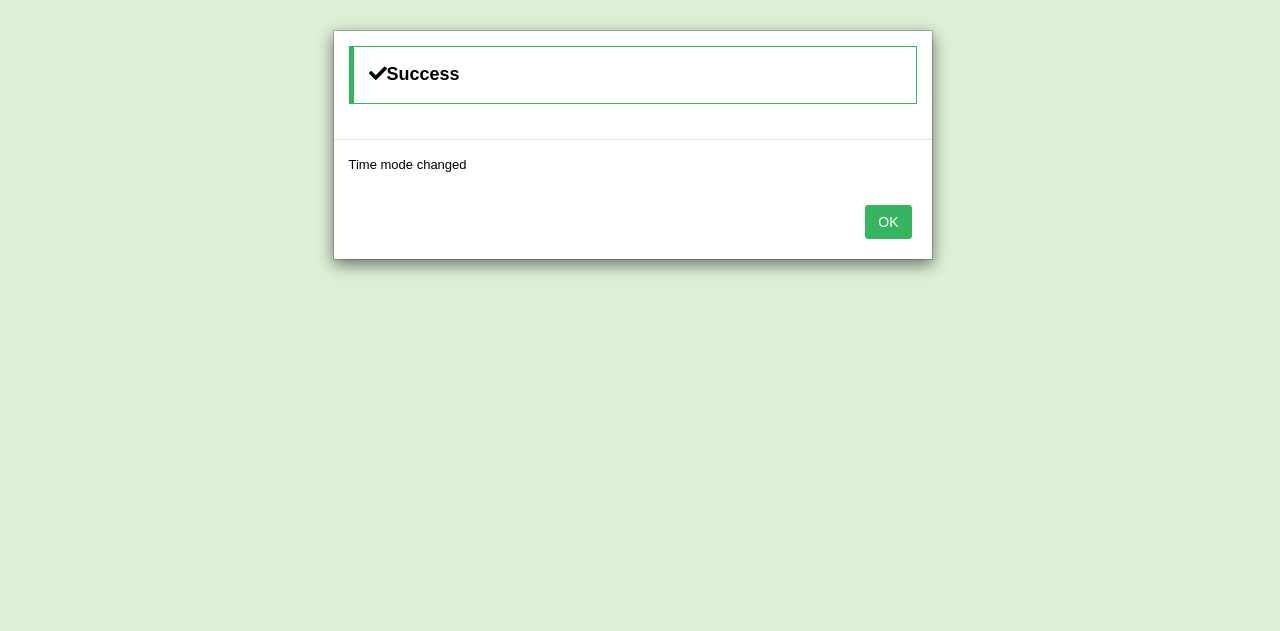 click on "OK" at bounding box center [888, 222] 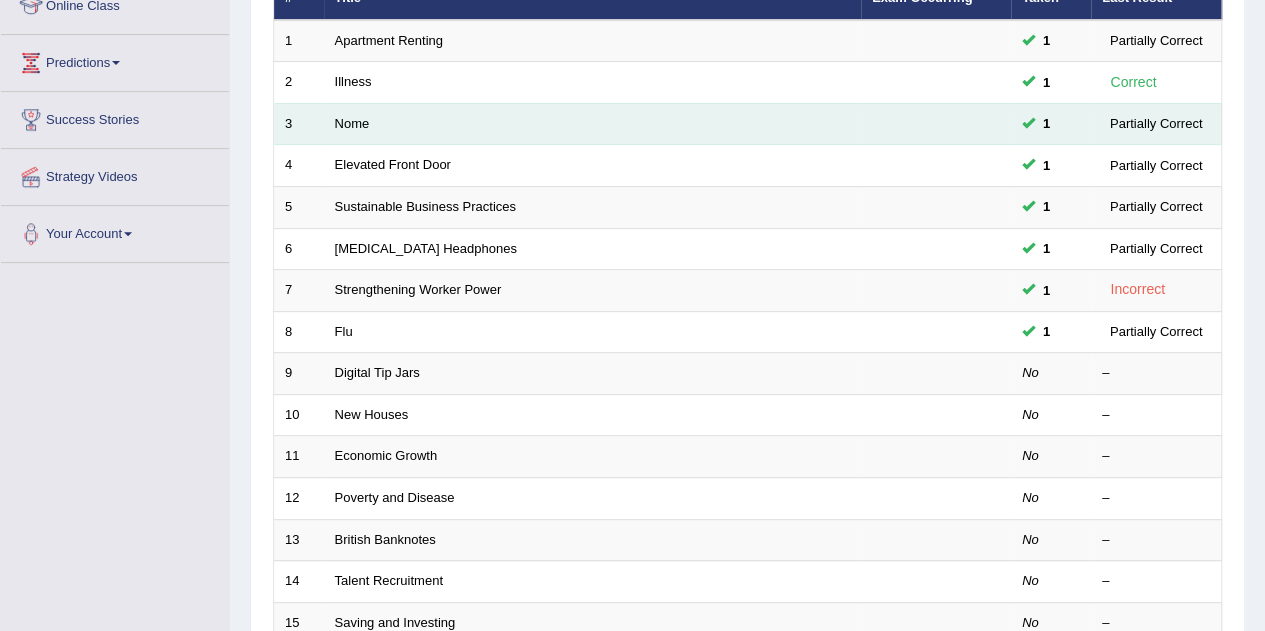 scroll, scrollTop: 300, scrollLeft: 0, axis: vertical 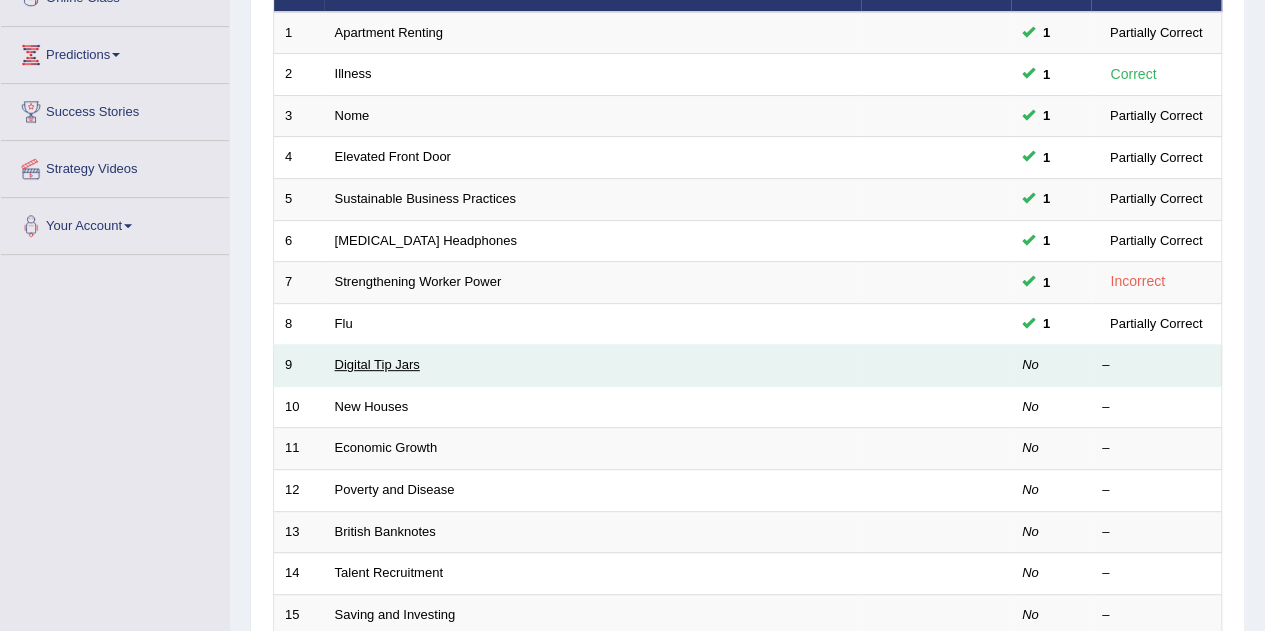 click on "Digital Tip Jars" at bounding box center [377, 364] 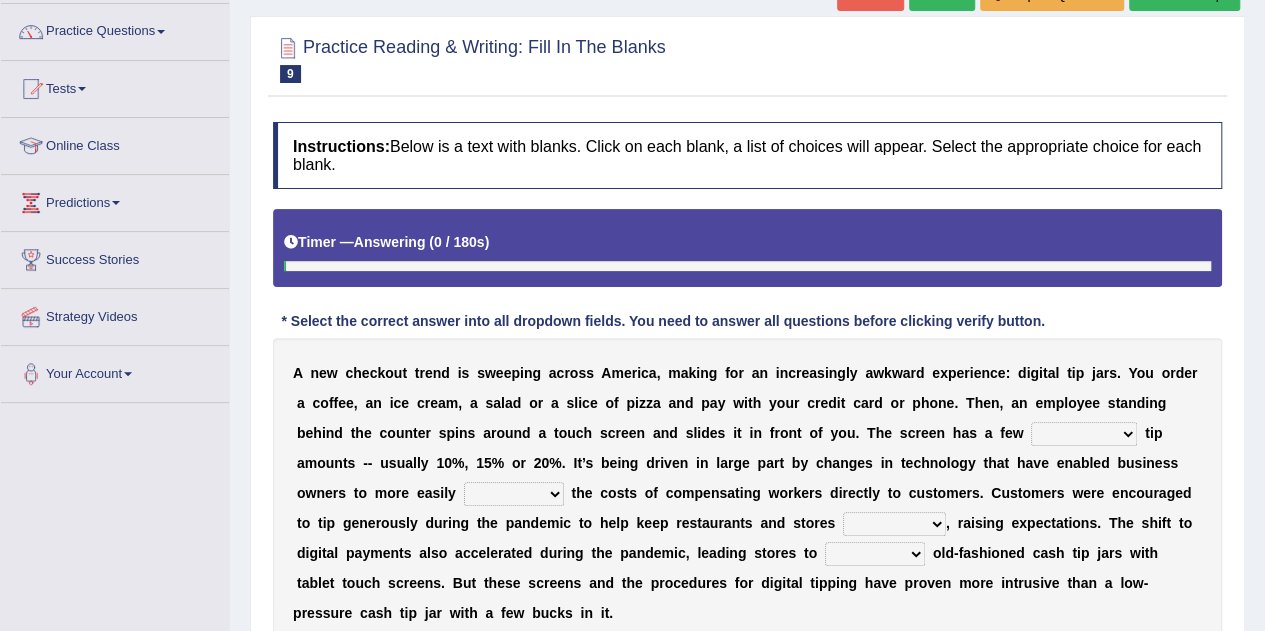 scroll, scrollTop: 0, scrollLeft: 0, axis: both 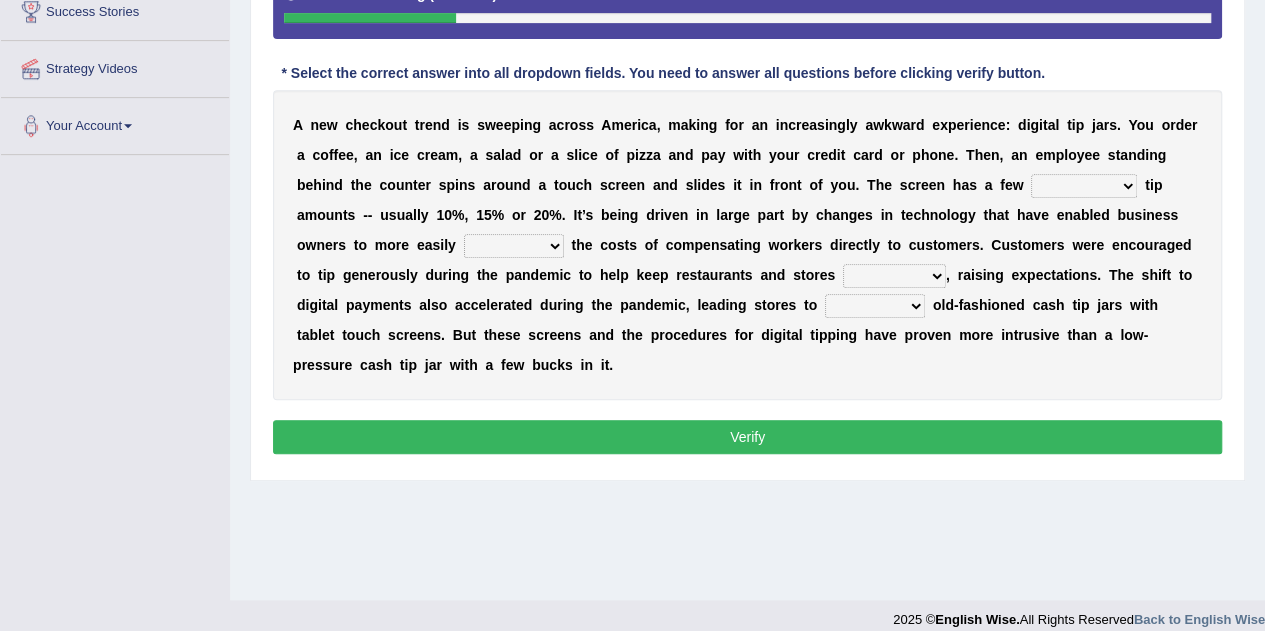 click on "suggested combined exceptional rigorous" at bounding box center [1084, 186] 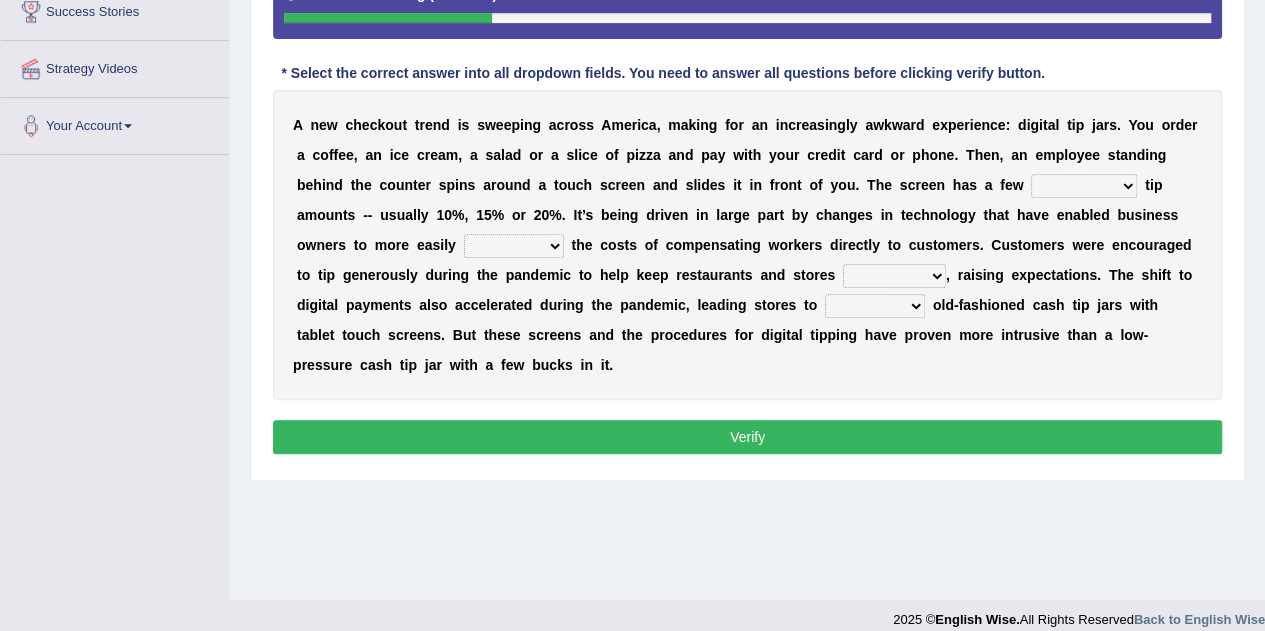 select on "suggested" 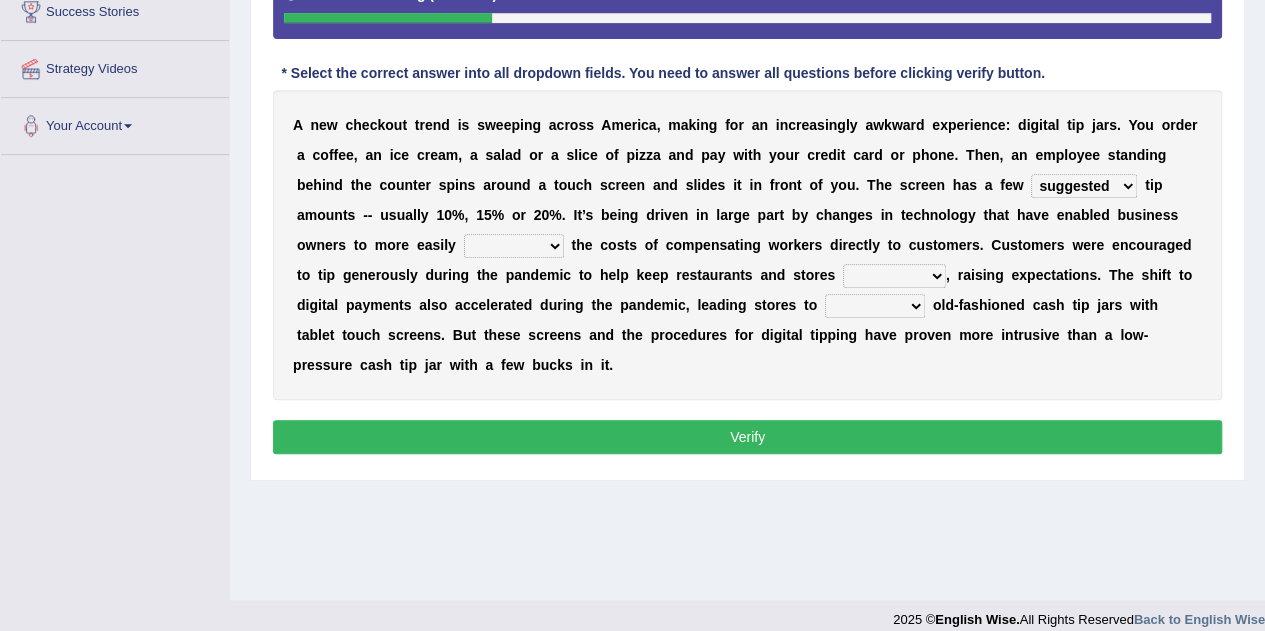 click on "suggested combined exceptional rigorous" at bounding box center [1084, 186] 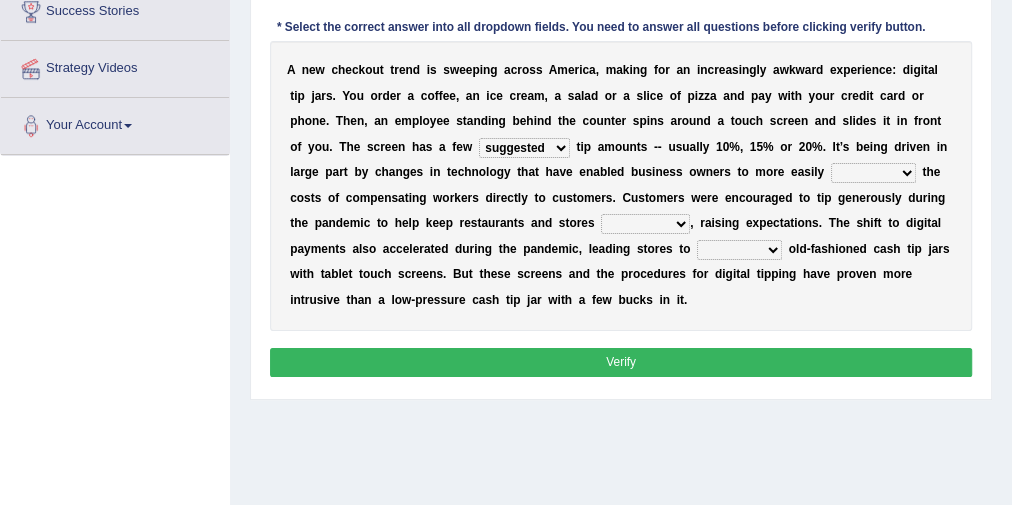 scroll, scrollTop: 320, scrollLeft: 0, axis: vertical 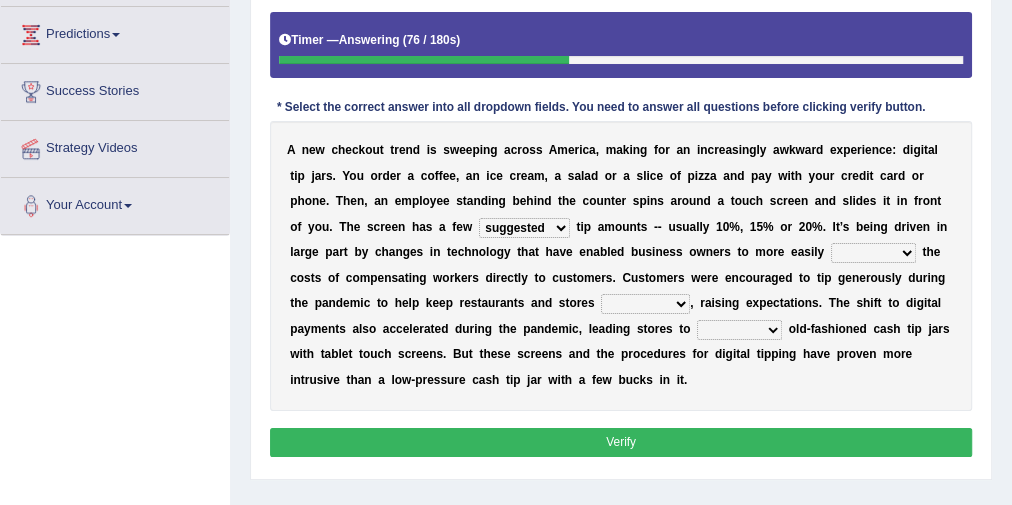 click on "abide covet diverge shift" at bounding box center [873, 253] 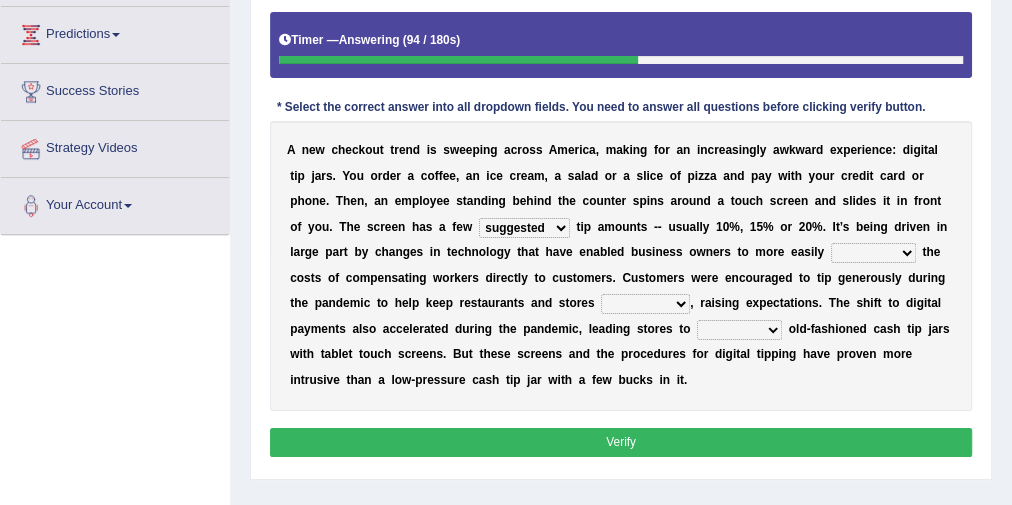 click on "e" at bounding box center (715, 278) 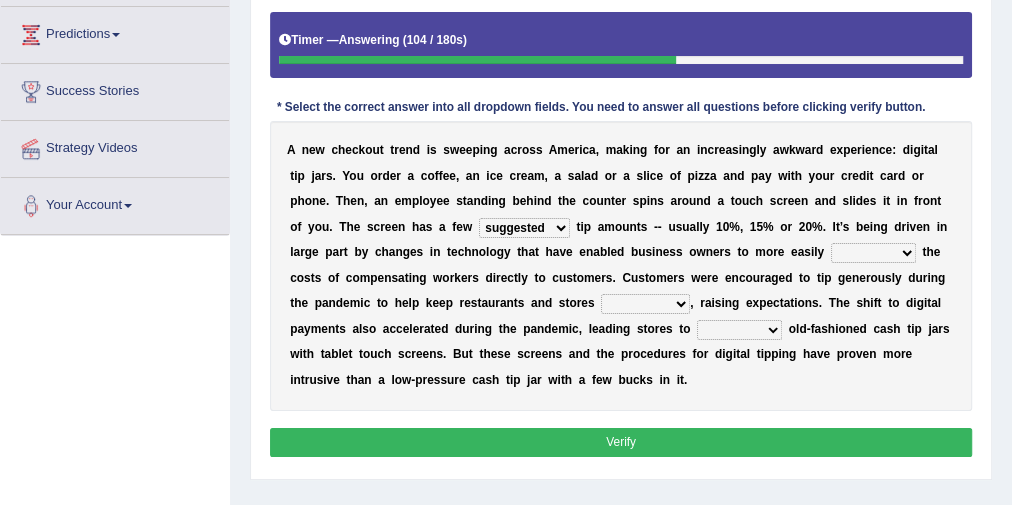 click on "afloat overlapped affable concise" at bounding box center [645, 304] 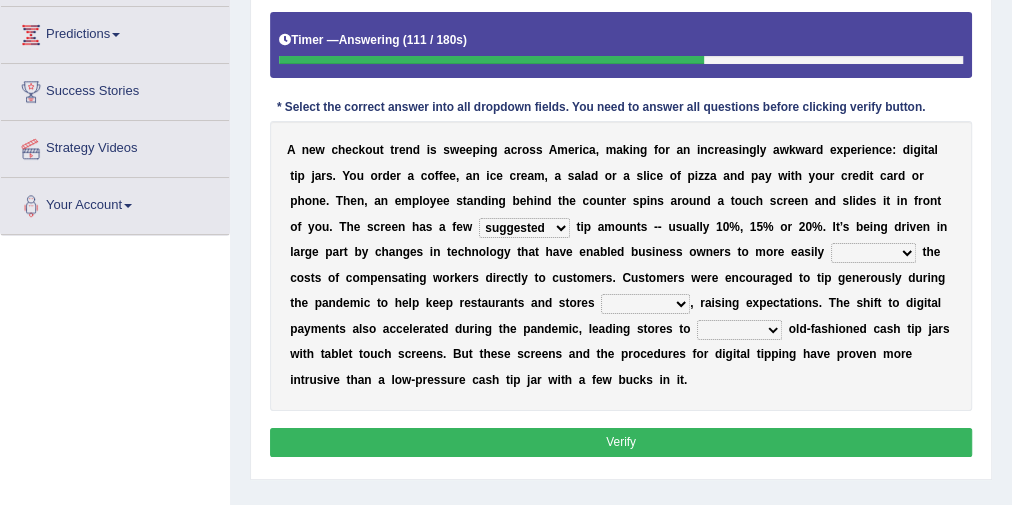 select on "affable" 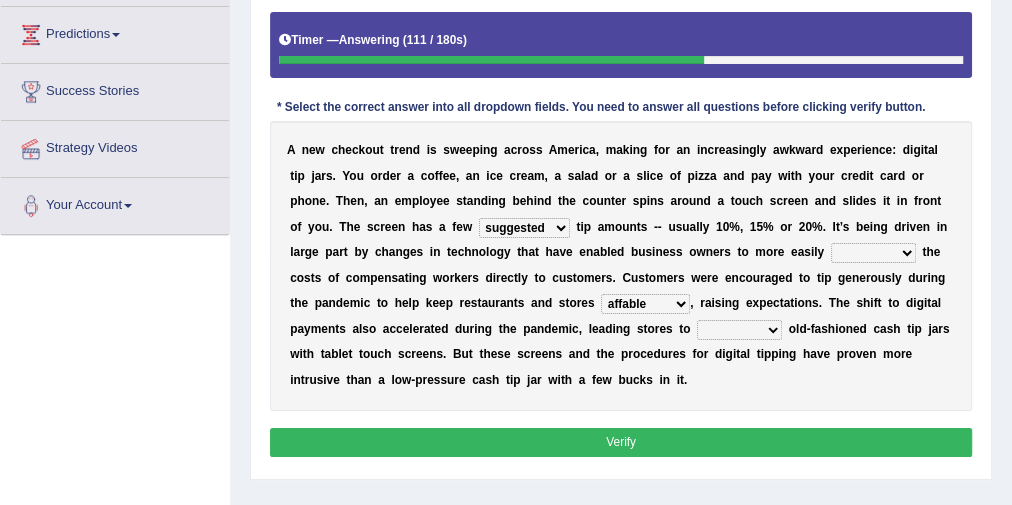 click on "afloat overlapped affable concise" at bounding box center [645, 304] 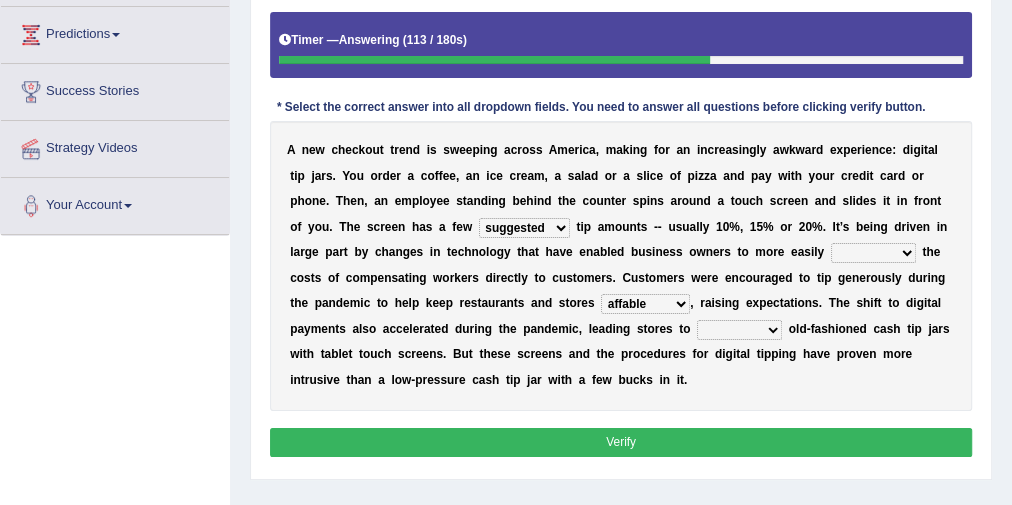 click on "afloat overlapped affable concise" at bounding box center (645, 304) 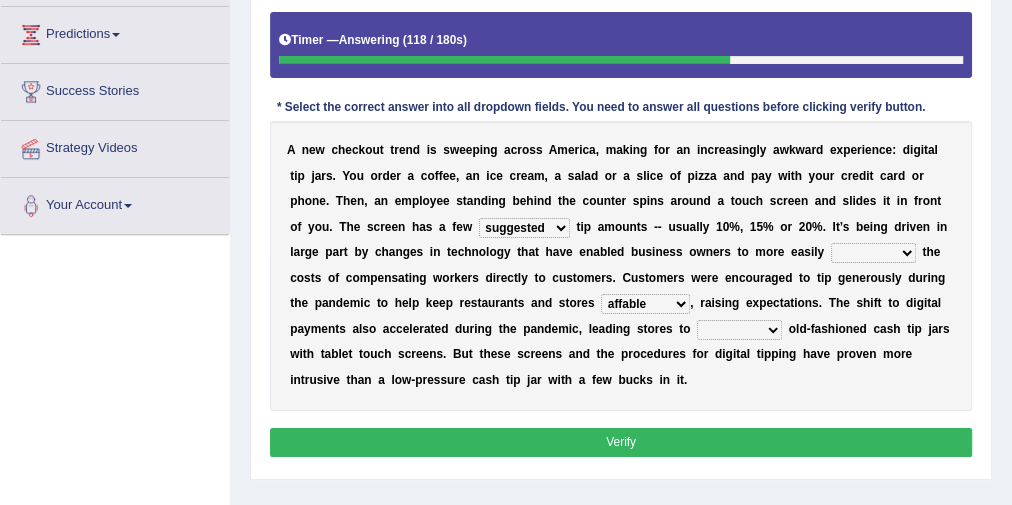 click on "A    n e w    c h e c k o u t    t r e n d    i s    s w e e p i n g    a c r o s s    A m e r i c a ,    m a k i n g    f o r    a n    i n c r e a s i n g l y    a w k w a r d    e x p e r i e n c e :    d i g i t a l    t i p    j a r s .    Y o u    o r d e r    a    c o f f e e ,    a n    i c e    c r e a m ,    a    s a l a d    o r    a    s l i c e    o f    p i z z a    a n d    p a y    w i t h    y o u r    c r e d i t    c a r d    o r    p h o n e .    T h e n ,    a n    e m p l o y e e    s t a n d i n g    b e h i n d    t h e    c o u n t e r    s p i n s    a r o u n d    a    t o u c h    s c r e e n    a n d    s l i d e s    i t    i n    f r o n t    o f    y o u .    T h e    s c r e e n    h a s    a    f e w    suggested combined exceptional rigorous    t i p    a m o u n t s    - -    u s u a l l y    1 0 % ,    1 5 %    o r    2 0 % .    I t ’ s    b e i n g    d r i v e n    i n    l a r g e    p a r t" at bounding box center [621, 265] 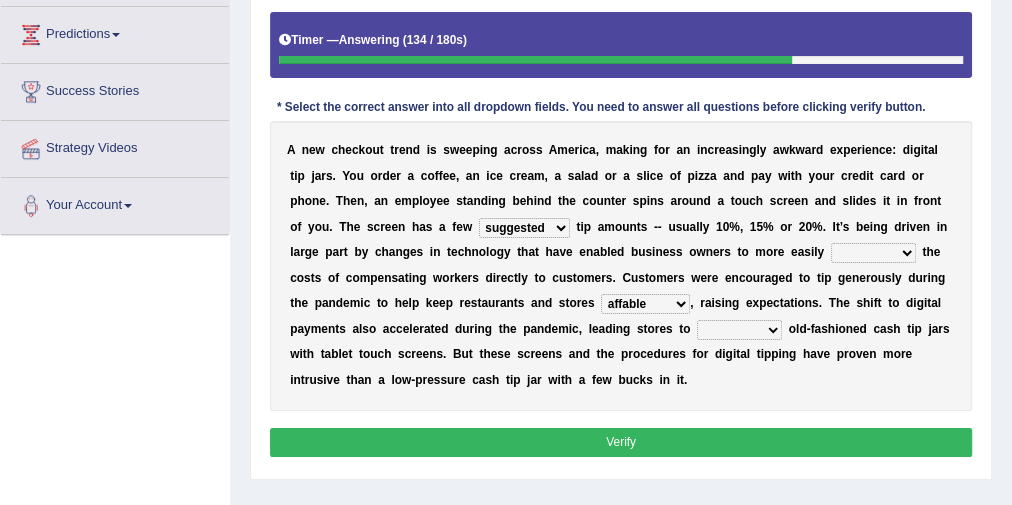 click on "replace exchange occupy retrieve" at bounding box center [739, 330] 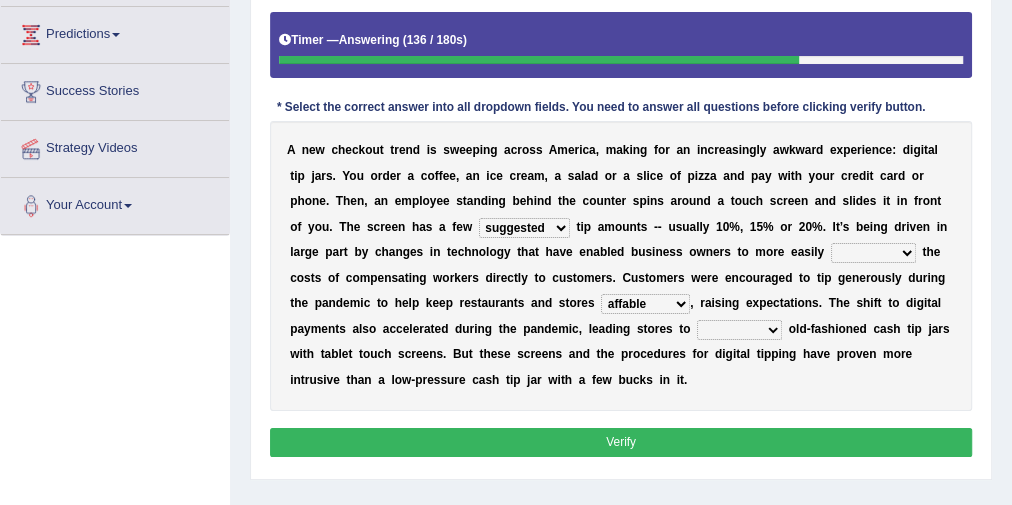 select on "replace" 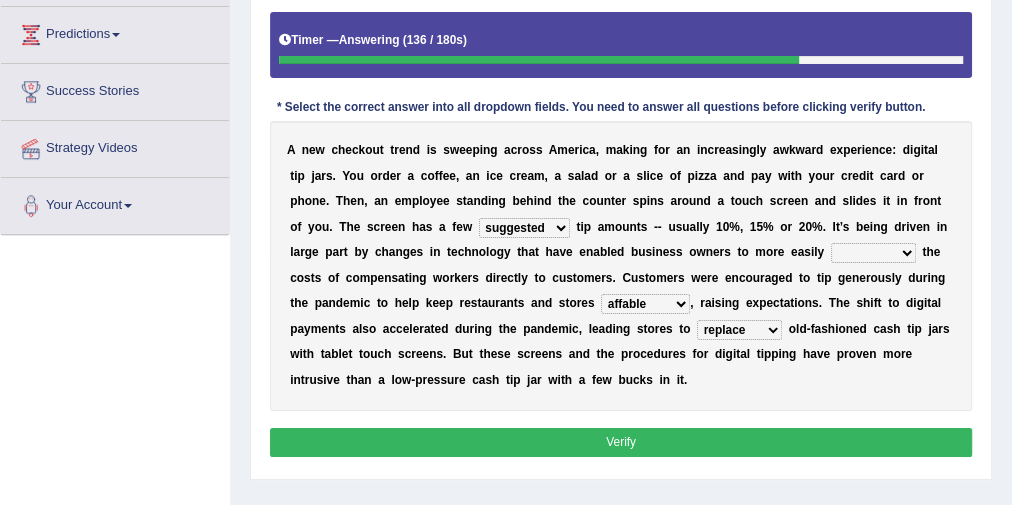 click on "replace exchange occupy retrieve" at bounding box center [739, 330] 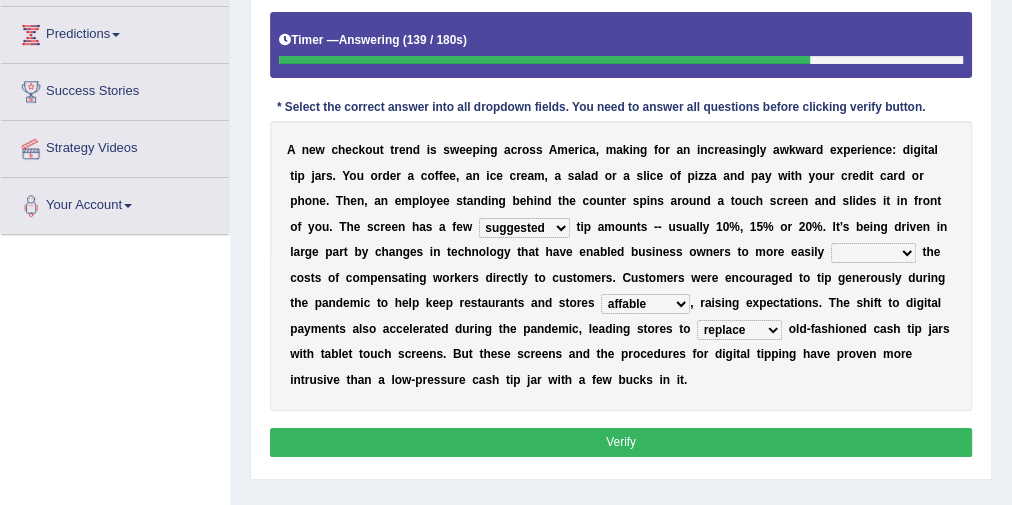 click on "abide covet diverge shift" at bounding box center (873, 253) 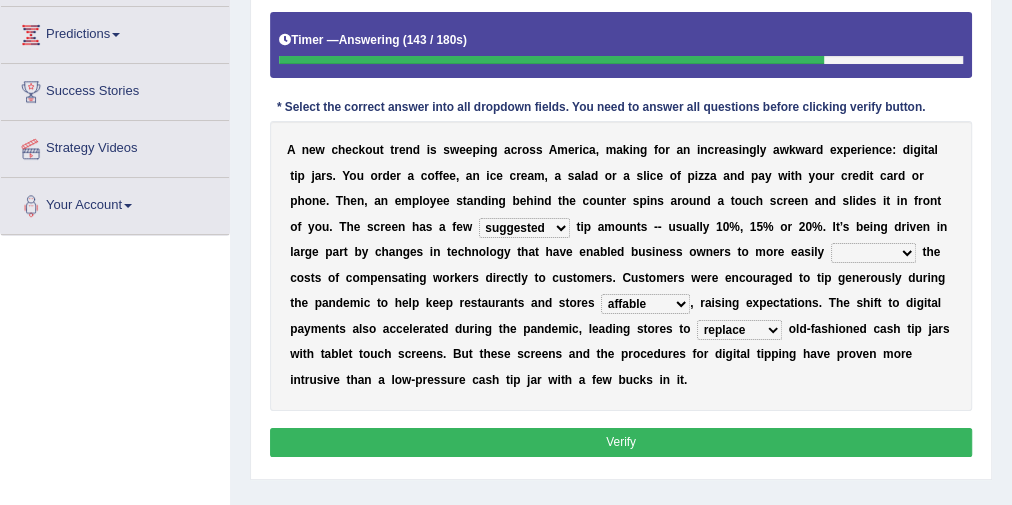 select on "abide" 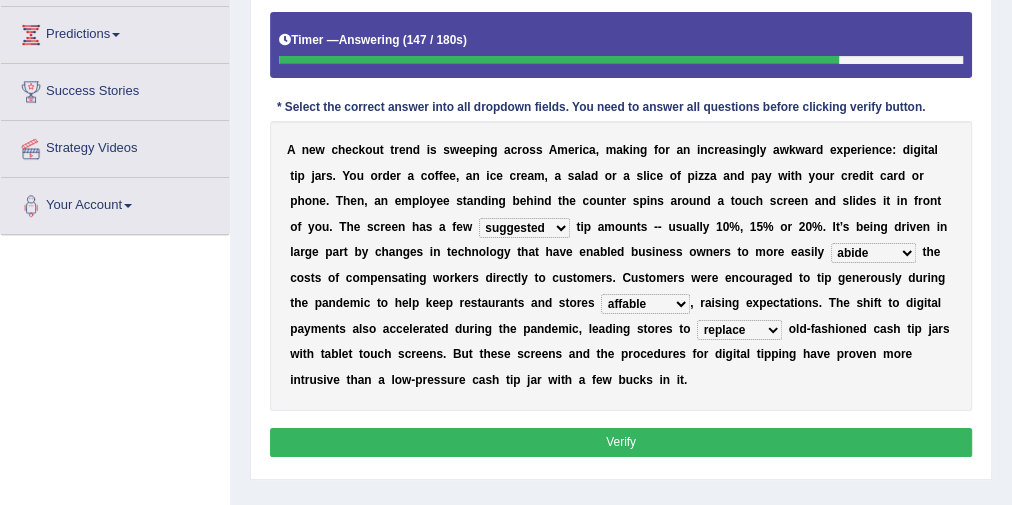 click on "Verify" at bounding box center (621, 442) 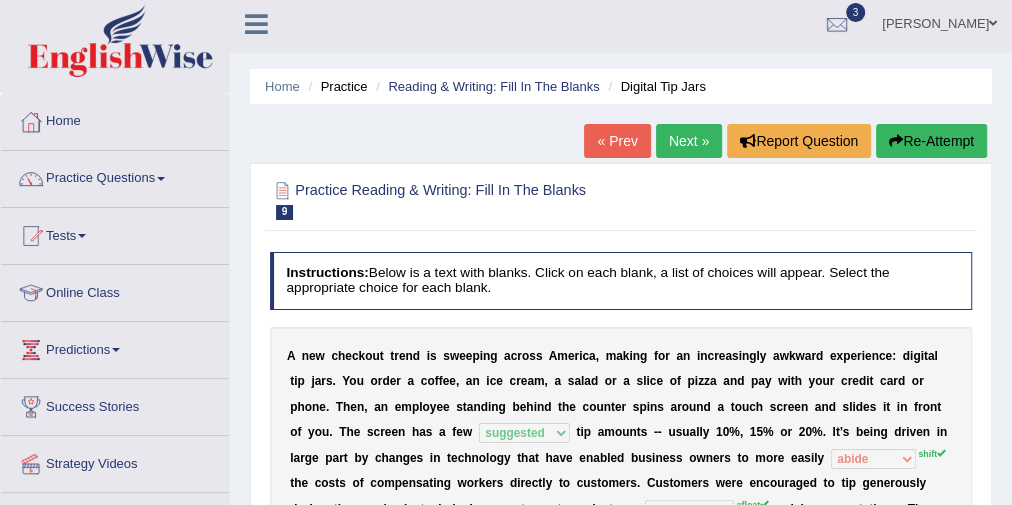 scroll, scrollTop: 0, scrollLeft: 0, axis: both 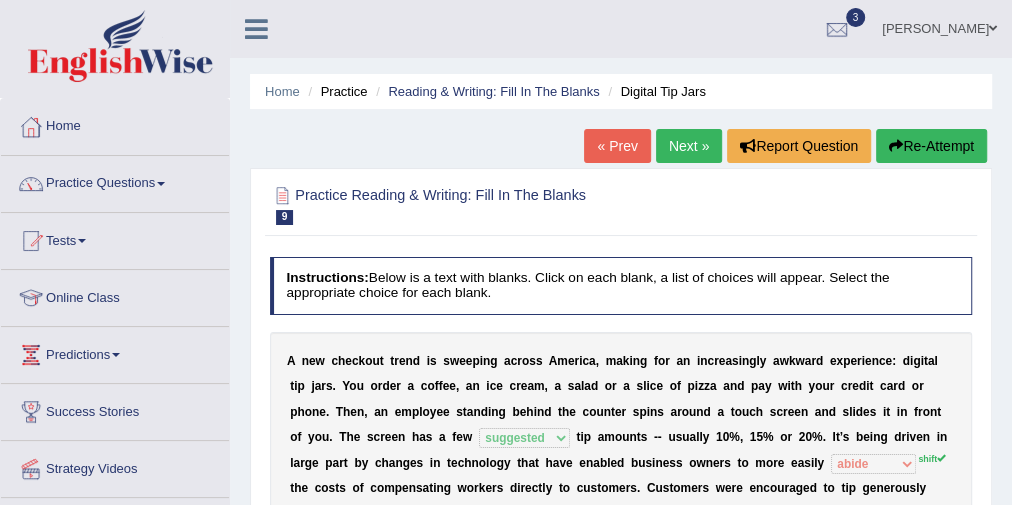 click on "Next »" at bounding box center [689, 146] 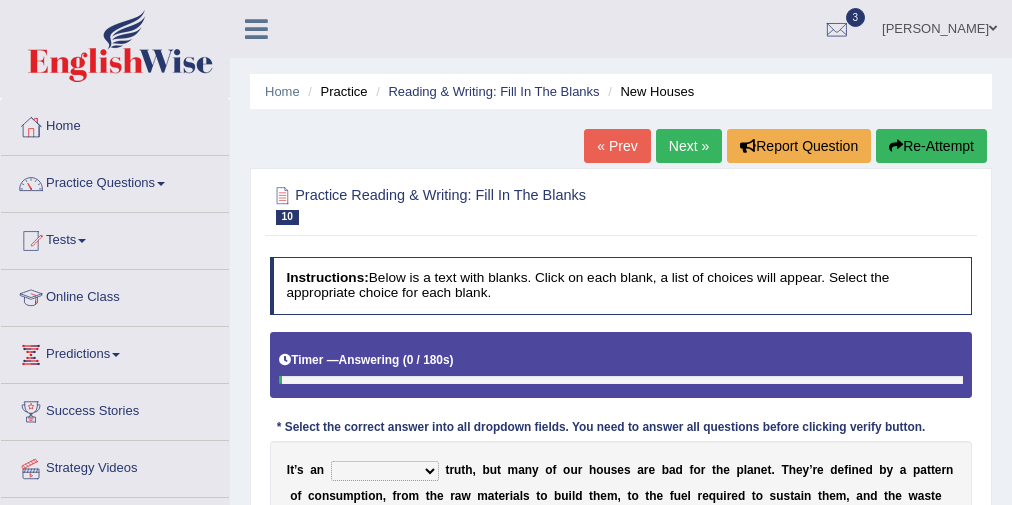 scroll, scrollTop: 160, scrollLeft: 0, axis: vertical 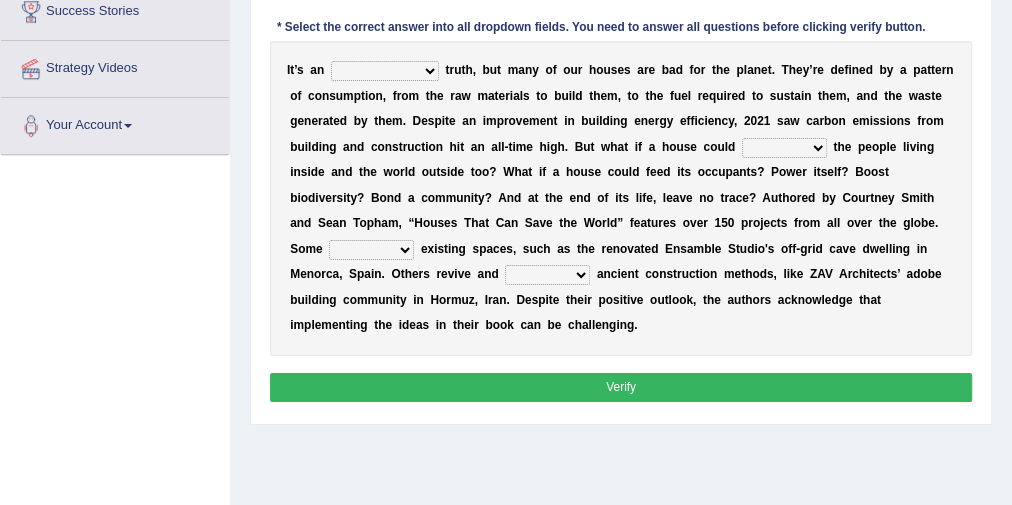 click on "unrivaled unstable uncomfortable uncapped" at bounding box center (385, 71) 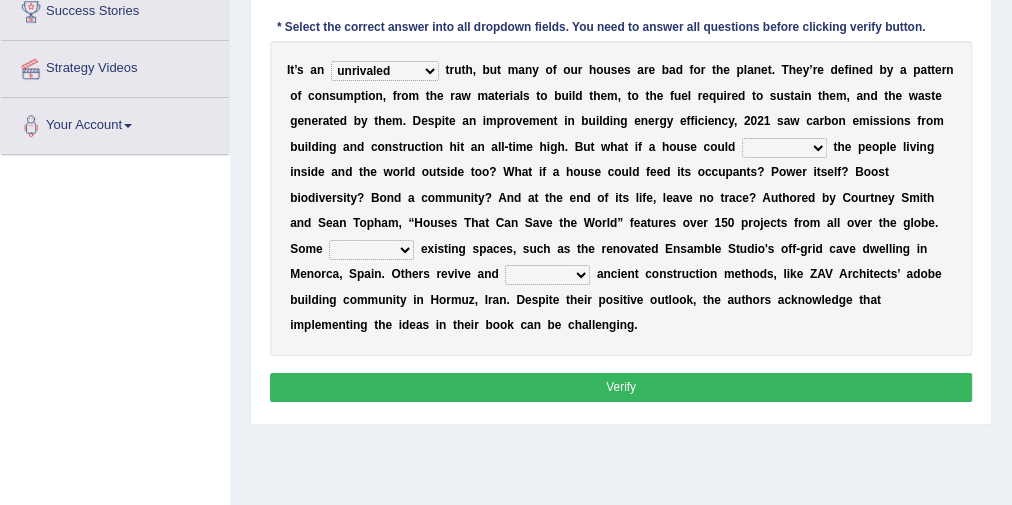 click on "unrivaled unstable uncomfortable uncapped" at bounding box center (385, 71) 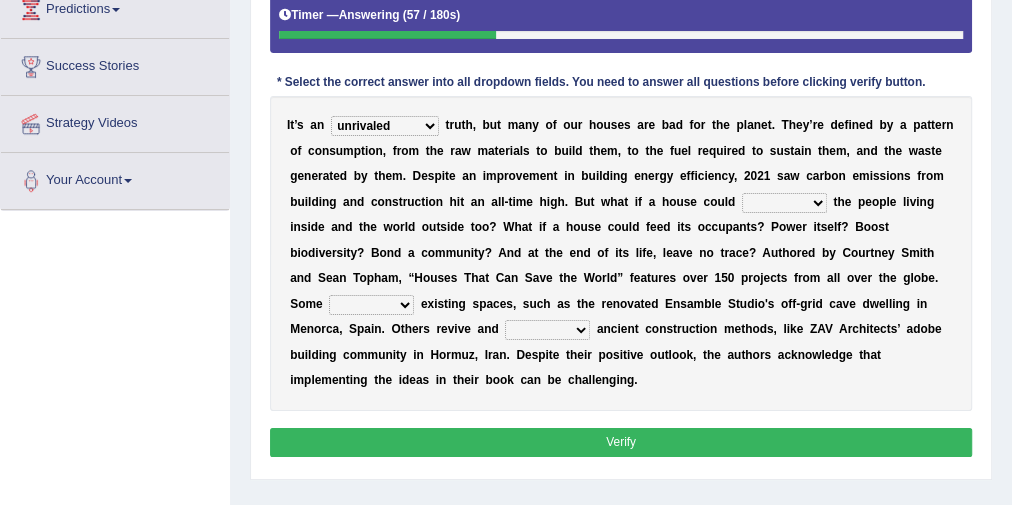 scroll, scrollTop: 320, scrollLeft: 0, axis: vertical 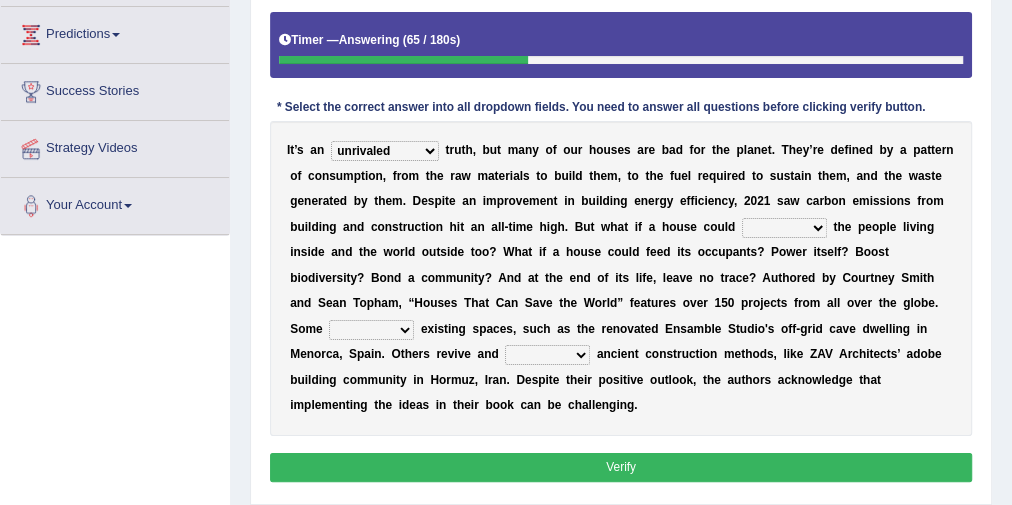 click on "survive mimic dominate nurture" at bounding box center (784, 228) 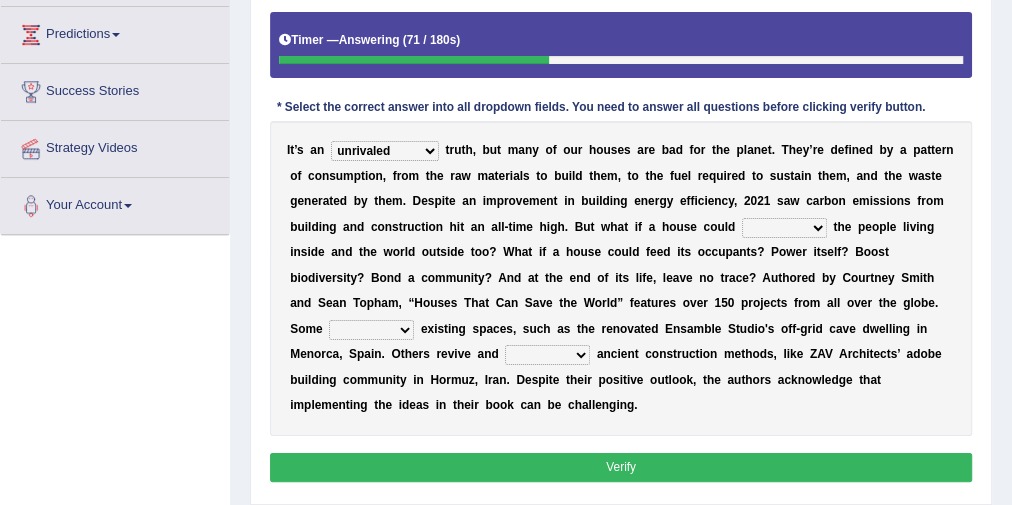 select on "dominate" 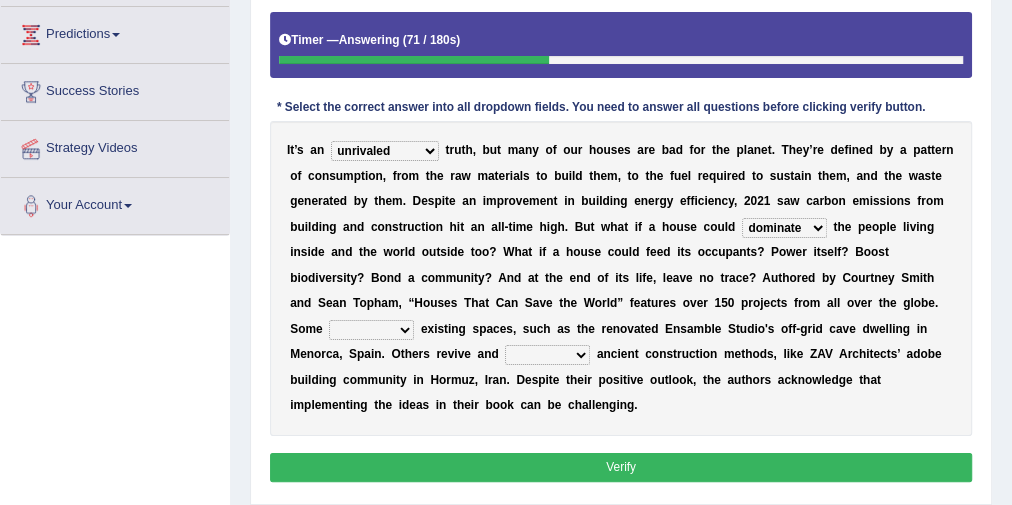 click on "survive mimic dominate nurture" at bounding box center (784, 228) 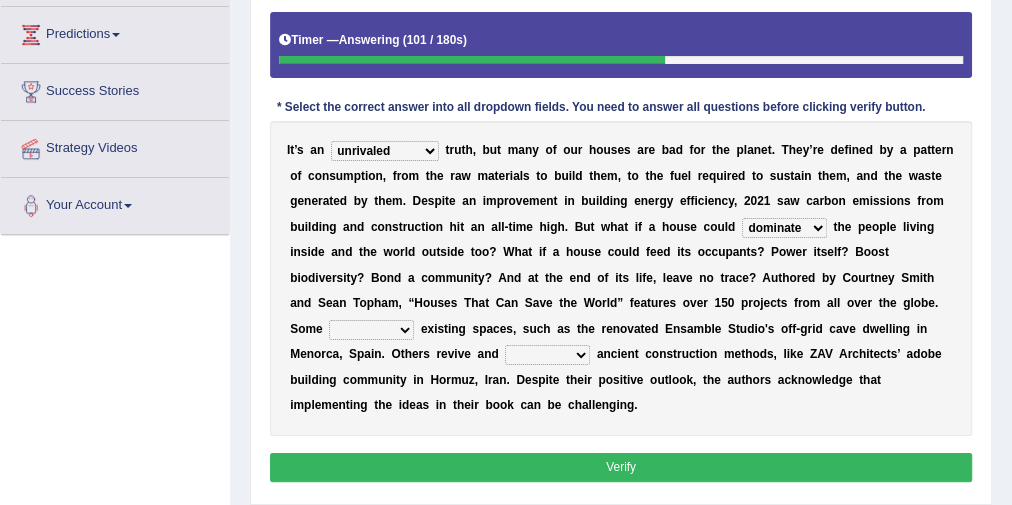 click on "survive mimic dominate nurture" at bounding box center [784, 228] 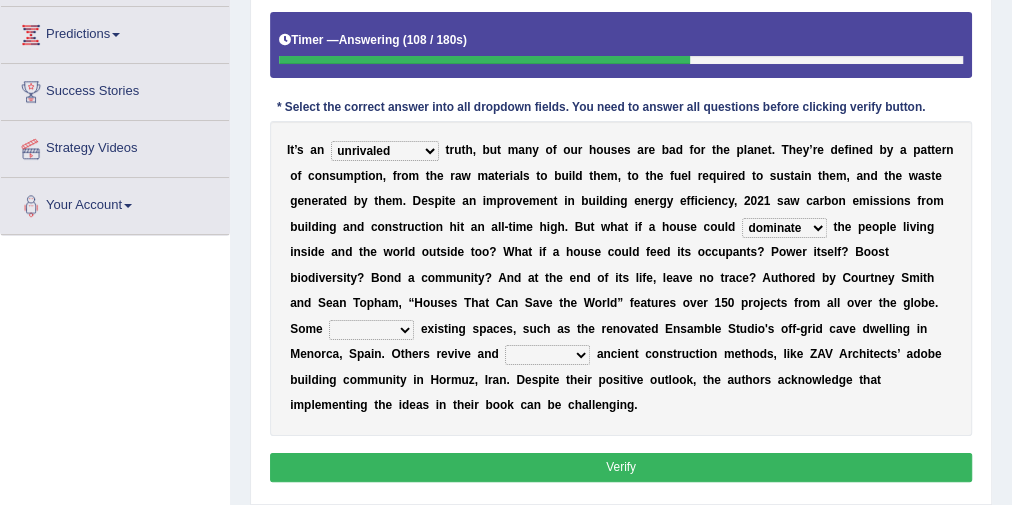 click on "a" at bounding box center [637, 329] 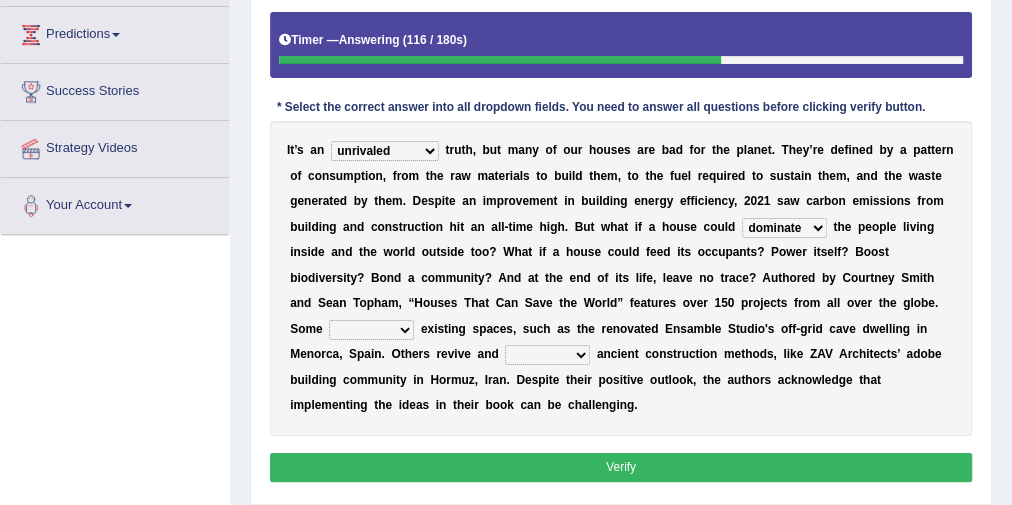 click on "delve automate repurpose reckon" at bounding box center [371, 330] 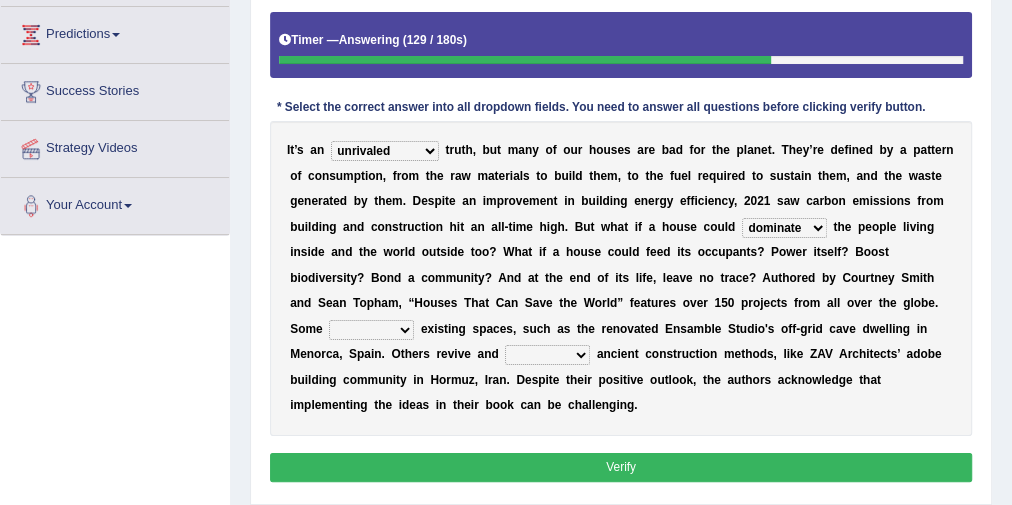 select on "automate" 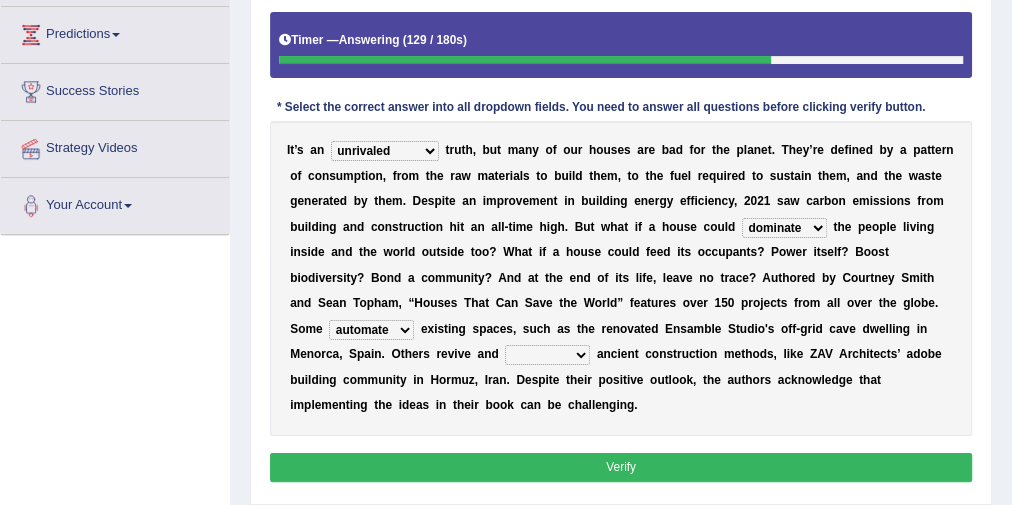 click on "delve automate repurpose reckon" at bounding box center (371, 330) 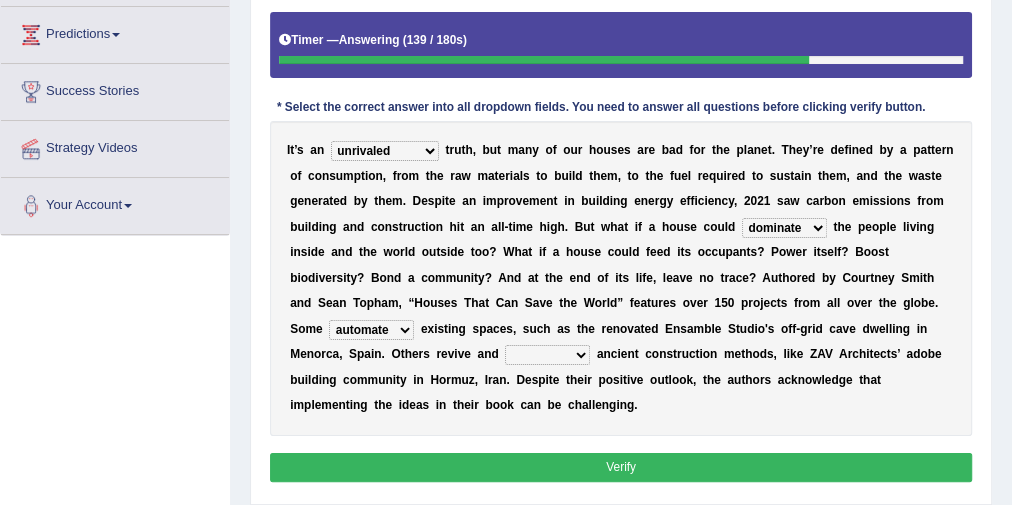 click on "delve automate repurpose reckon" at bounding box center (371, 330) 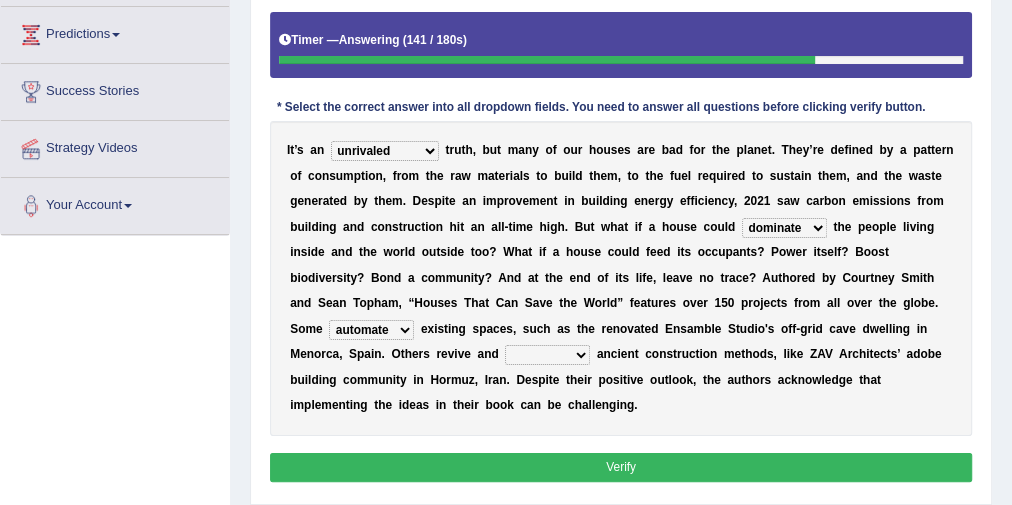 click on "I t ’ s    a n    unrivaled unstable uncomfortable uncapped    t r u t h ,    b u t    m a n y    o f    o u r    h o u s e s    a r e    b a d    f o r    t h e    p l a n e t .    T h e y ’ r e    d e f i n e d    b y    a    p a t t e r n    o f    c o n s u m p t i o n ,    f r o m    t h e    r a w    m a t e r i a l s    t o    b u i l d    t h e m ,    t o    t h e    f u e l    r e q u i r e d    t o    s u s t a i n    t h e m ,    a n d    t h e    w a s t e    g e n e r a t e d    b y    t h e m .    D e s p i t e    a n    i m p r o v e m e n t    i n    b u i l d i n g    e n e r g y    e f f i c i e n c y ,    2 0 2 1    s a w    c a r b o n    e m i s s i o n s    f r o m    b u i l d i n g    a n d    c o n s t r u c t i o n    h i t    a n    a l l - t i m e    h i g h .    B u t    w h a t    i f    a    h o u s e    c o u l d    survive mimic dominate nurture    t h e    p e o p l e    l i v i n g    i n s i d e    a" at bounding box center [621, 278] 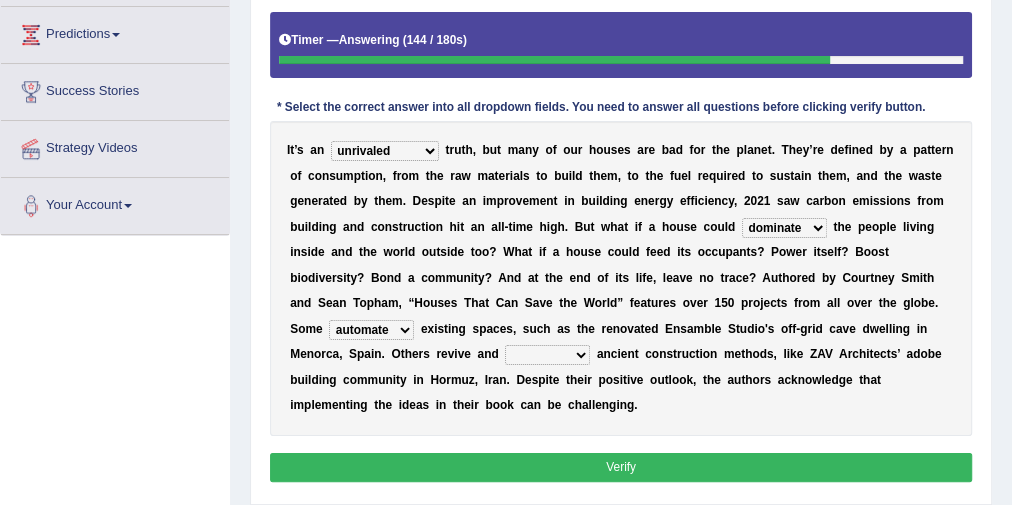click on "produce relate update change" at bounding box center (547, 355) 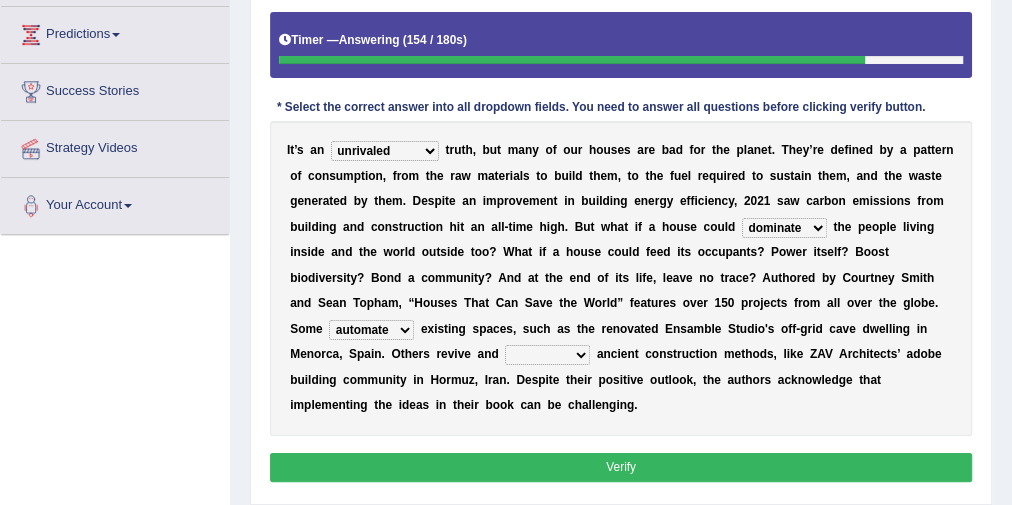 click on "I t ’ s    a n    unrivaled unstable uncomfortable uncapped    t r u t h ,    b u t    m a n y    o f    o u r    h o u s e s    a r e    b a d    f o r    t h e    p l a n e t .    T h e y ’ r e    d e f i n e d    b y    a    p a t t e r n    o f    c o n s u m p t i o n ,    f r o m    t h e    r a w    m a t e r i a l s    t o    b u i l d    t h e m ,    t o    t h e    f u e l    r e q u i r e d    t o    s u s t a i n    t h e m ,    a n d    t h e    w a s t e    g e n e r a t e d    b y    t h e m .    D e s p i t e    a n    i m p r o v e m e n t    i n    b u i l d i n g    e n e r g y    e f f i c i e n c y ,    2 0 2 1    s a w    c a r b o n    e m i s s i o n s    f r o m    b u i l d i n g    a n d    c o n s t r u c t i o n    h i t    a n    a l l - t i m e    h i g h .    B u t    w h a t    i f    a    h o u s e    c o u l d    survive mimic dominate nurture    t h e    p e o p l e    l i v i n g    i n s i d e    a" at bounding box center (621, 278) 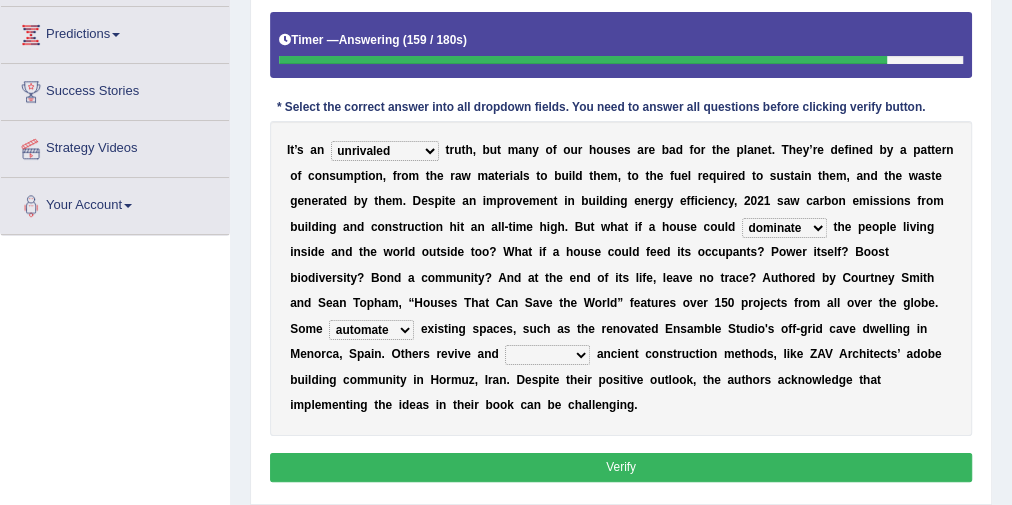 click on "produce relate update change" at bounding box center [547, 355] 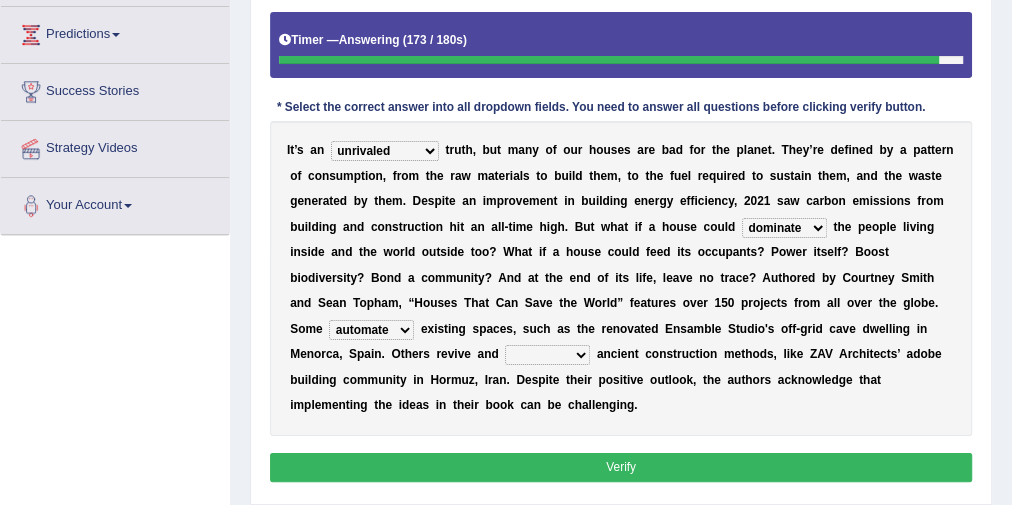 select on "update" 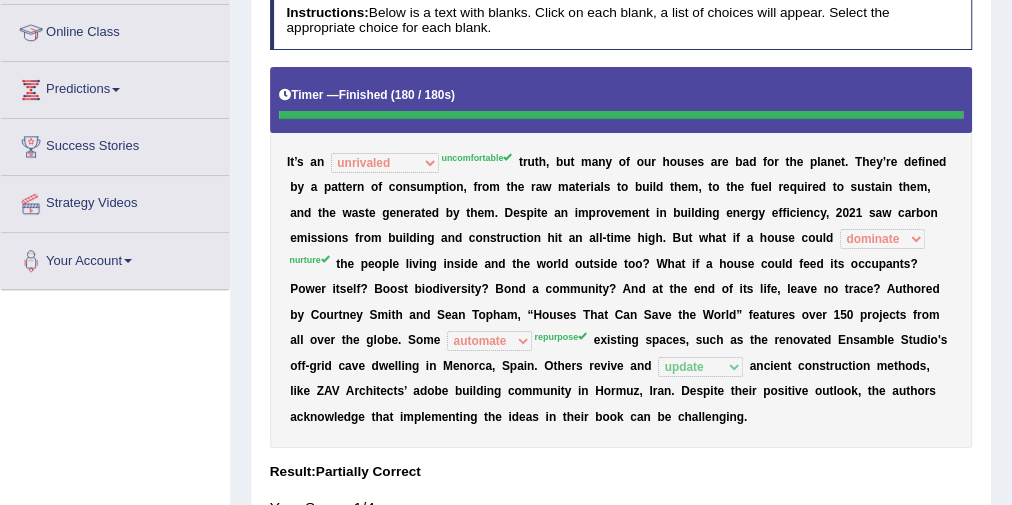 scroll, scrollTop: 240, scrollLeft: 0, axis: vertical 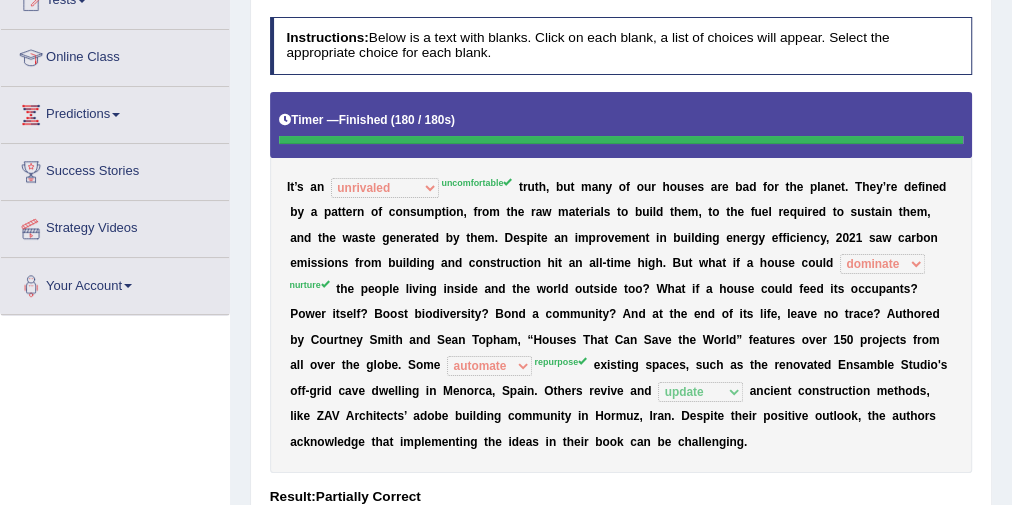 drag, startPoint x: 305, startPoint y: 281, endPoint x: 329, endPoint y: 296, distance: 28.301943 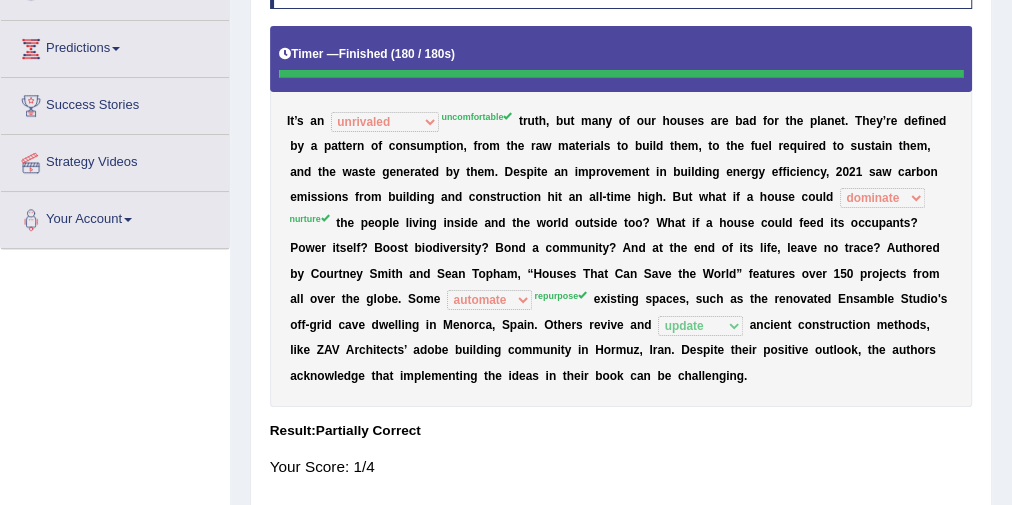scroll, scrollTop: 0, scrollLeft: 0, axis: both 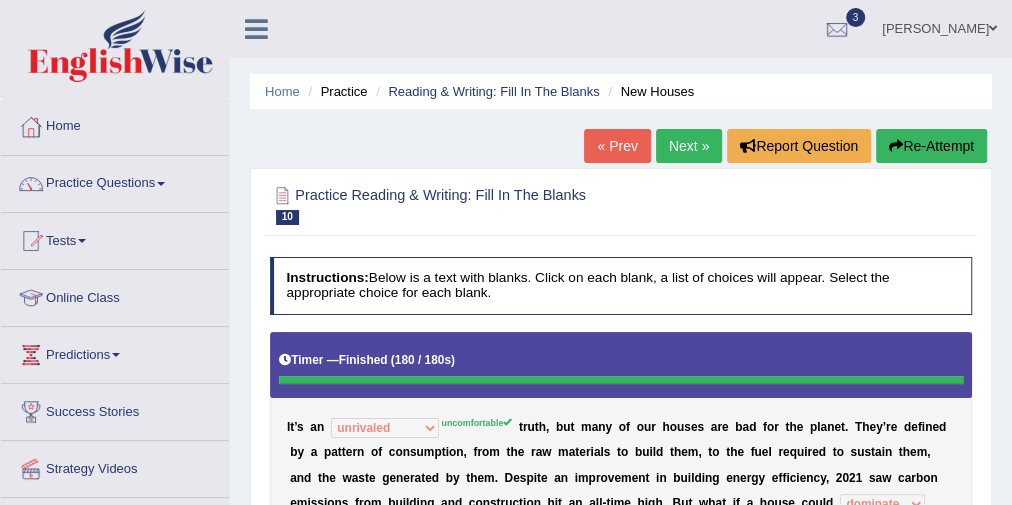 click on "Next »" at bounding box center (689, 146) 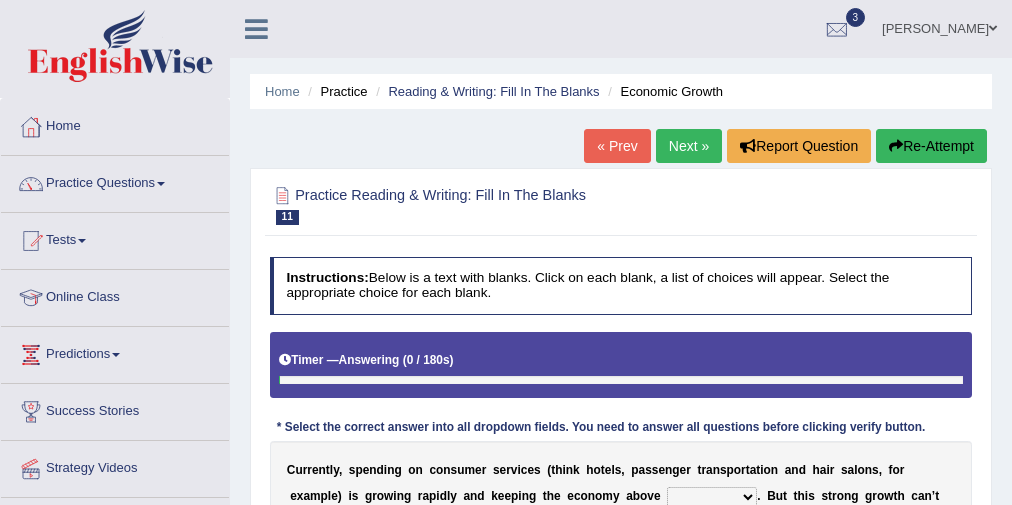 scroll, scrollTop: 0, scrollLeft: 0, axis: both 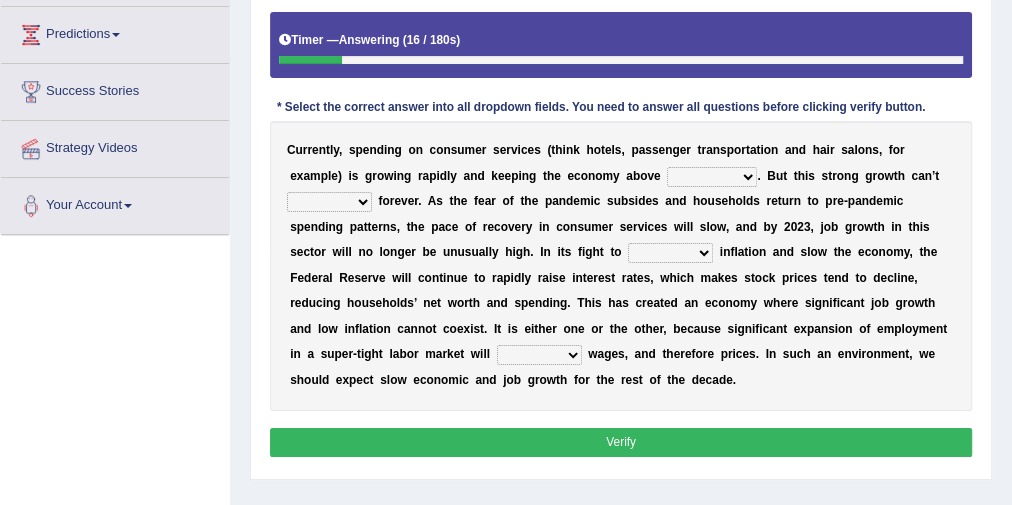 click on "board water all themselves" at bounding box center (712, 177) 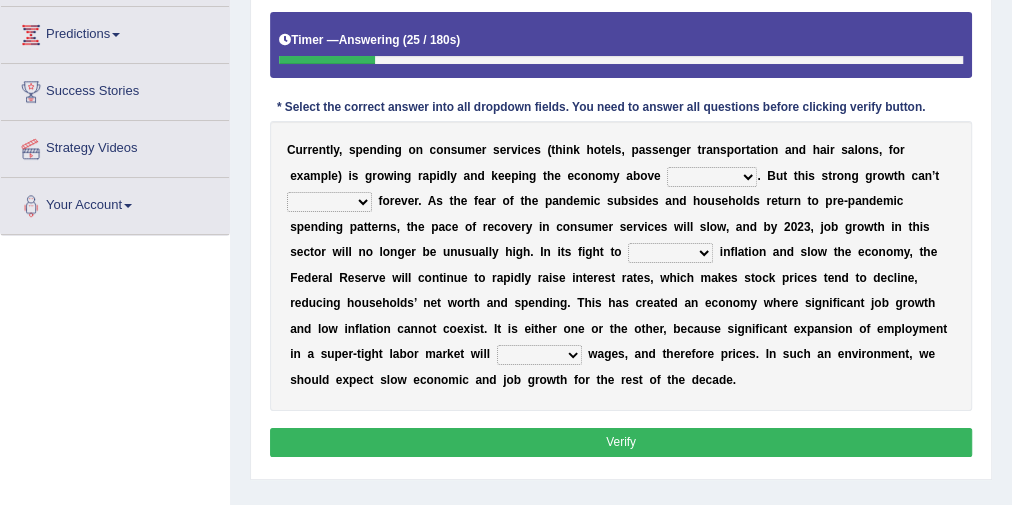 select on "all" 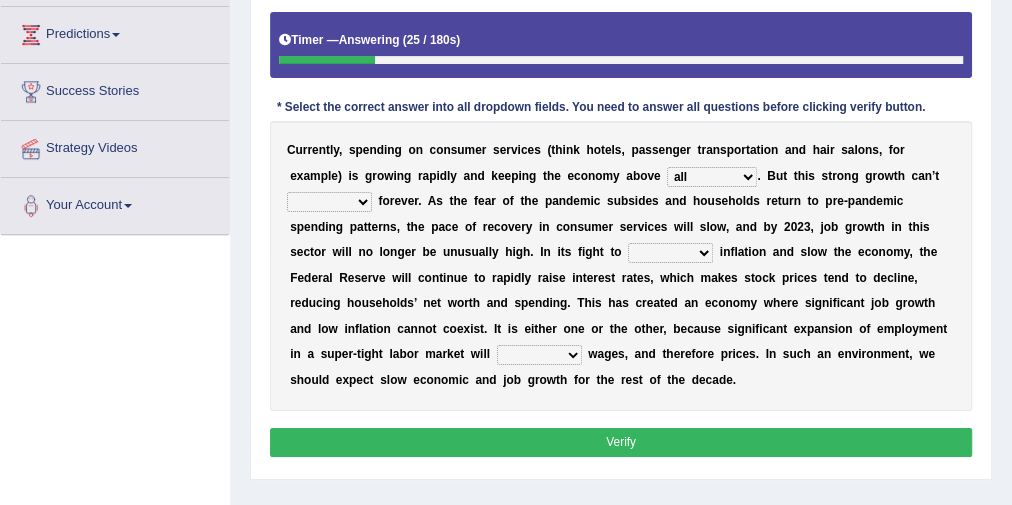 click on "board water all themselves" at bounding box center (712, 177) 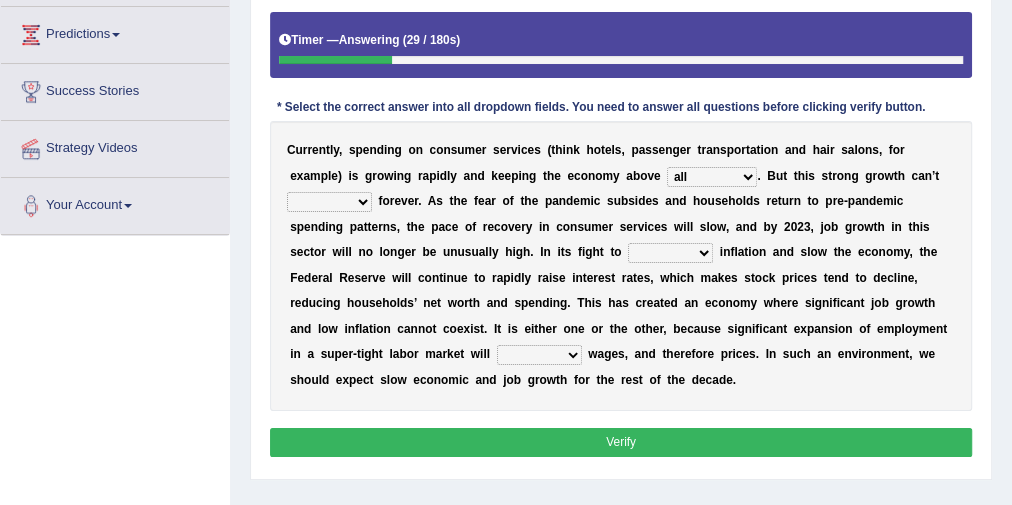 click on "perceive persist stride underlie" at bounding box center [329, 202] 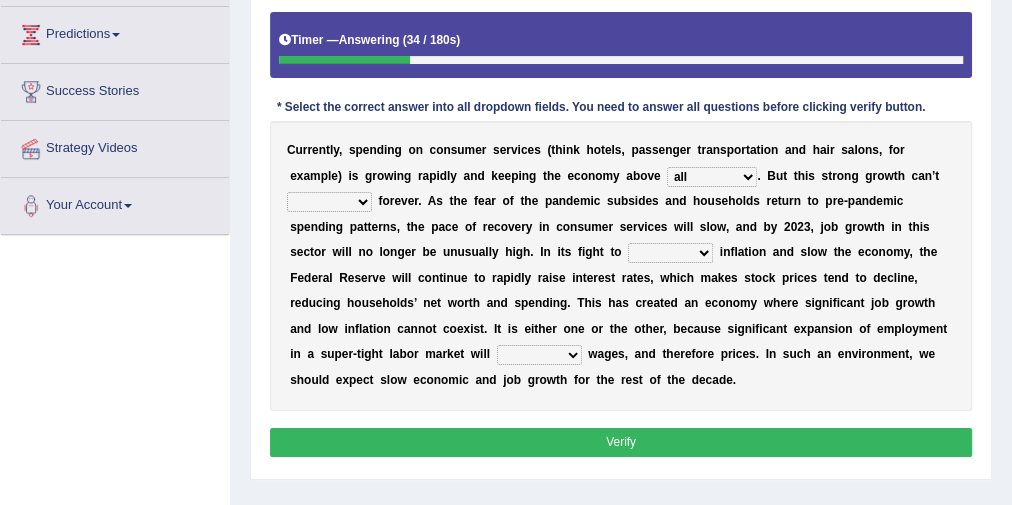 select on "persist" 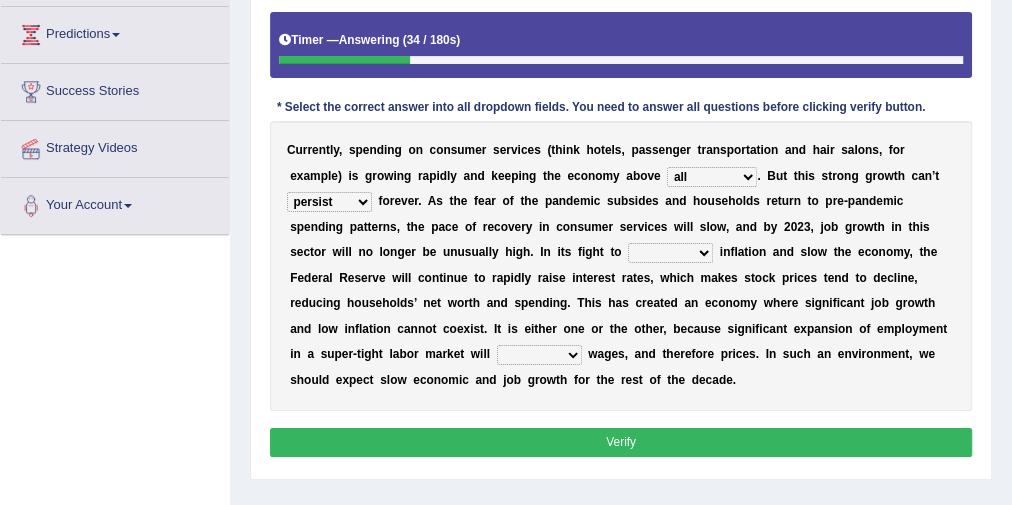click on "perceive persist stride underlie" at bounding box center (329, 202) 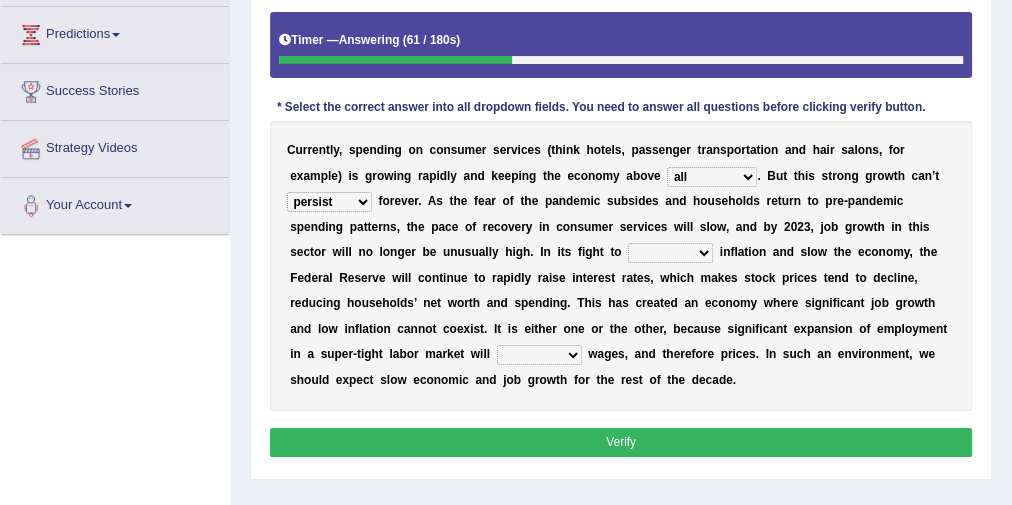 click on "inflow disarm tame distaste" at bounding box center (670, 253) 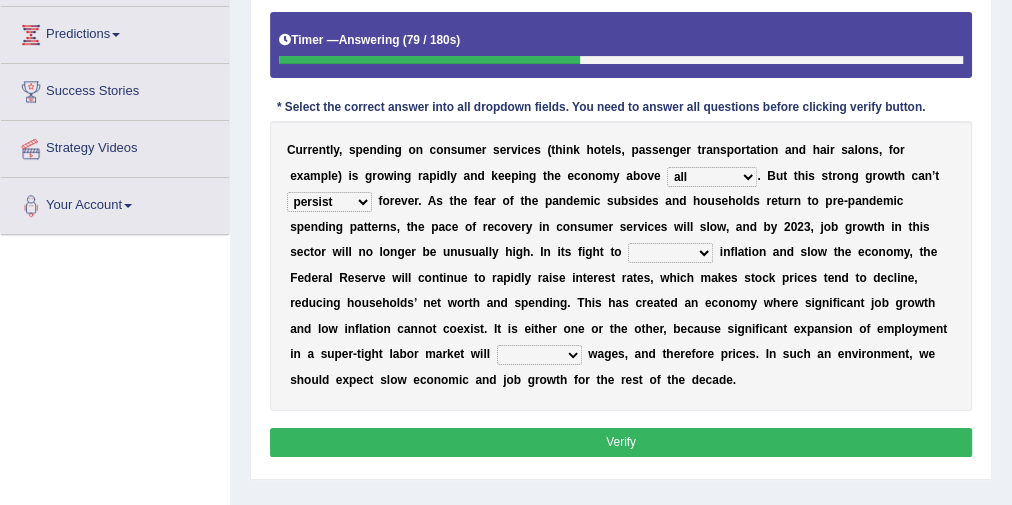 select on "inflow" 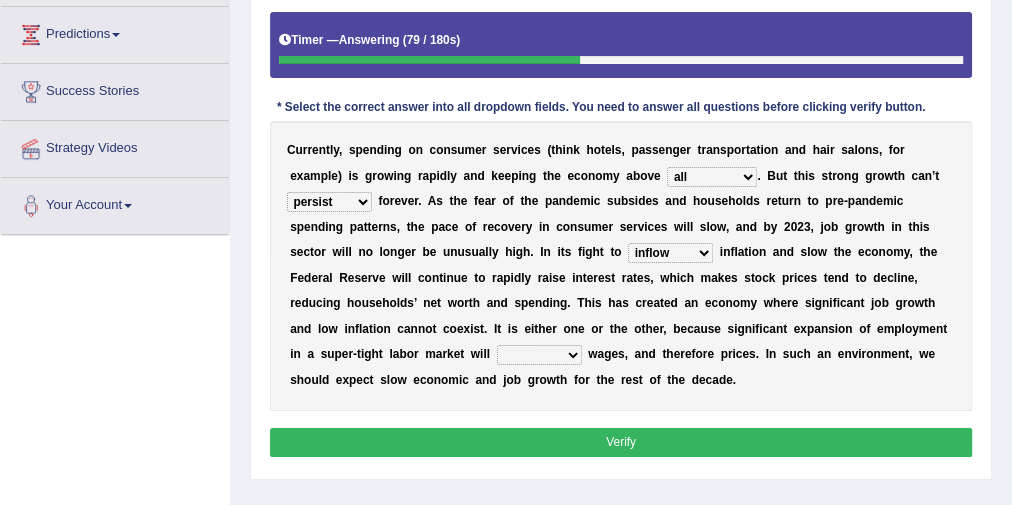 click on "inflow disarm tame distaste" at bounding box center (670, 253) 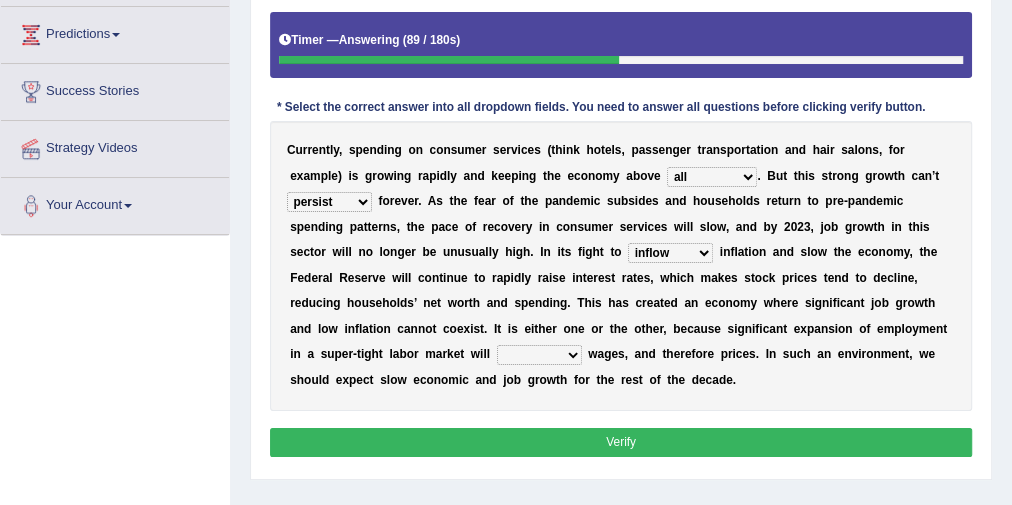 click on "inflow disarm tame distaste" at bounding box center [670, 253] 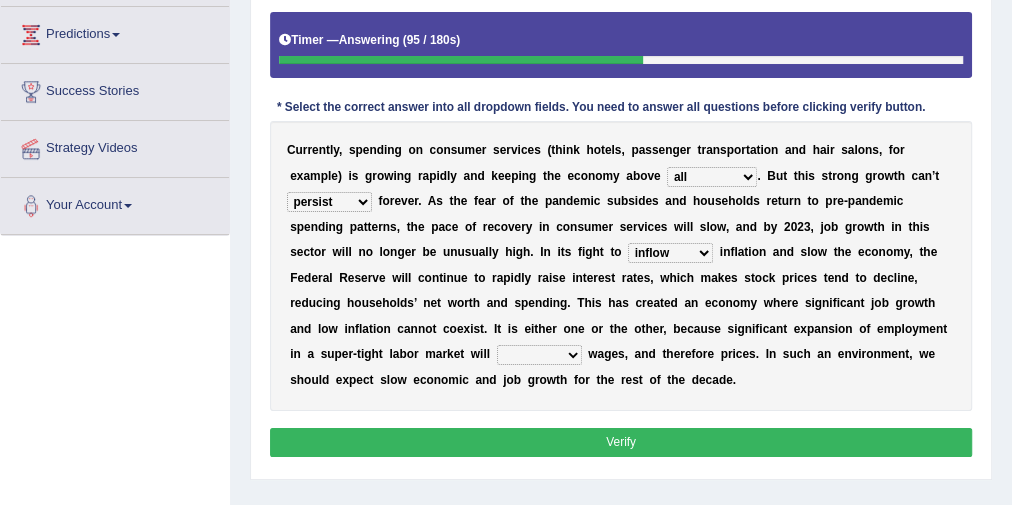 click on "C u r r e n t l y ,    s p e n d i n g    o n    c o n s u m e r    s e r v i c e s    ( t h i n k    h o t e l s ,    p a s s e n g e r    t r a n s p o r t a t i o n    a n d    h a i r    s a l o n s ,    f o r    e x a m p l e )    i s    g r o w i n g    r a p i d l y    a n d    k e e p i n g    t h e    e c o n o m y    a b o v e    board water all themselves .    B u t    t h i s    s t r o n g    g r o w t h    c a n ’ t    perceive persist stride underlie    f o r e v e r .    A s    t h e    f e a r    o f    t h e    p a n d e m i c    s u b s i d e s    a n d    h o u s e h o l d s    r e t u r n    t o    p r e - p a n d e m i c    s p e n d i n g    p a t t e r n s ,    t h e    p a c e    o f    r e c o v e r y    i n    c o n s u m e r    s e r v i c e s    w i l l    s l o w ,    a n d    b y    2 0 2 3 ,    j o b    g r o w t h    i n    t h i s    s e c t o r    w i l l    n o    l o n g e r    b e    u n u s u a l l y" at bounding box center (621, 265) 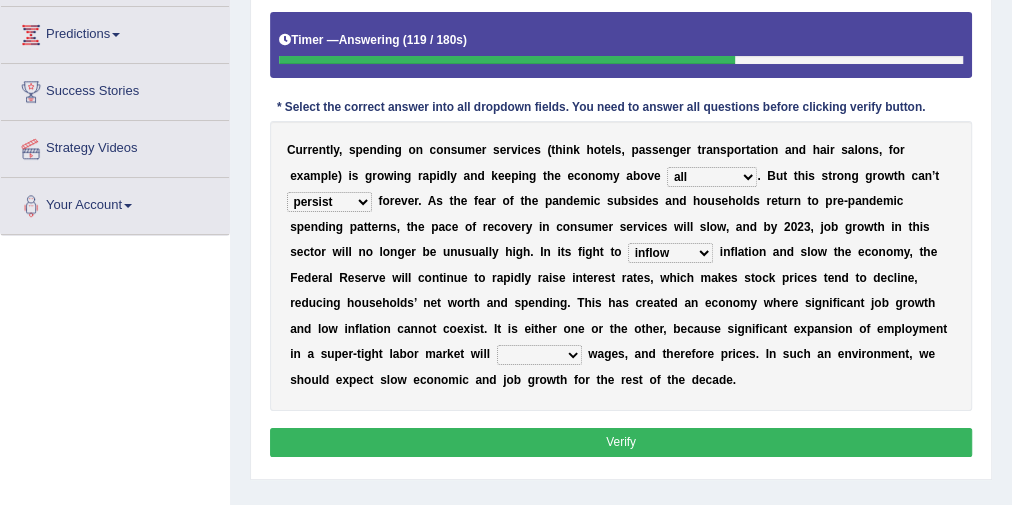 click on "inflow disarm tame distaste" at bounding box center (670, 253) 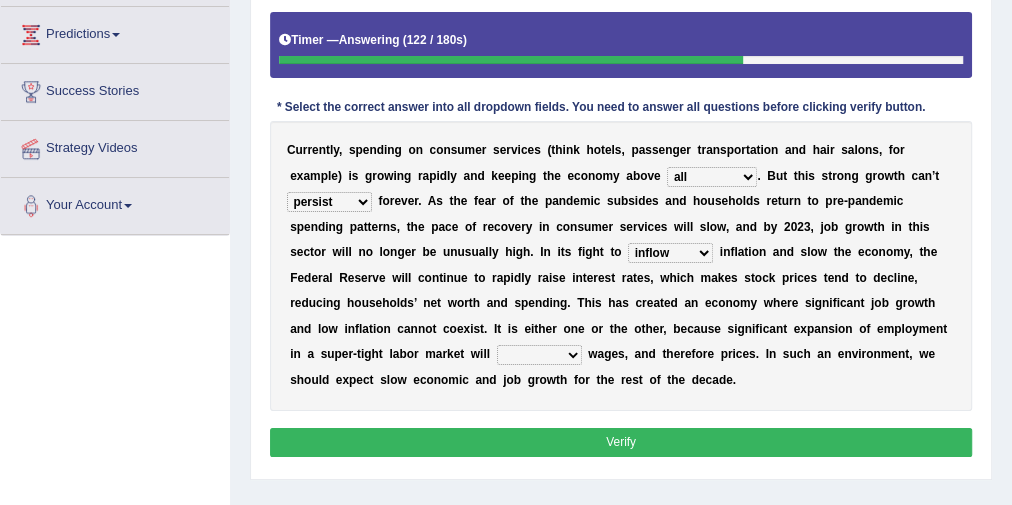 click on "e" at bounding box center [794, 303] 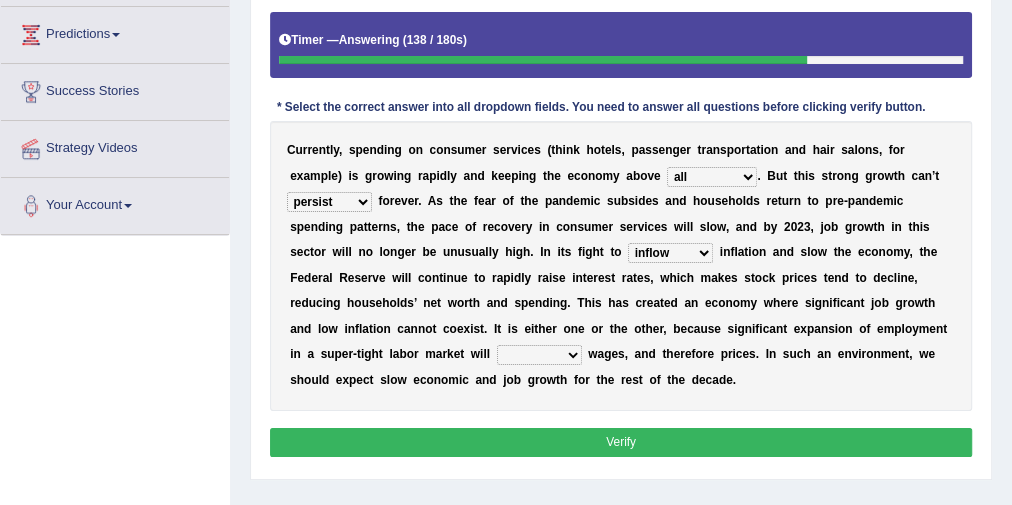 click on "precede rupture accede accelerate" at bounding box center (539, 355) 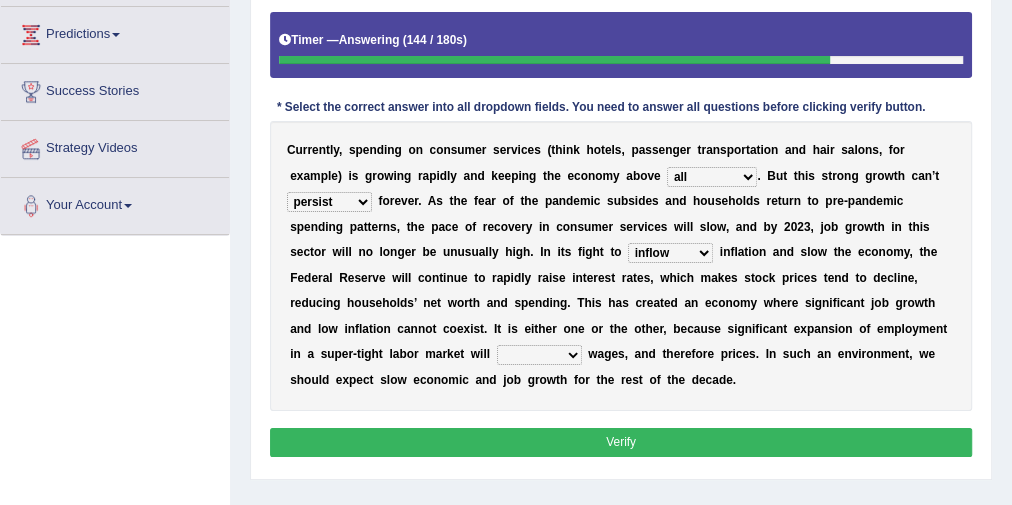 select on "accelerate" 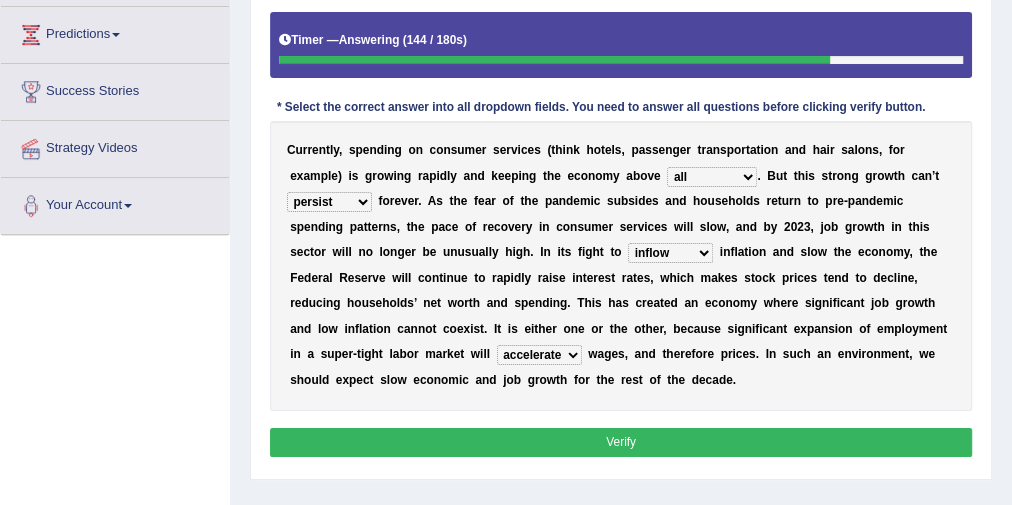 click on "precede rupture accede accelerate" at bounding box center [539, 355] 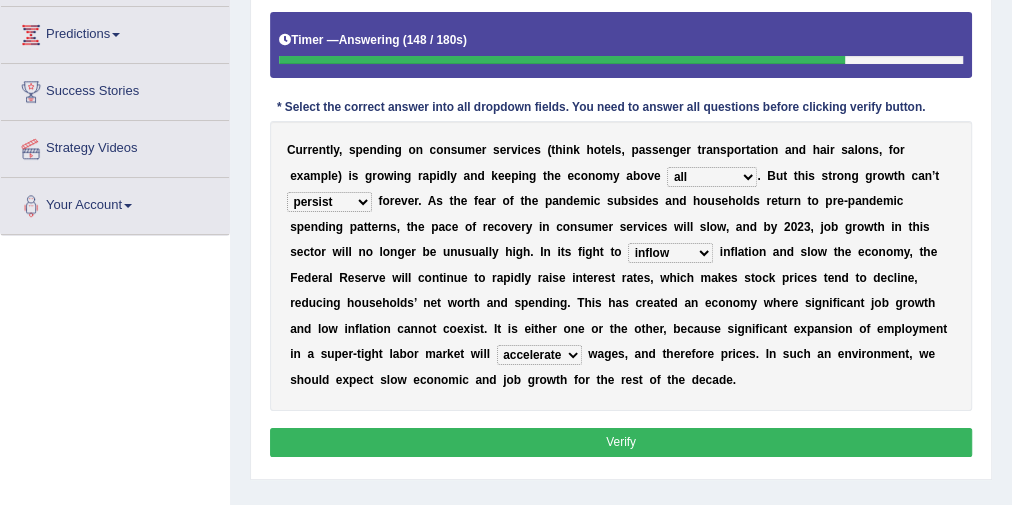 click on "precede rupture accede accelerate" at bounding box center (539, 355) 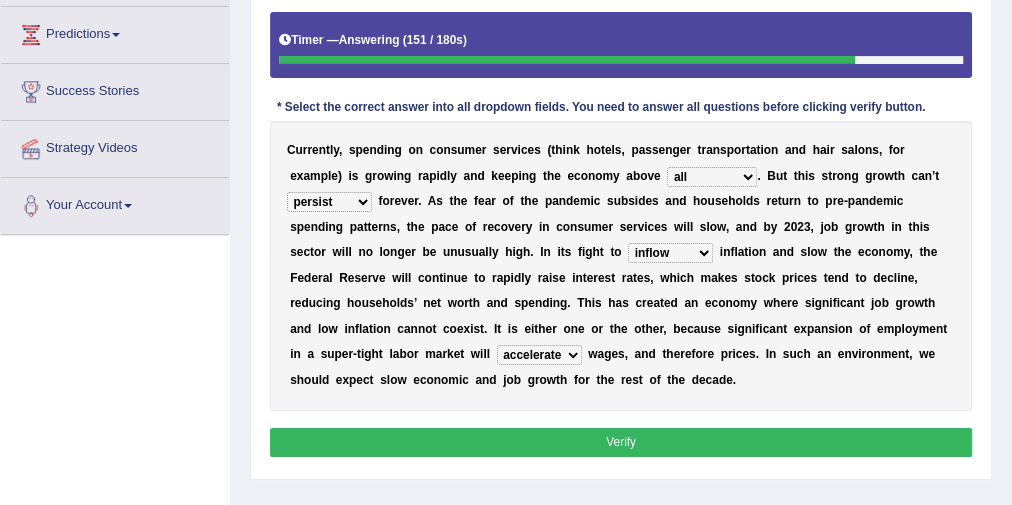 click on "C u r r e n t l y ,    s p e n d i n g    o n    c o n s u m e r    s e r v i c e s    ( t h i n k    h o t e l s ,    p a s s e n g e r    t r a n s p o r t a t i o n    a n d    h a i r    s a l o n s ,    f o r    e x a m p l e )    i s    g r o w i n g    r a p i d l y    a n d    k e e p i n g    t h e    e c o n o m y    a b o v e    board water all themselves .    B u t    t h i s    s t r o n g    g r o w t h    c a n ’ t    perceive persist stride underlie    f o r e v e r .    A s    t h e    f e a r    o f    t h e    p a n d e m i c    s u b s i d e s    a n d    h o u s e h o l d s    r e t u r n    t o    p r e - p a n d e m i c    s p e n d i n g    p a t t e r n s ,    t h e    p a c e    o f    r e c o v e r y    i n    c o n s u m e r    s e r v i c e s    w i l l    s l o w ,    a n d    b y    2 0 2 3 ,    j o b    g r o w t h    i n    t h i s    s e c t o r    w i l l    n o    l o n g e r    b e    u n u s u a l l y" at bounding box center (621, 265) 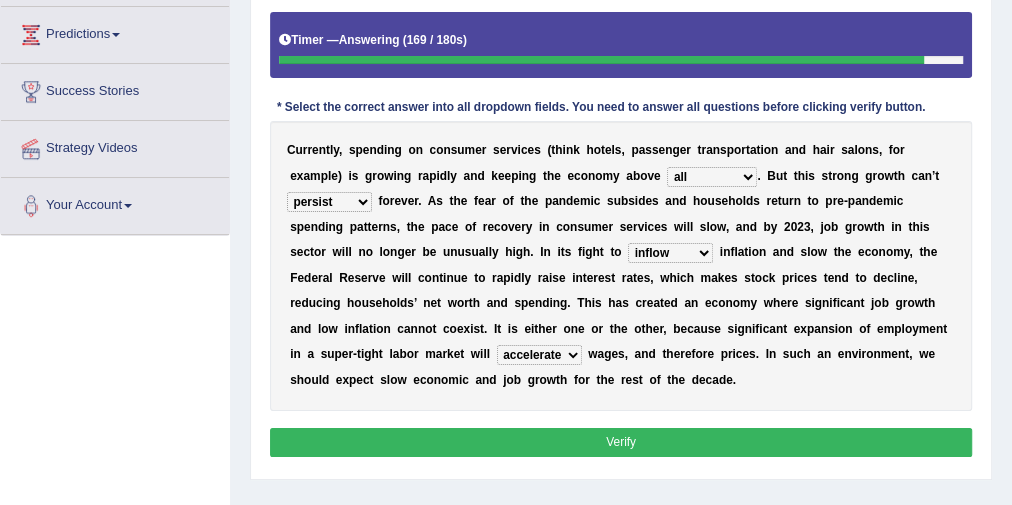 click on "precede rupture accede accelerate" at bounding box center (539, 355) 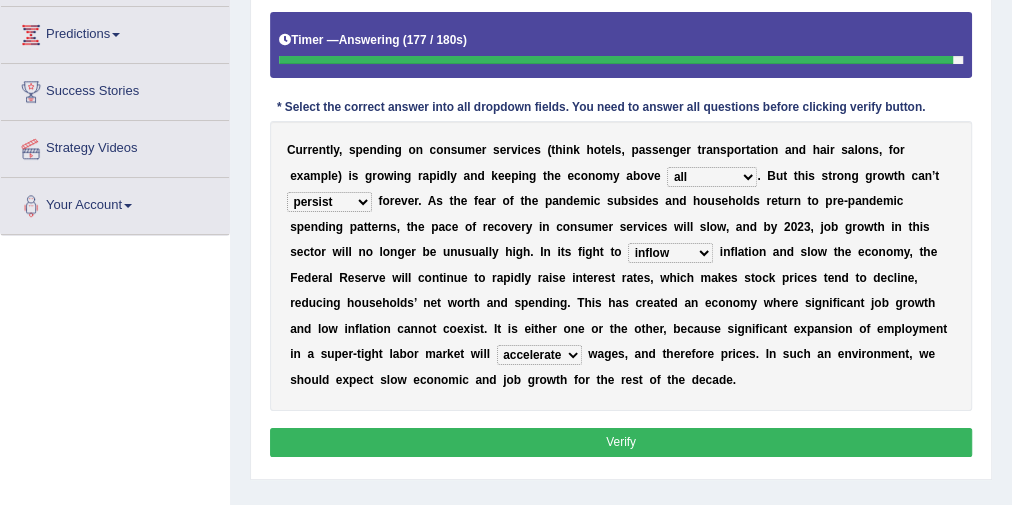 click on "e" at bounding box center [688, 354] 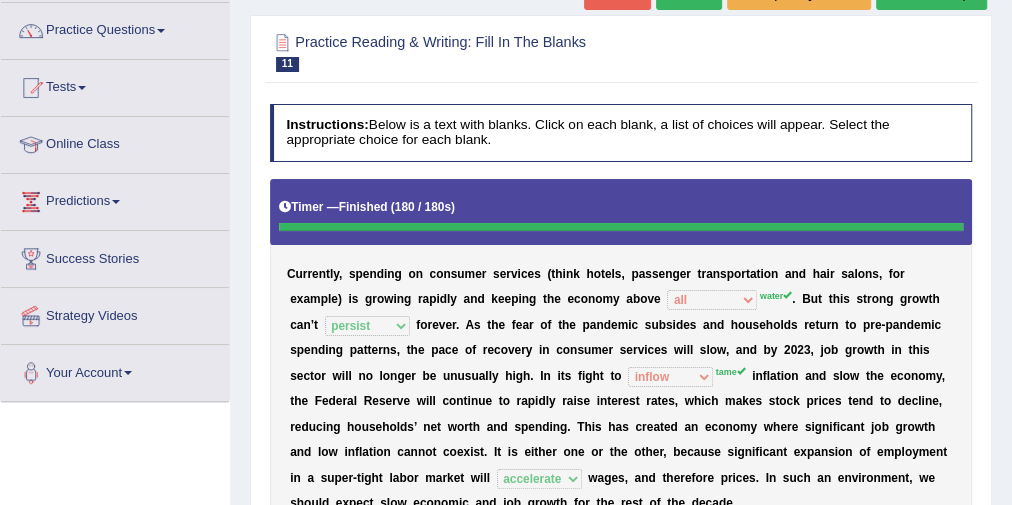 scroll, scrollTop: 0, scrollLeft: 0, axis: both 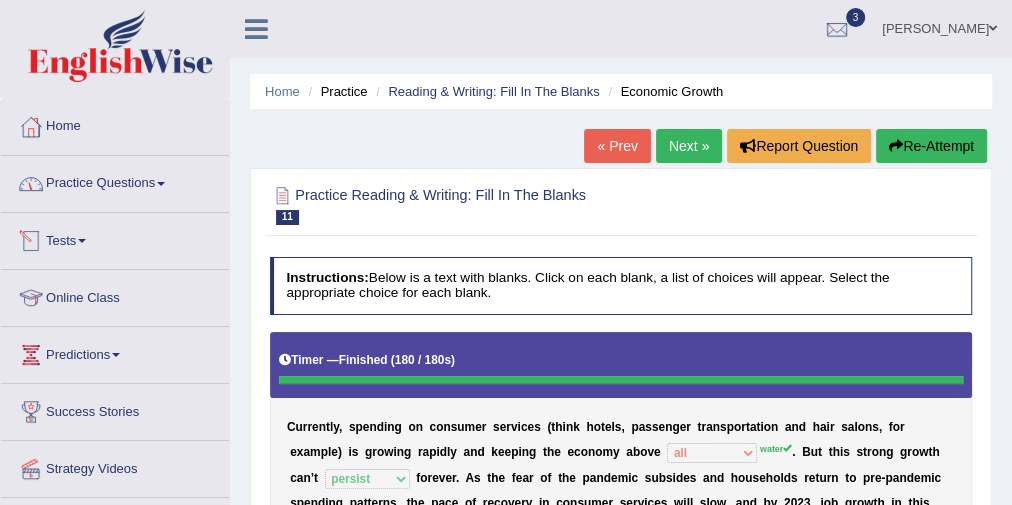 click on "Practice Questions" at bounding box center (115, 181) 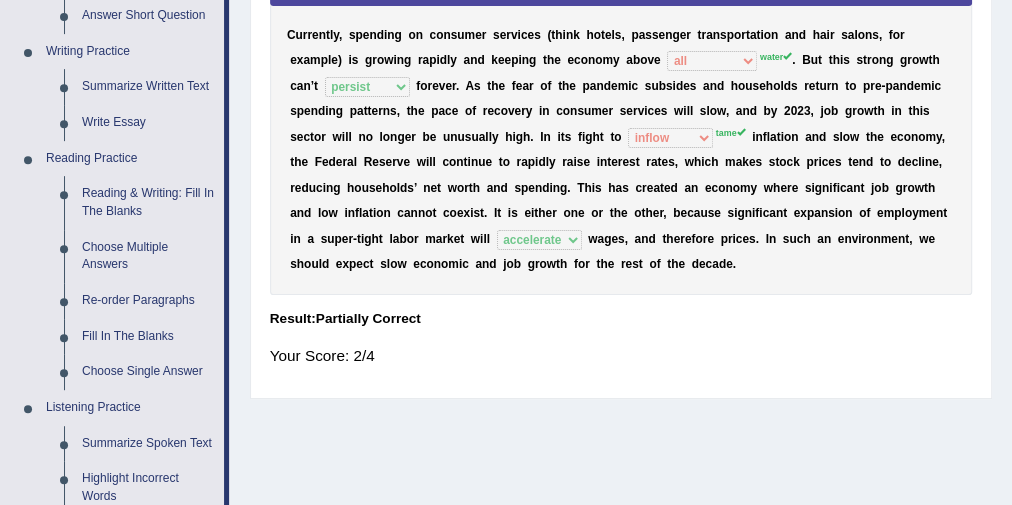 scroll, scrollTop: 400, scrollLeft: 0, axis: vertical 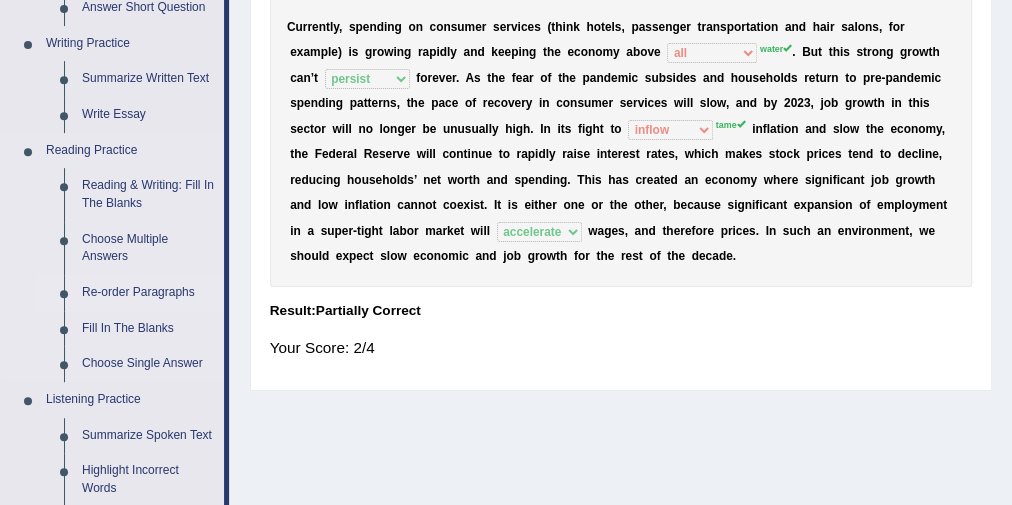 click on "Re-order Paragraphs" at bounding box center (148, 293) 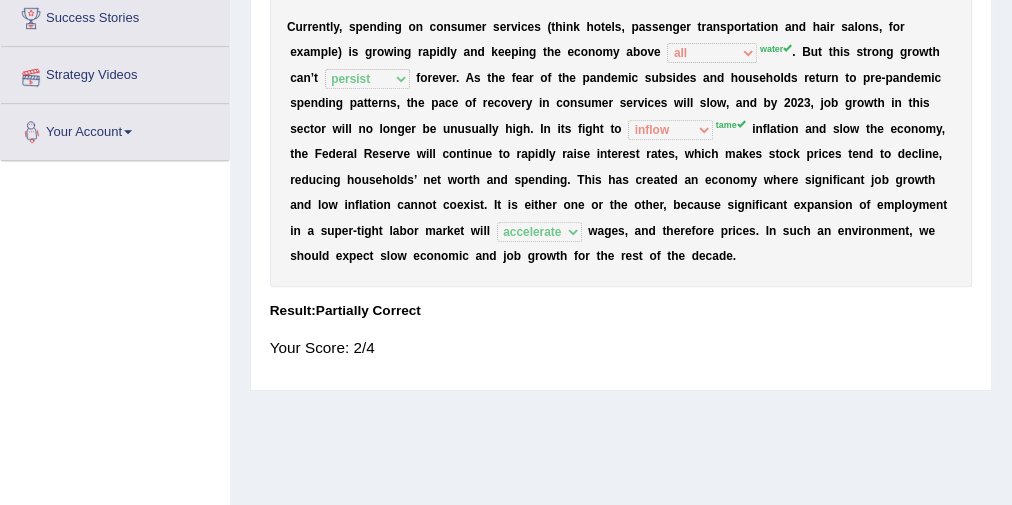 scroll, scrollTop: 435, scrollLeft: 0, axis: vertical 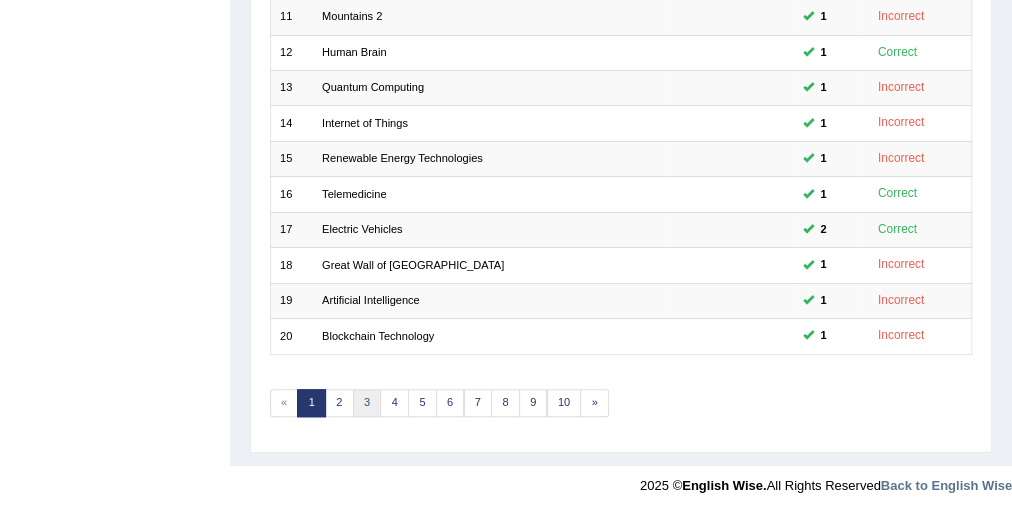 click on "3" at bounding box center (367, 403) 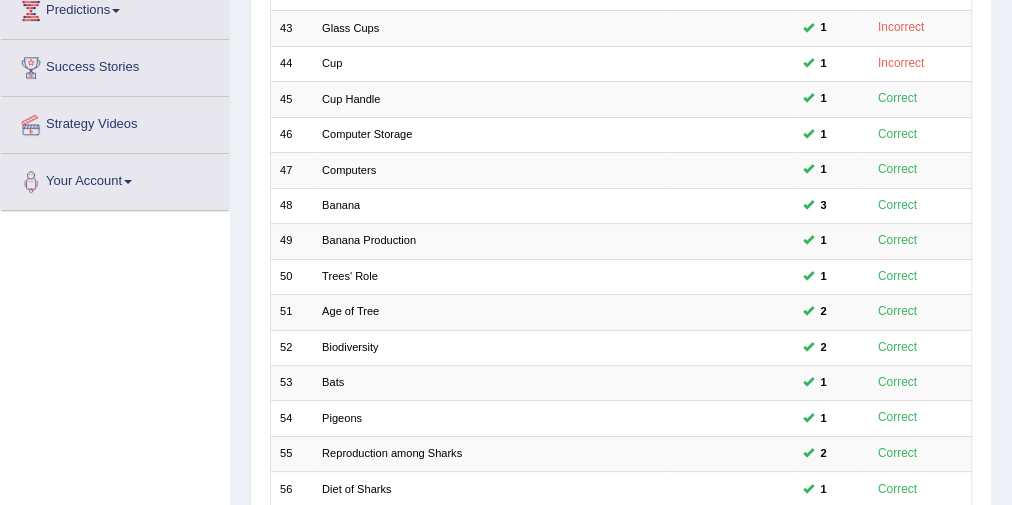 scroll, scrollTop: 639, scrollLeft: 0, axis: vertical 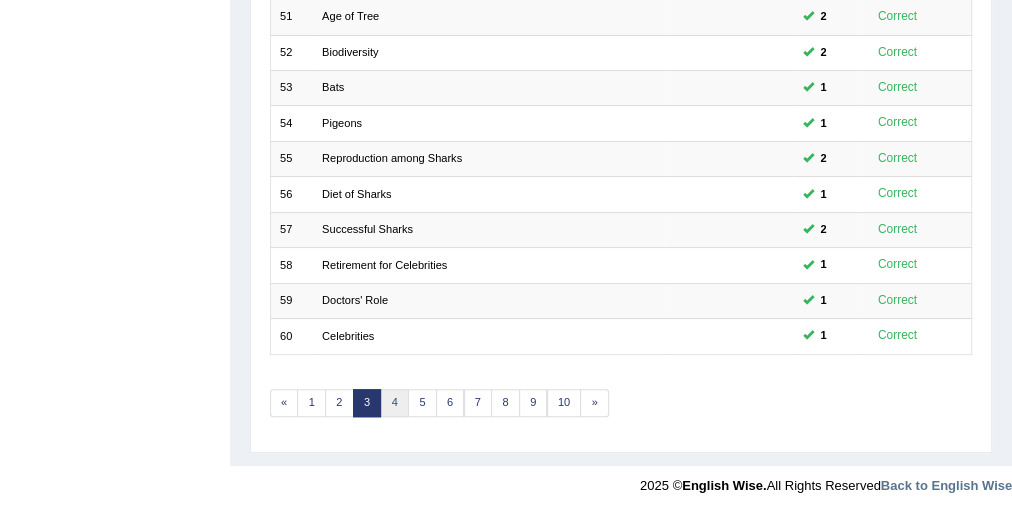 click on "4" at bounding box center (394, 403) 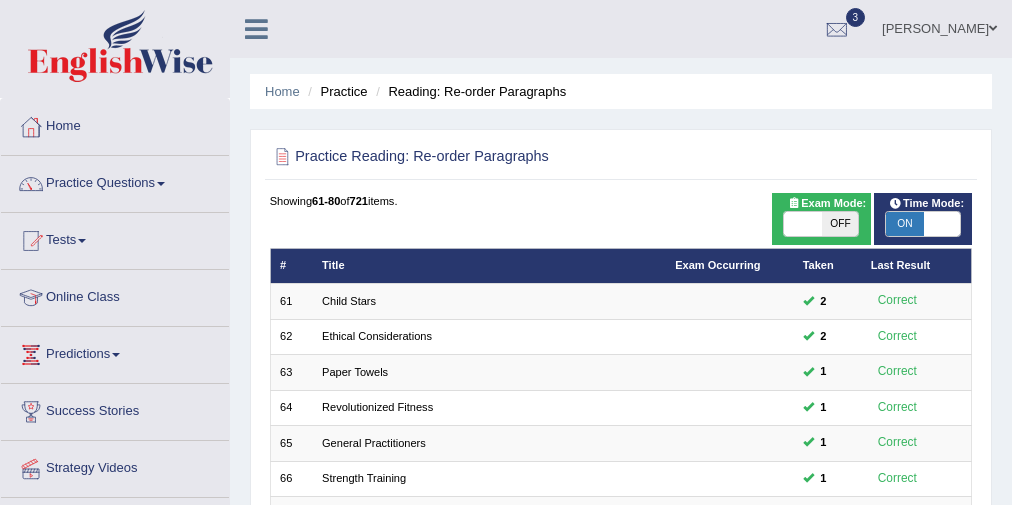 scroll, scrollTop: 639, scrollLeft: 0, axis: vertical 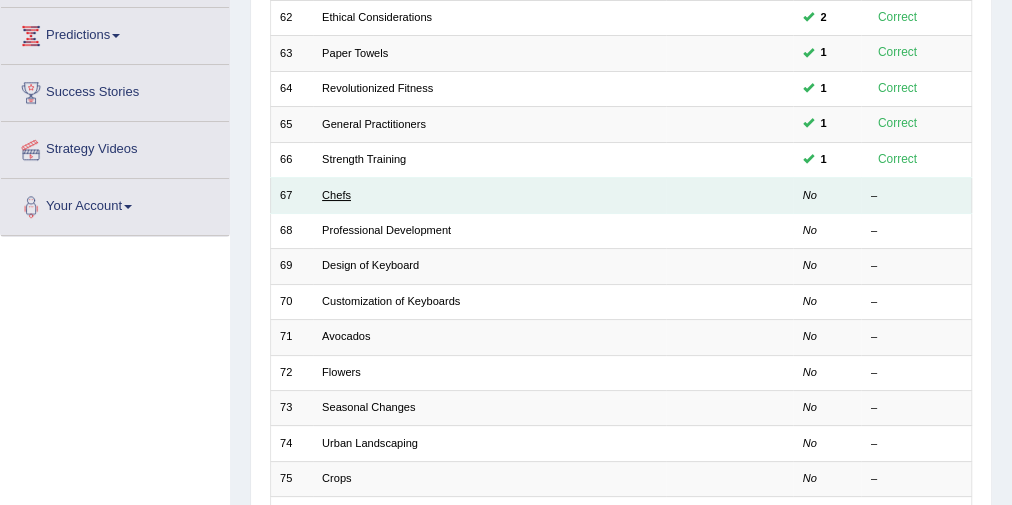 click on "Chefs" at bounding box center [336, 195] 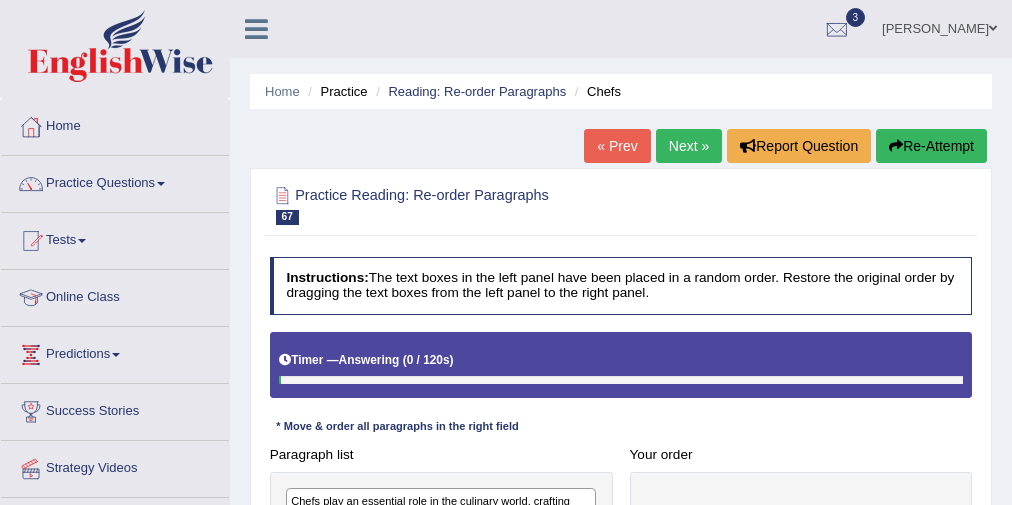 scroll, scrollTop: 67, scrollLeft: 0, axis: vertical 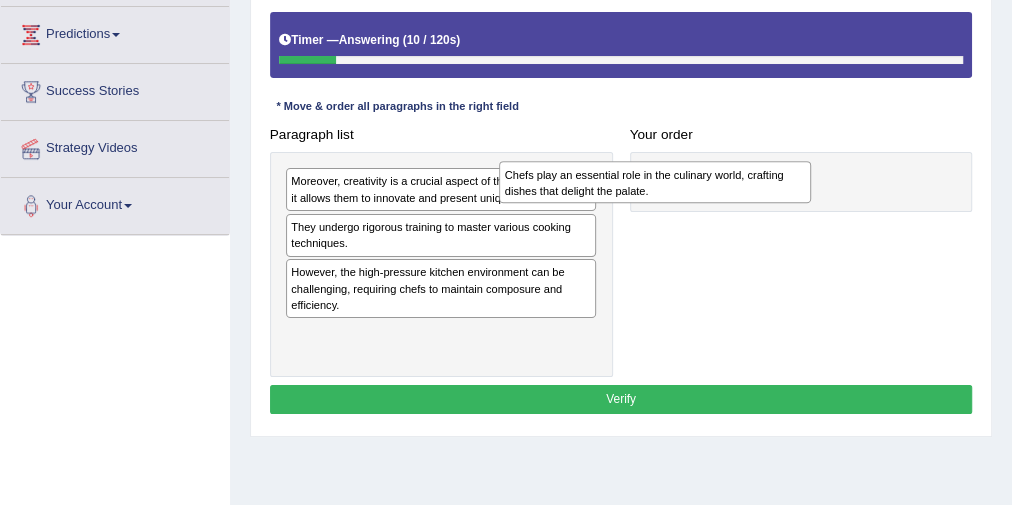drag, startPoint x: 475, startPoint y: 196, endPoint x: 732, endPoint y: 195, distance: 257.00195 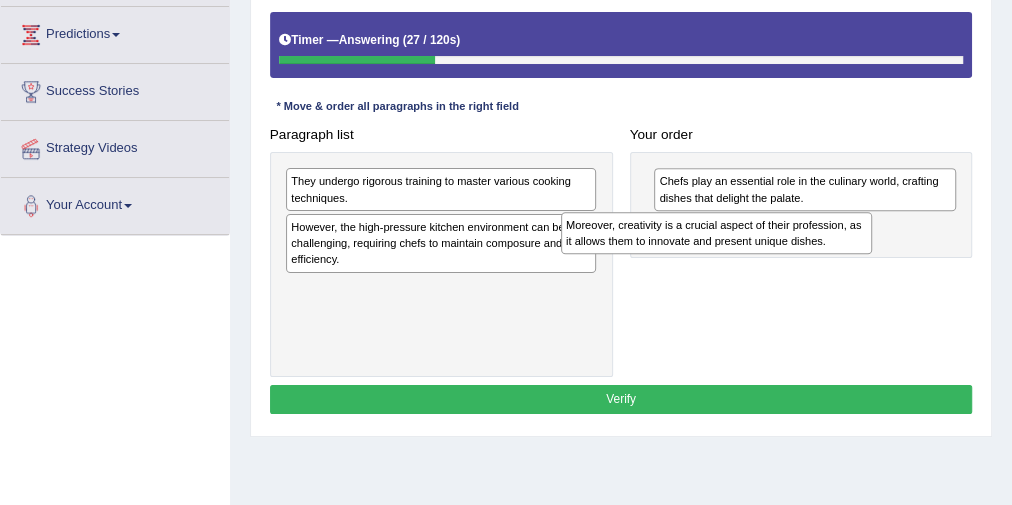 drag, startPoint x: 483, startPoint y: 191, endPoint x: 811, endPoint y: 252, distance: 333.62405 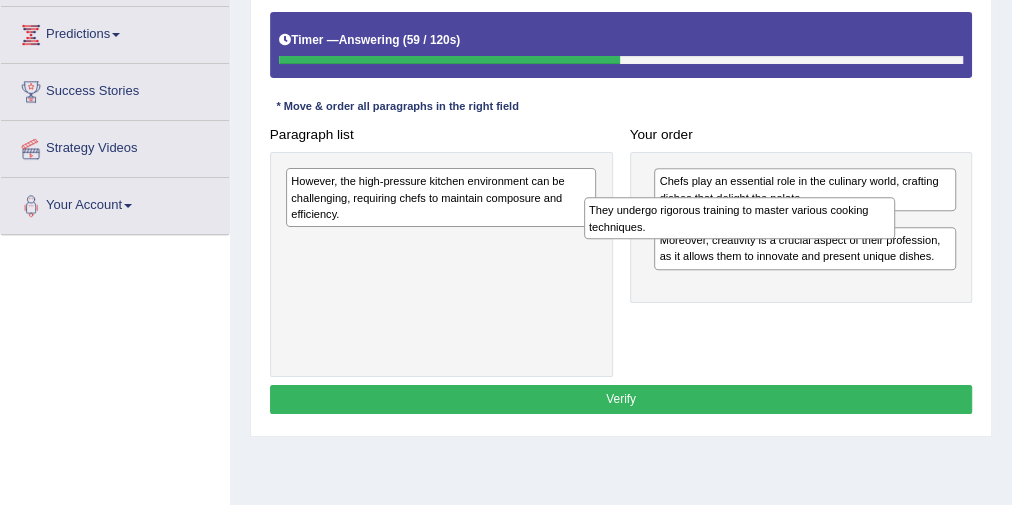 drag, startPoint x: 533, startPoint y: 183, endPoint x: 888, endPoint y: 226, distance: 357.59476 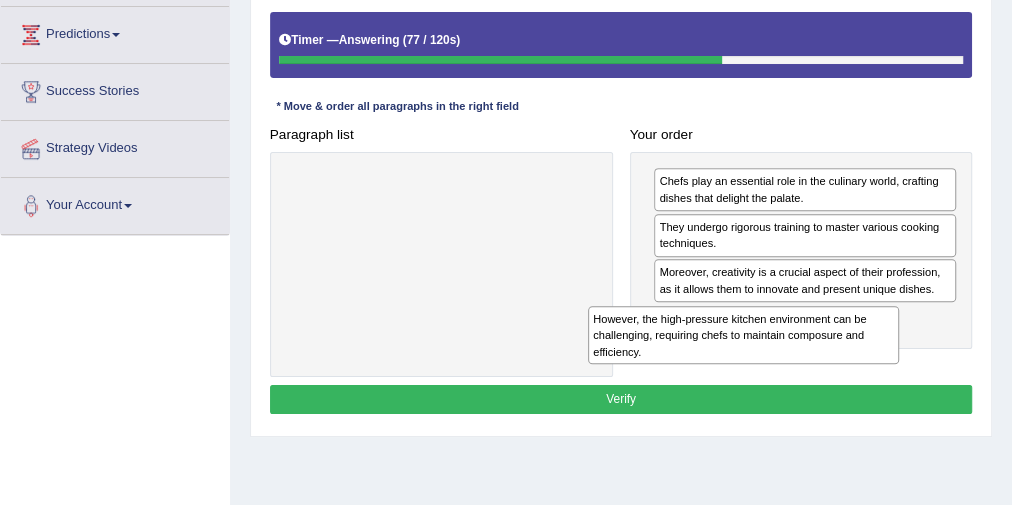 drag, startPoint x: 452, startPoint y: 201, endPoint x: 815, endPoint y: 369, distance: 399.99124 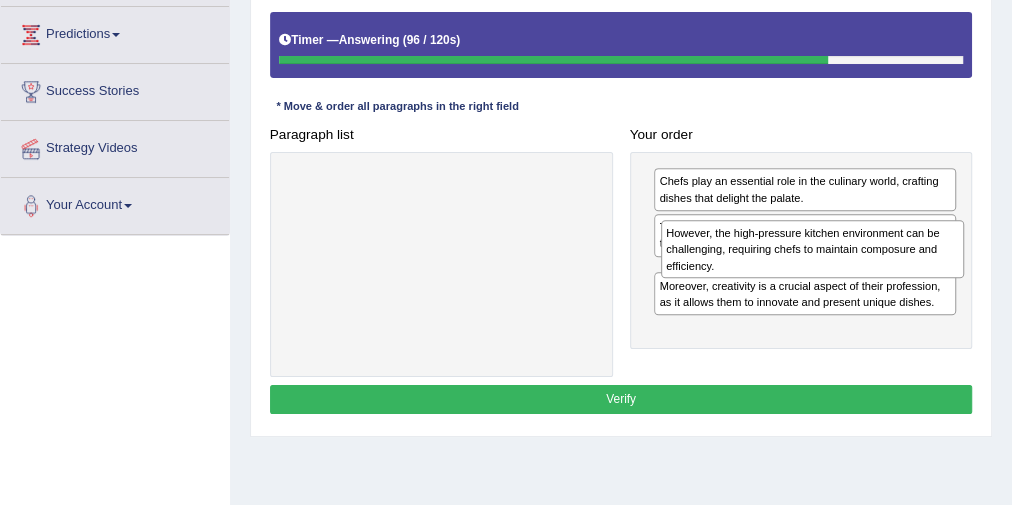 drag, startPoint x: 712, startPoint y: 327, endPoint x: 722, endPoint y: 263, distance: 64.77654 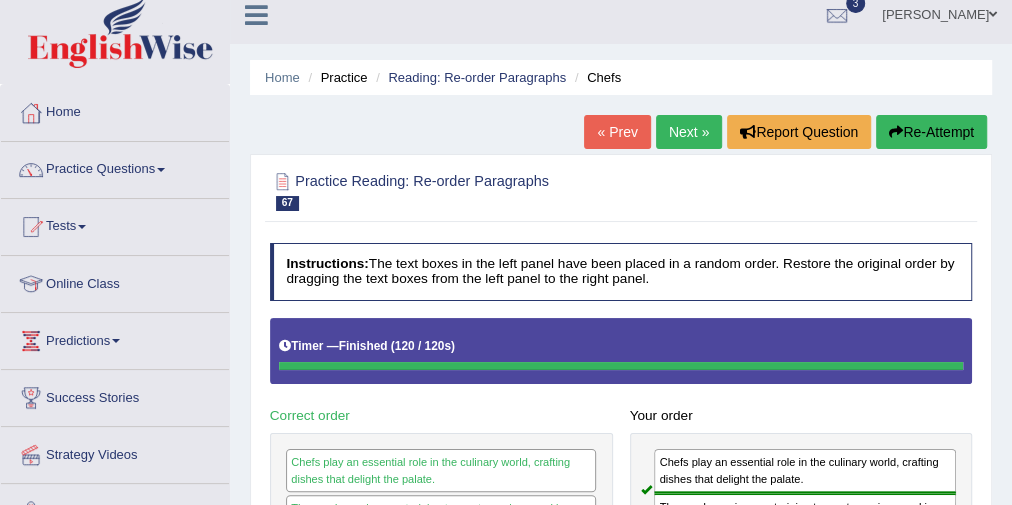 scroll, scrollTop: 0, scrollLeft: 0, axis: both 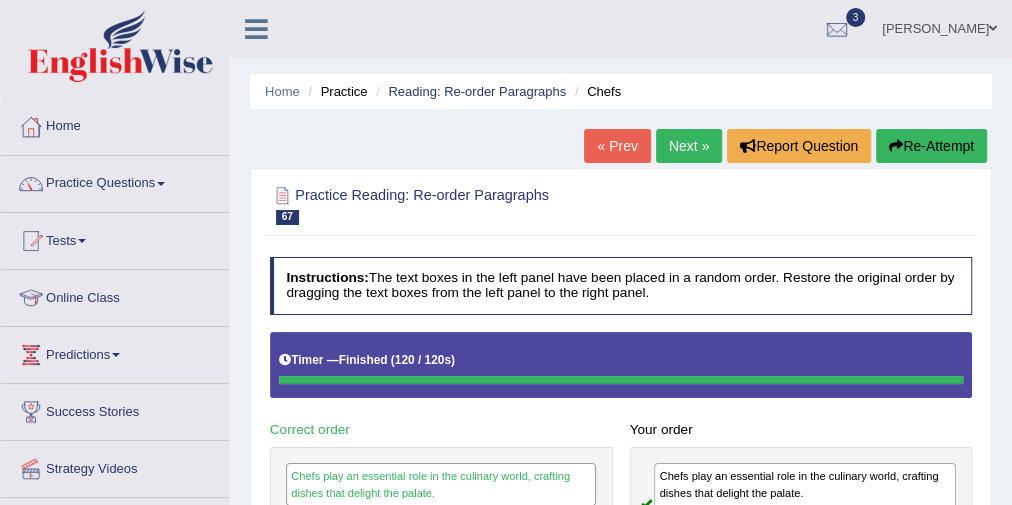 click on "Re-Attempt" at bounding box center (931, 146) 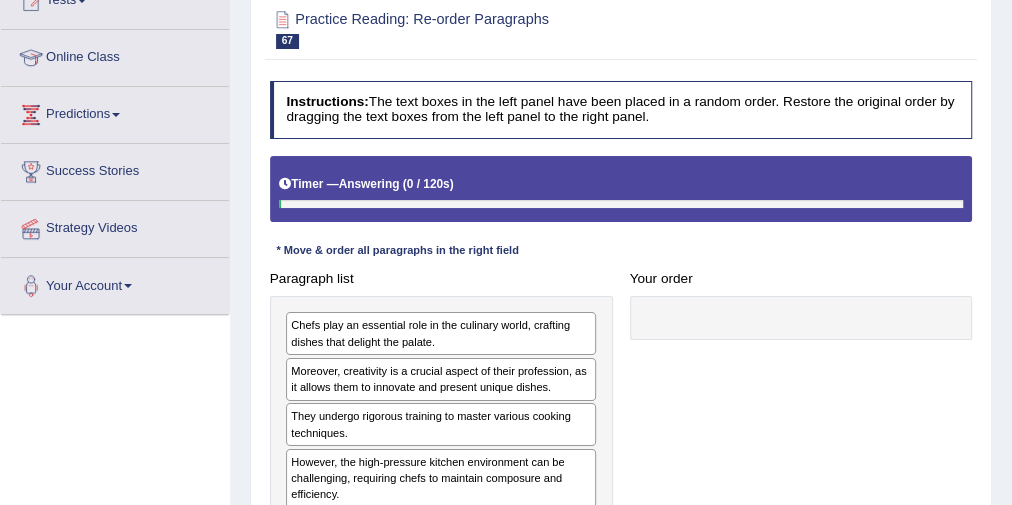 scroll, scrollTop: 0, scrollLeft: 0, axis: both 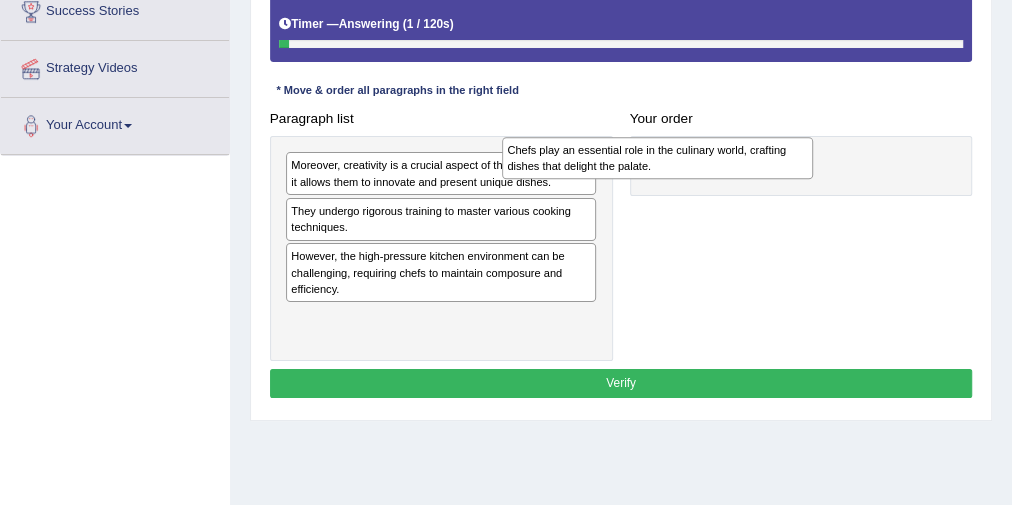 drag, startPoint x: 531, startPoint y: 173, endPoint x: 757, endPoint y: 165, distance: 226.14156 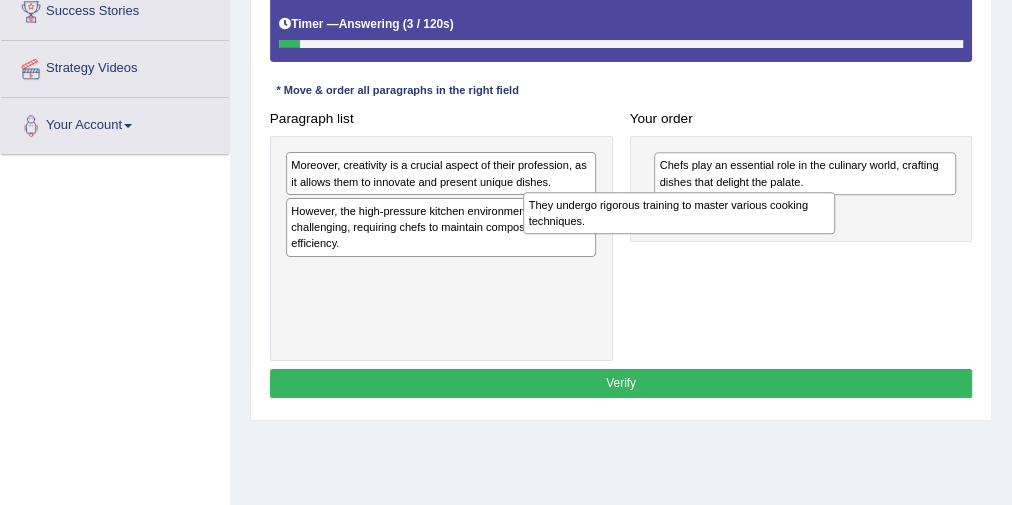 drag, startPoint x: 467, startPoint y: 215, endPoint x: 765, endPoint y: 226, distance: 298.20294 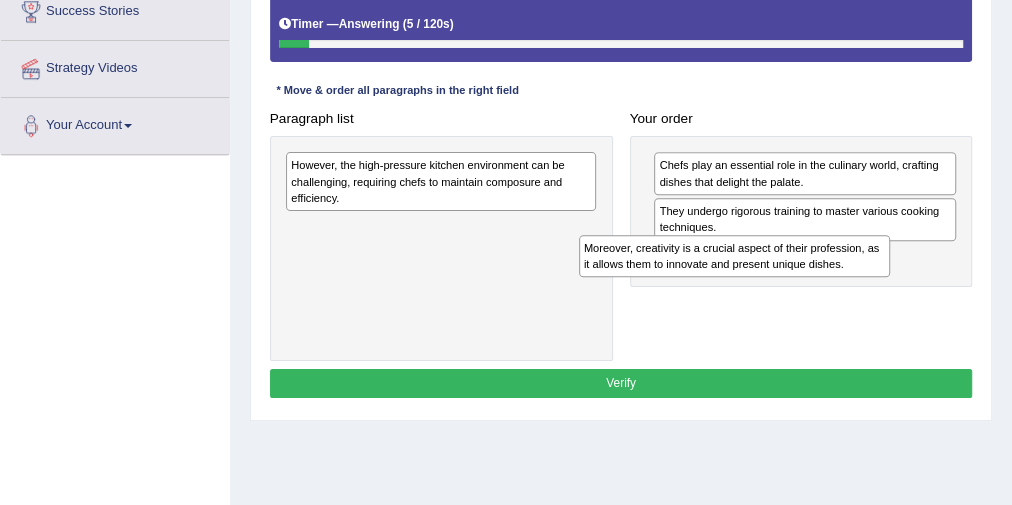 drag, startPoint x: 528, startPoint y: 165, endPoint x: 847, endPoint y: 260, distance: 332.8453 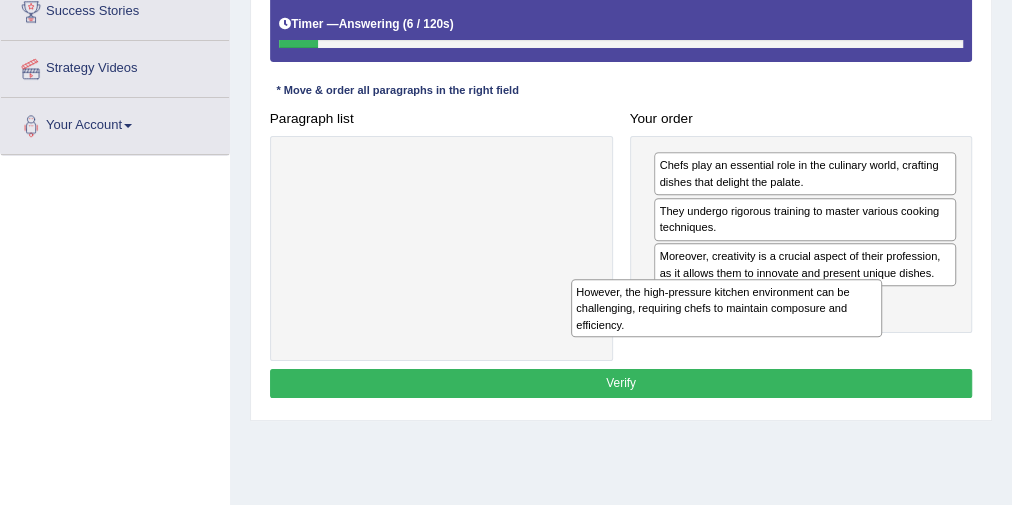 drag, startPoint x: 564, startPoint y: 203, endPoint x: 883, endPoint y: 341, distance: 347.57013 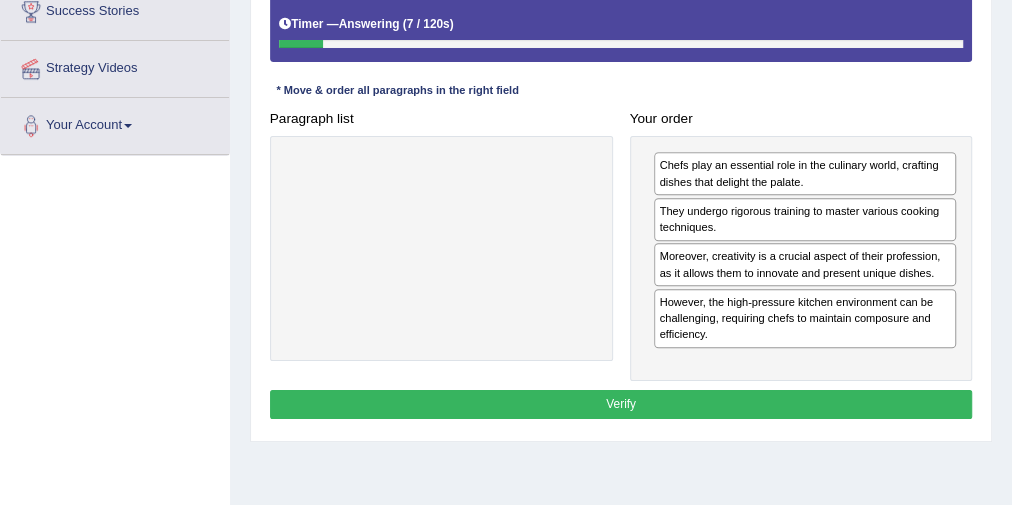 click on "Verify" at bounding box center [621, 404] 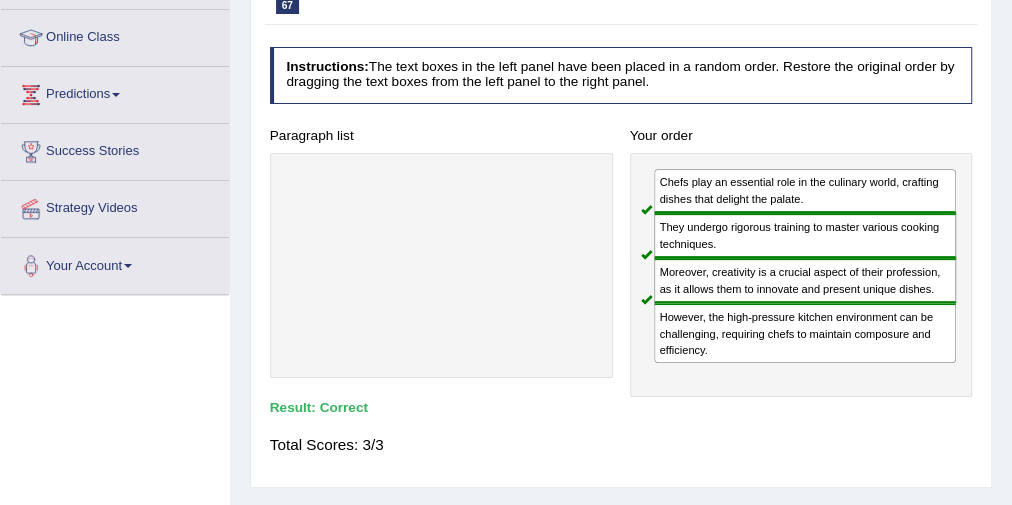 scroll, scrollTop: 0, scrollLeft: 0, axis: both 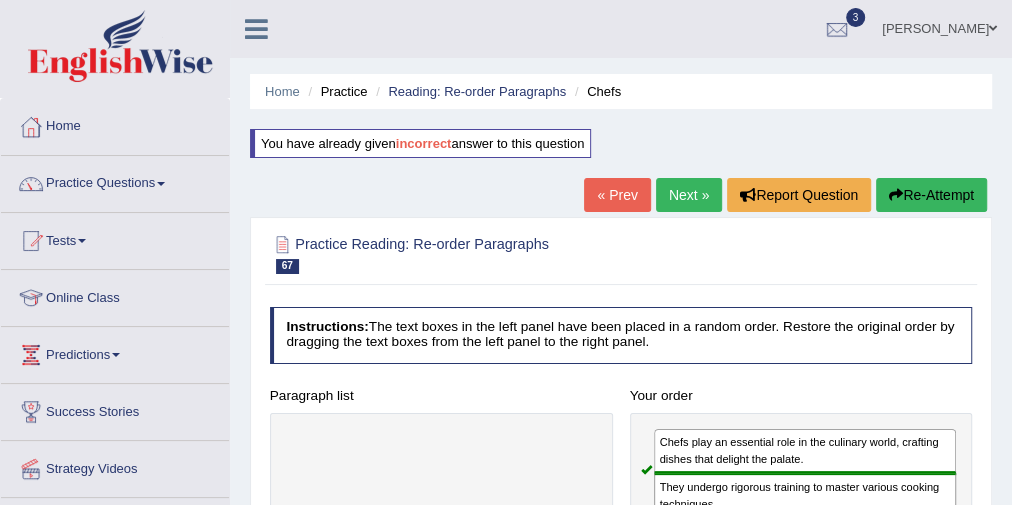 click on "Next »" at bounding box center (689, 195) 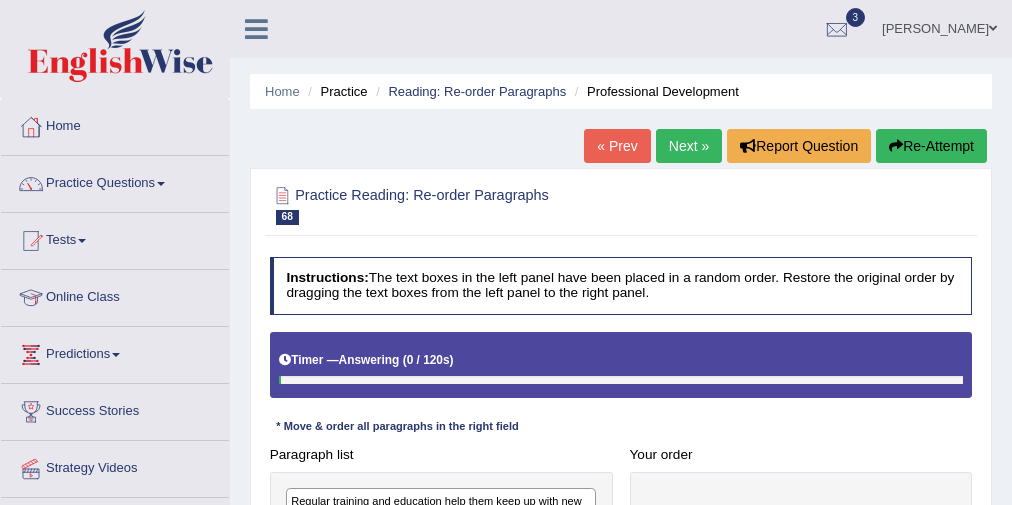 scroll, scrollTop: 0, scrollLeft: 0, axis: both 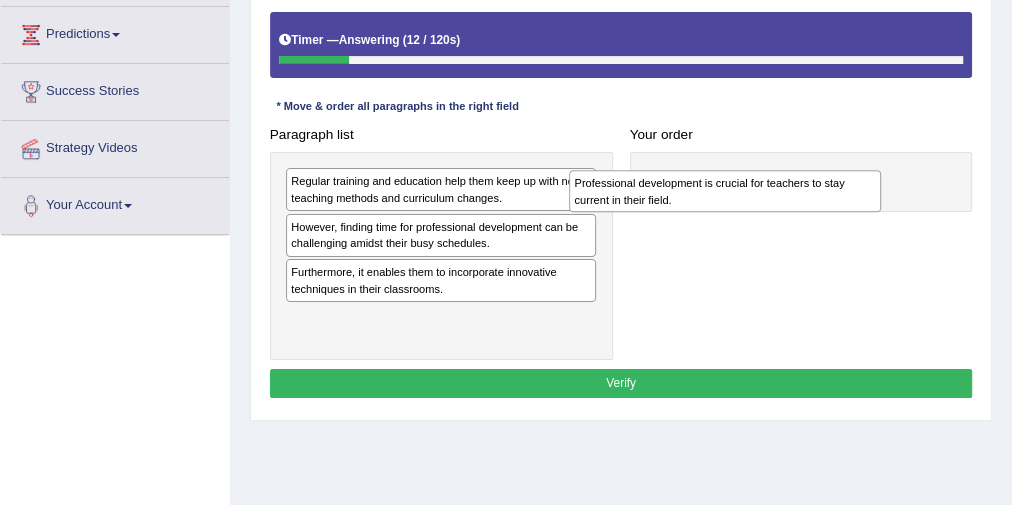 drag, startPoint x: 463, startPoint y: 290, endPoint x: 801, endPoint y: 210, distance: 347.33844 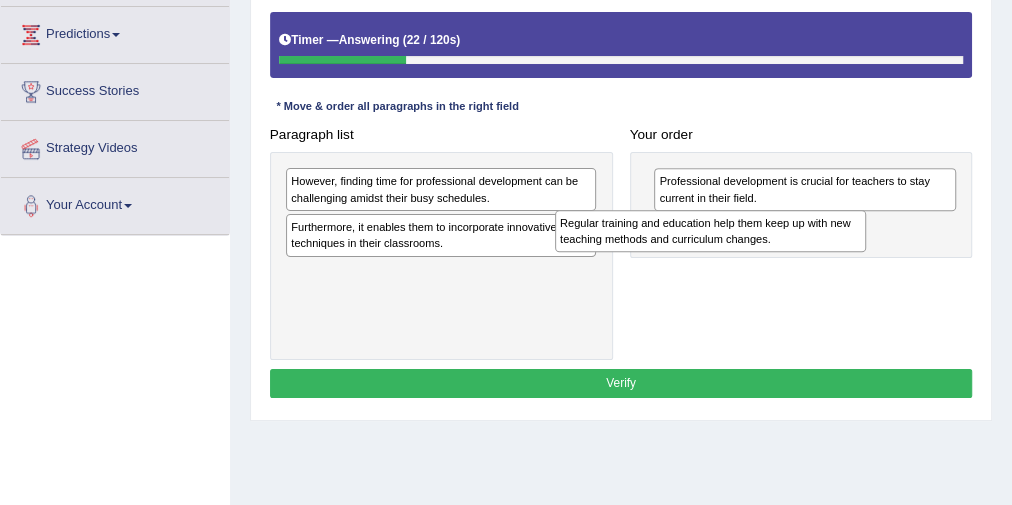 drag, startPoint x: 506, startPoint y: 197, endPoint x: 829, endPoint y: 259, distance: 328.89664 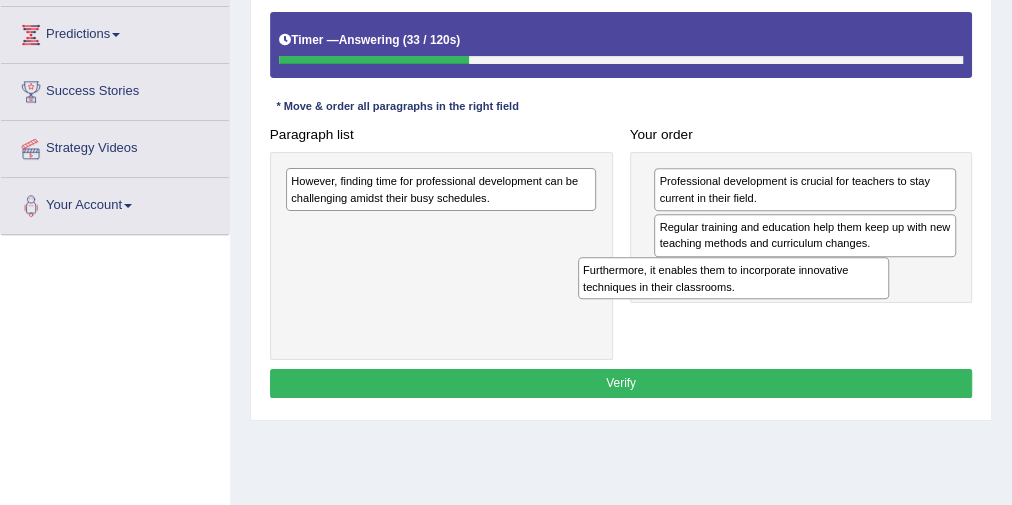 drag, startPoint x: 482, startPoint y: 235, endPoint x: 833, endPoint y: 301, distance: 357.1512 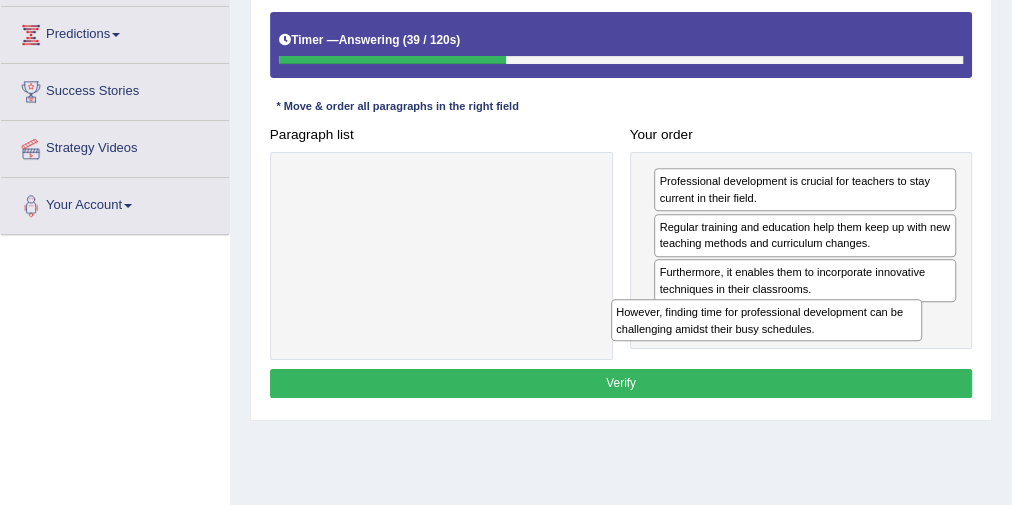 drag, startPoint x: 538, startPoint y: 192, endPoint x: 924, endPoint y: 354, distance: 418.61676 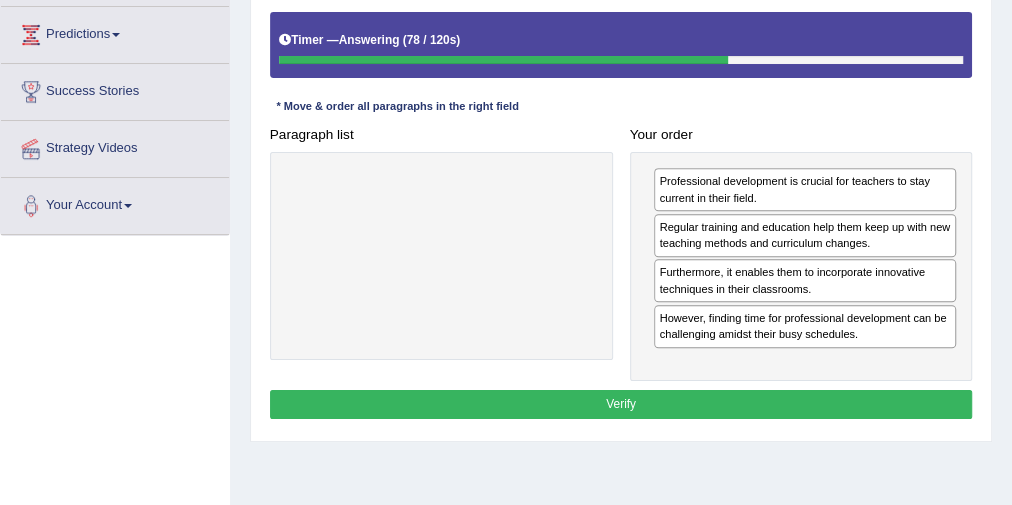 click on "Verify" at bounding box center [621, 404] 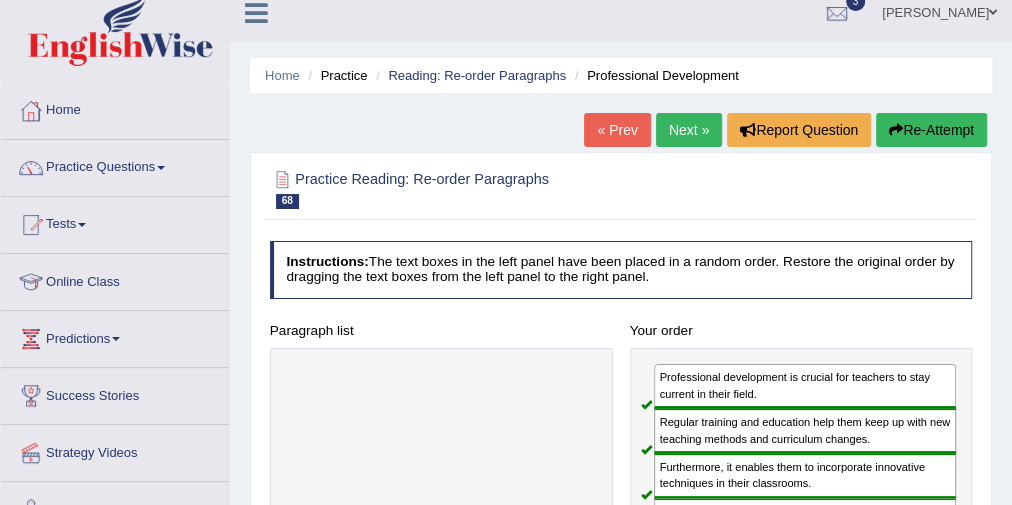 scroll, scrollTop: 0, scrollLeft: 0, axis: both 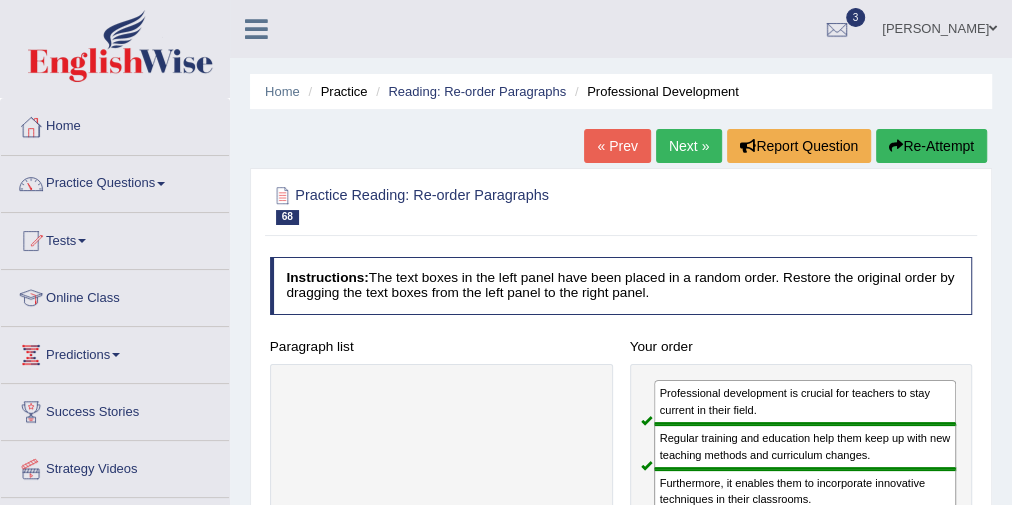 click on "Next »" at bounding box center (689, 146) 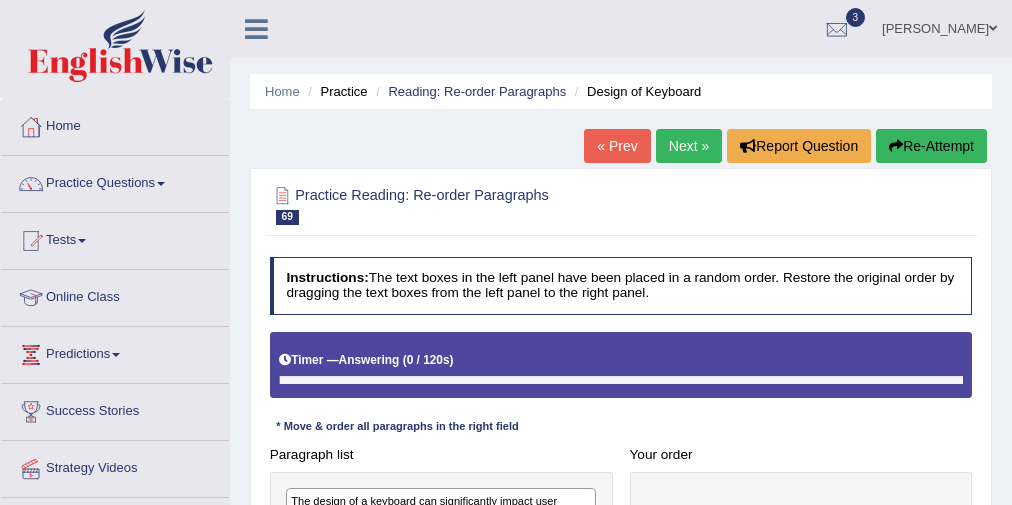 scroll, scrollTop: 268, scrollLeft: 0, axis: vertical 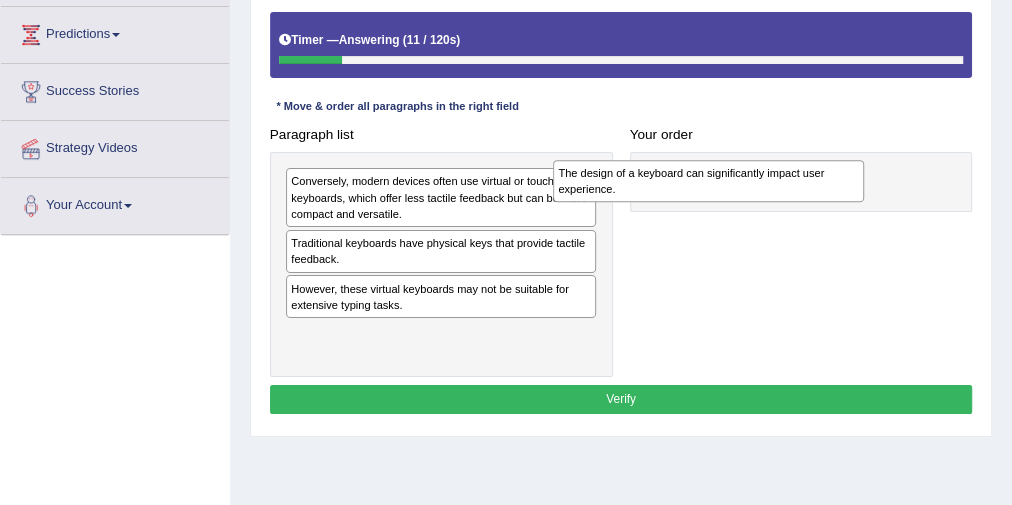 drag, startPoint x: 494, startPoint y: 183, endPoint x: 812, endPoint y: 183, distance: 318 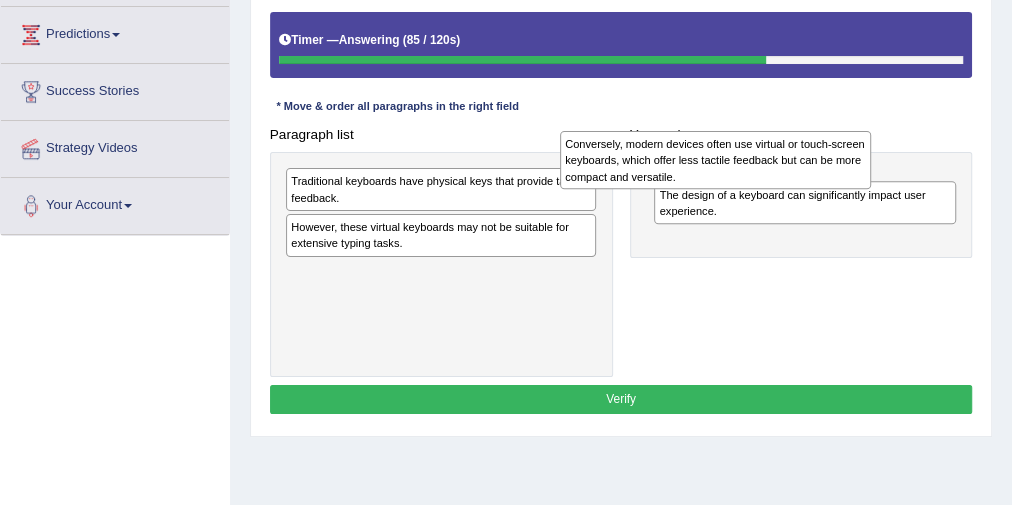 drag, startPoint x: 475, startPoint y: 192, endPoint x: 802, endPoint y: 157, distance: 328.86777 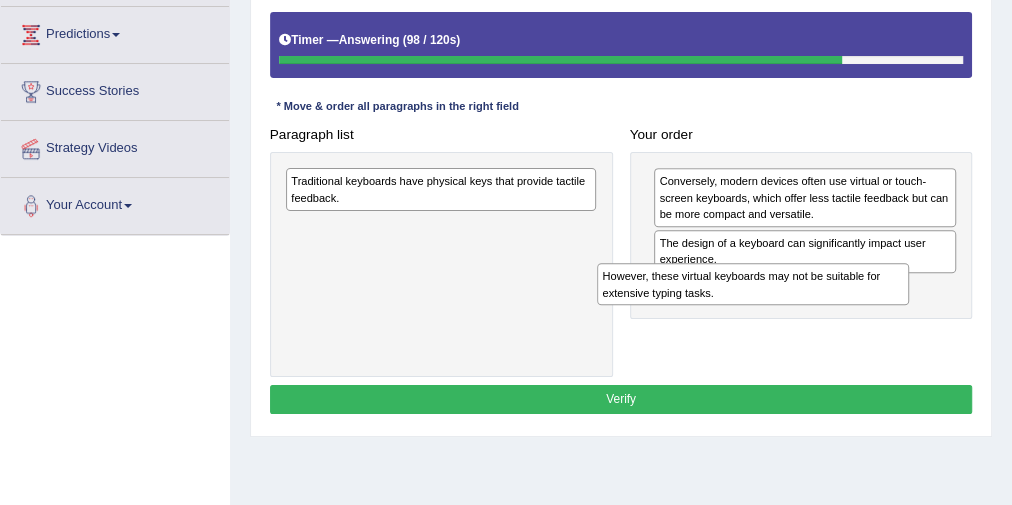 drag, startPoint x: 493, startPoint y: 238, endPoint x: 863, endPoint y: 314, distance: 377.72476 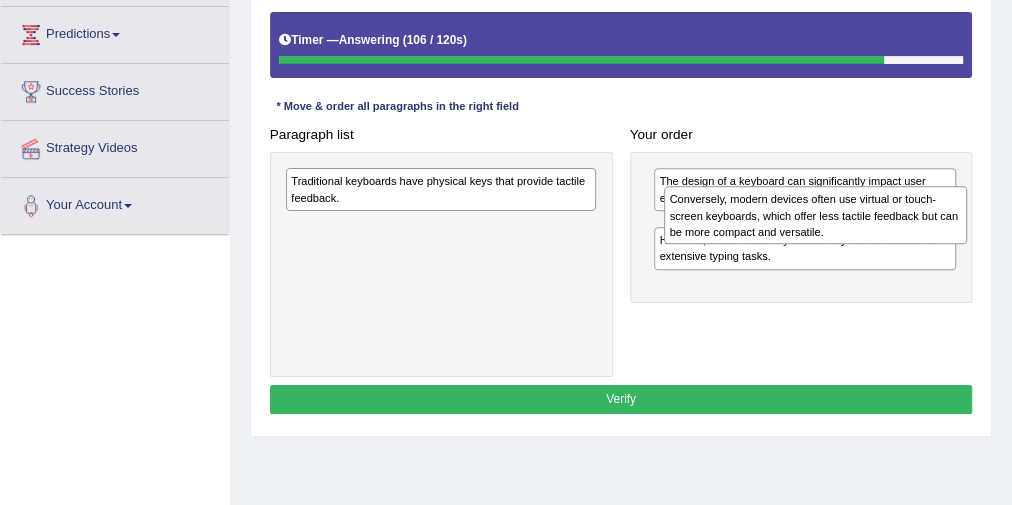 drag, startPoint x: 771, startPoint y: 193, endPoint x: 784, endPoint y: 222, distance: 31.780497 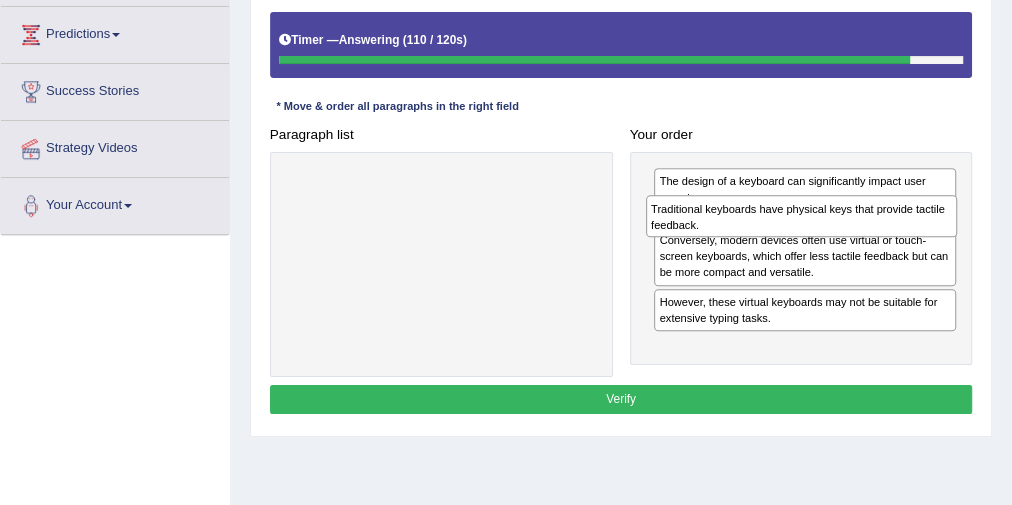 drag, startPoint x: 480, startPoint y: 190, endPoint x: 908, endPoint y: 231, distance: 429.9593 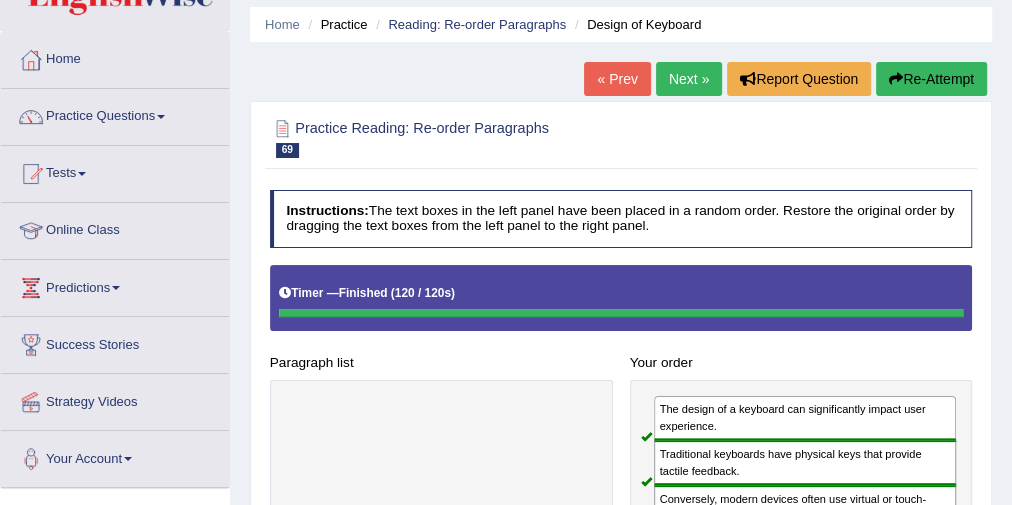 scroll, scrollTop: 0, scrollLeft: 0, axis: both 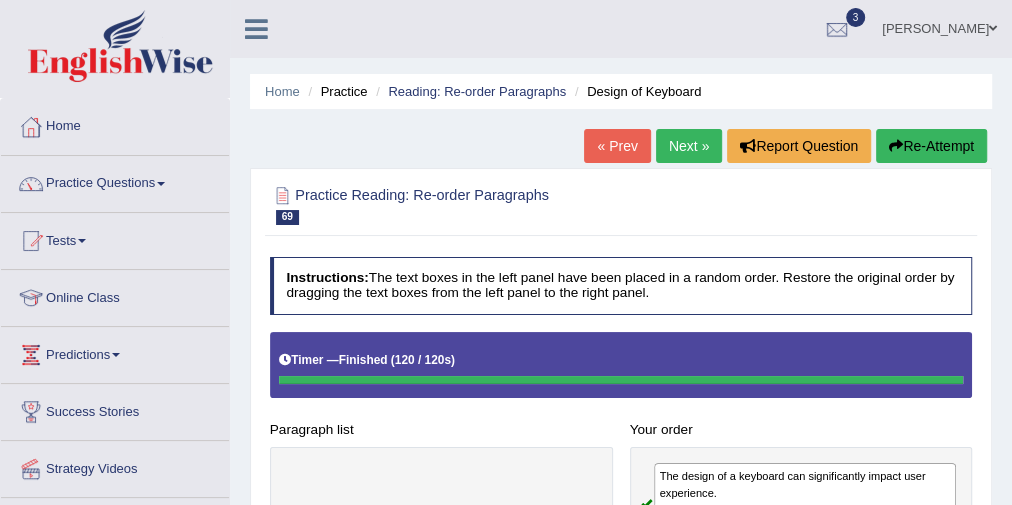 click on "Next »" at bounding box center (689, 146) 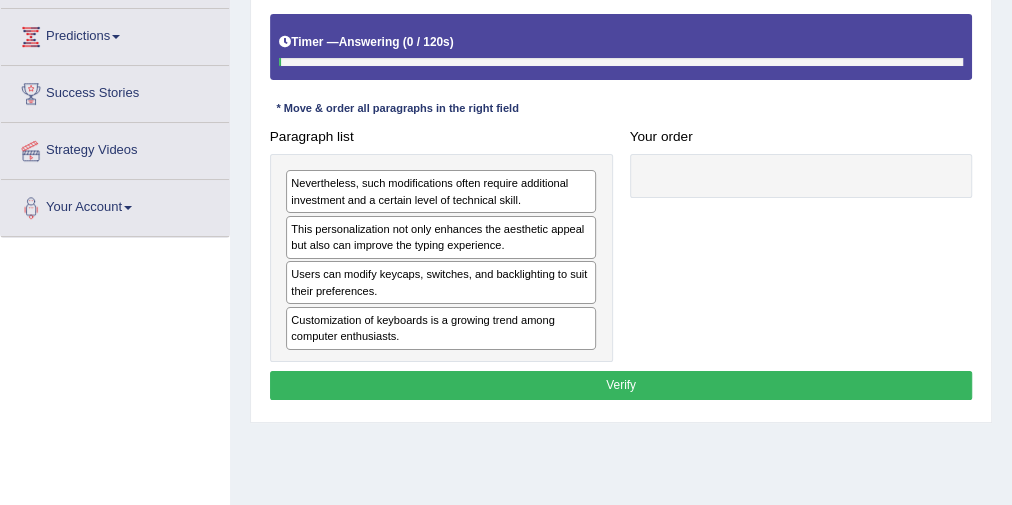 scroll, scrollTop: 0, scrollLeft: 0, axis: both 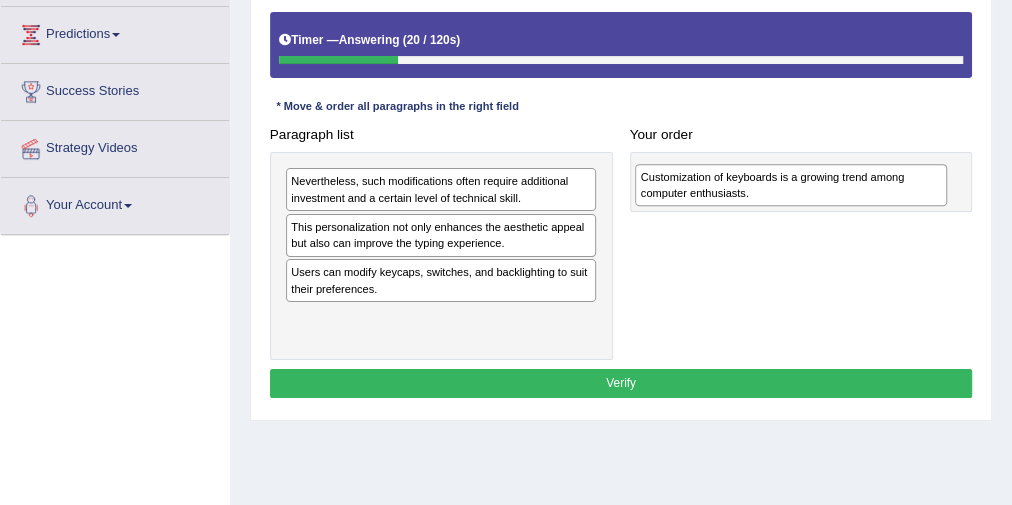 drag, startPoint x: 380, startPoint y: 325, endPoint x: 792, endPoint y: 188, distance: 434.18085 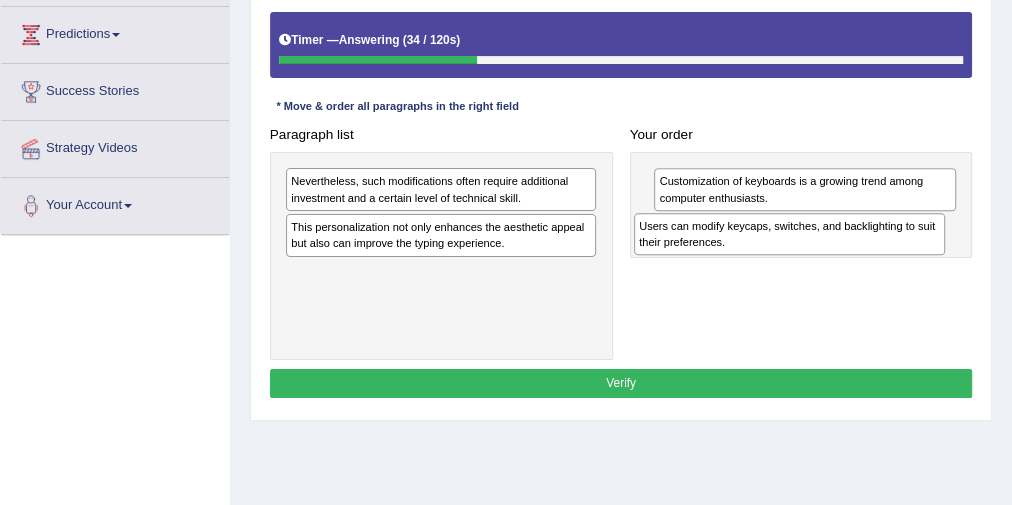 drag, startPoint x: 524, startPoint y: 267, endPoint x: 939, endPoint y: 239, distance: 415.9435 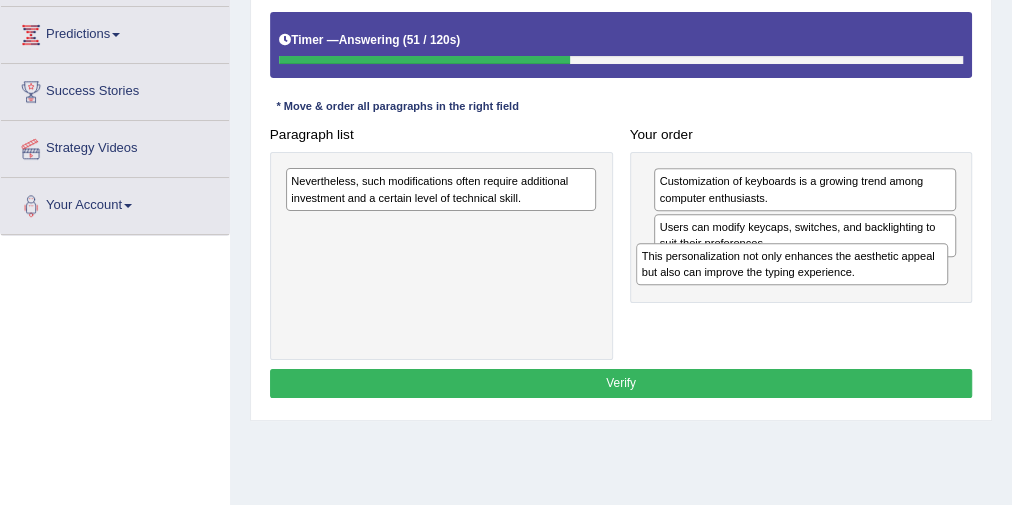 drag, startPoint x: 535, startPoint y: 245, endPoint x: 952, endPoint y: 298, distance: 420.3546 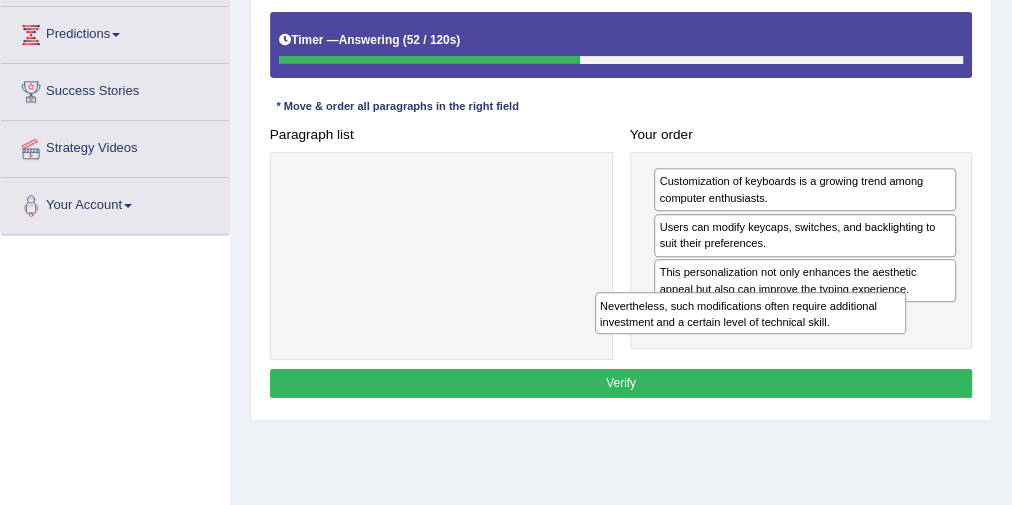 drag, startPoint x: 536, startPoint y: 190, endPoint x: 906, endPoint y: 346, distance: 401.54202 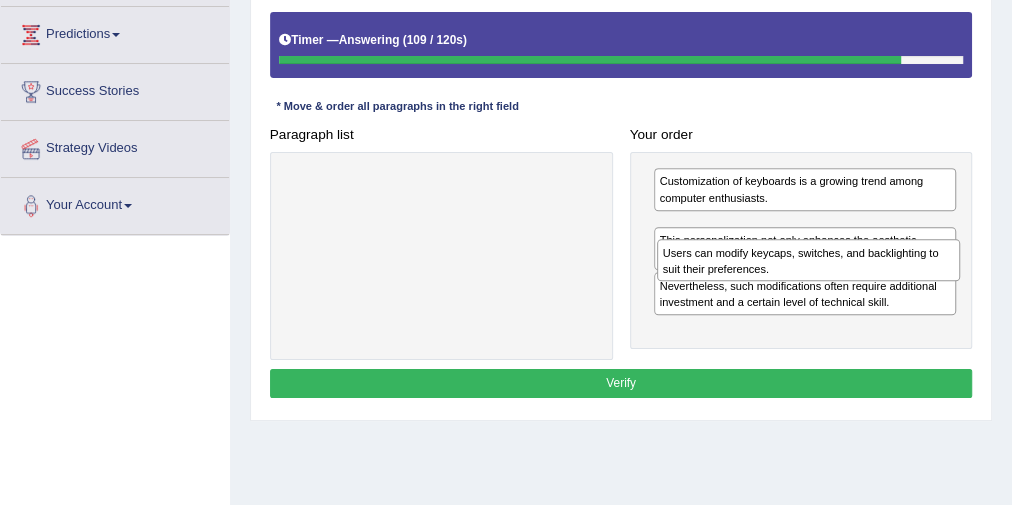 drag, startPoint x: 793, startPoint y: 230, endPoint x: 803, endPoint y: 278, distance: 49.0306 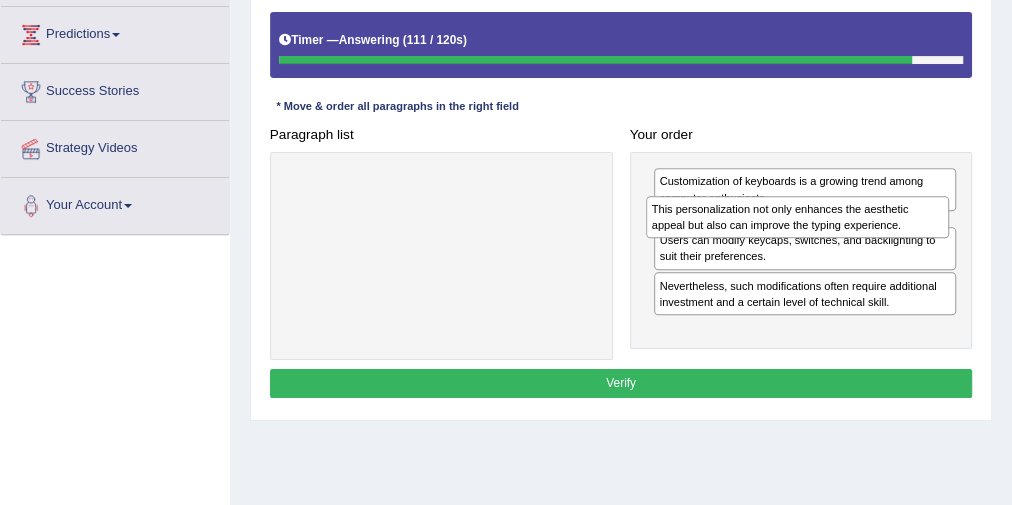 drag, startPoint x: 793, startPoint y: 277, endPoint x: 790, endPoint y: 226, distance: 51.088158 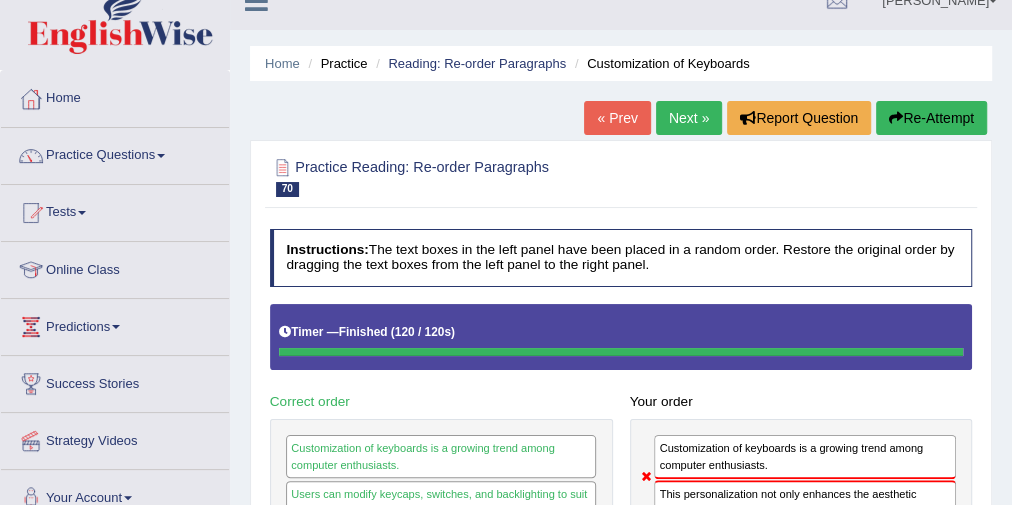 scroll, scrollTop: 0, scrollLeft: 0, axis: both 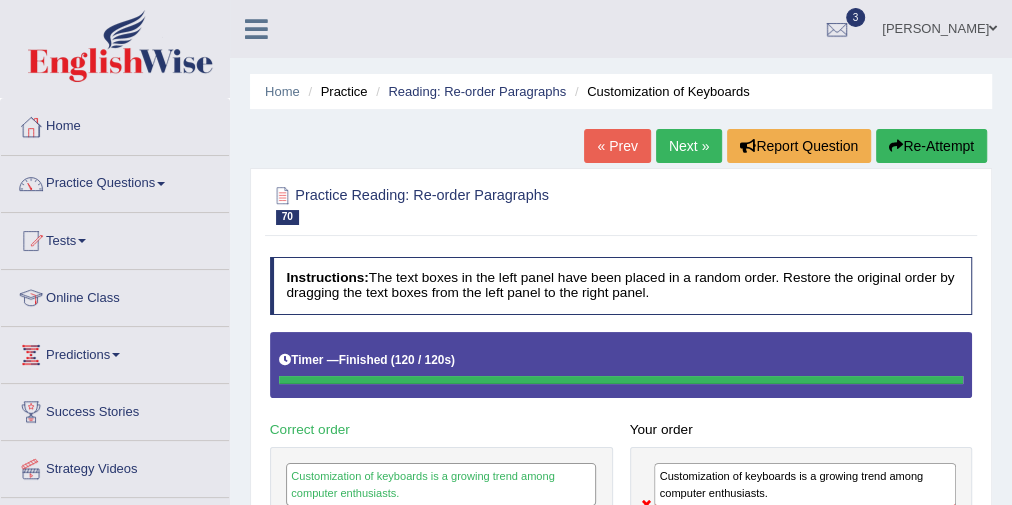 click on "Re-Attempt" at bounding box center (931, 146) 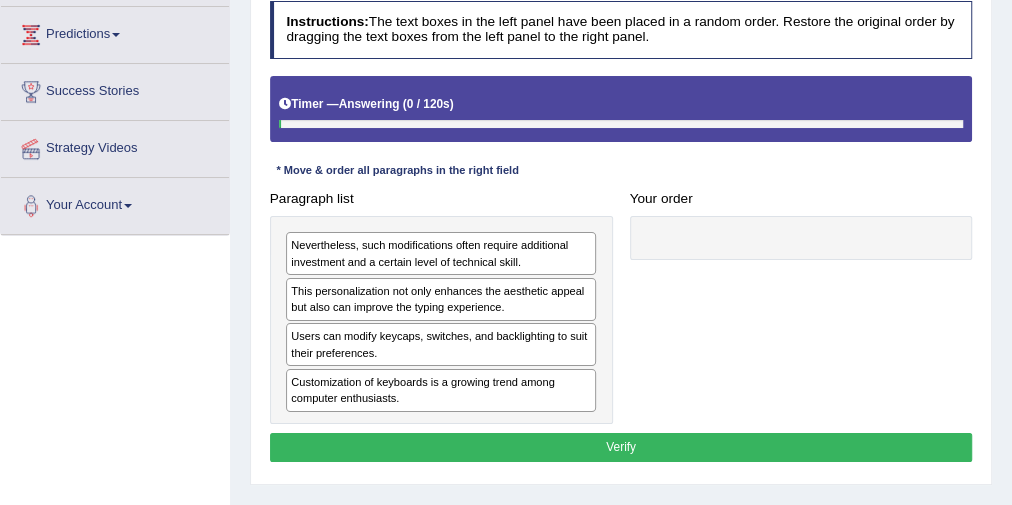 scroll, scrollTop: 0, scrollLeft: 0, axis: both 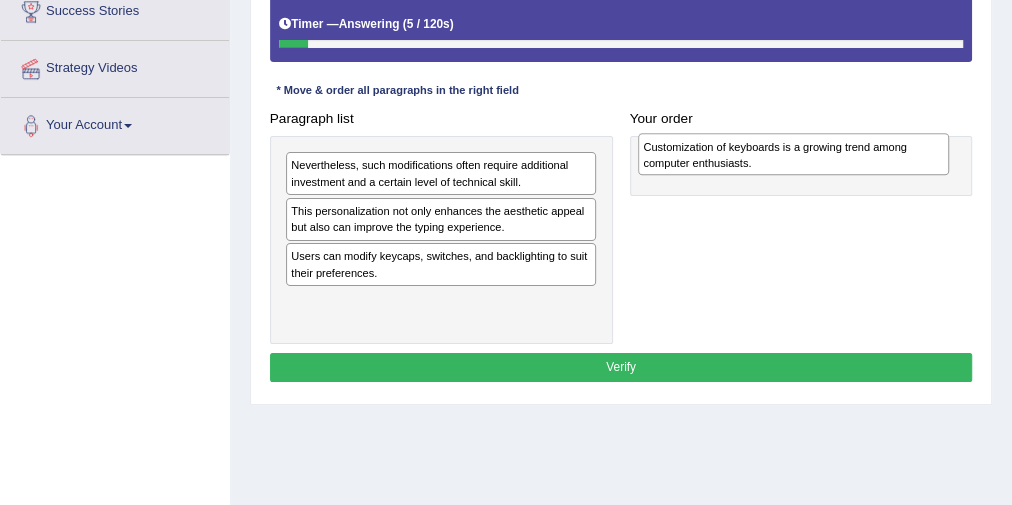 drag, startPoint x: 399, startPoint y: 312, endPoint x: 818, endPoint y: 165, distance: 444.0383 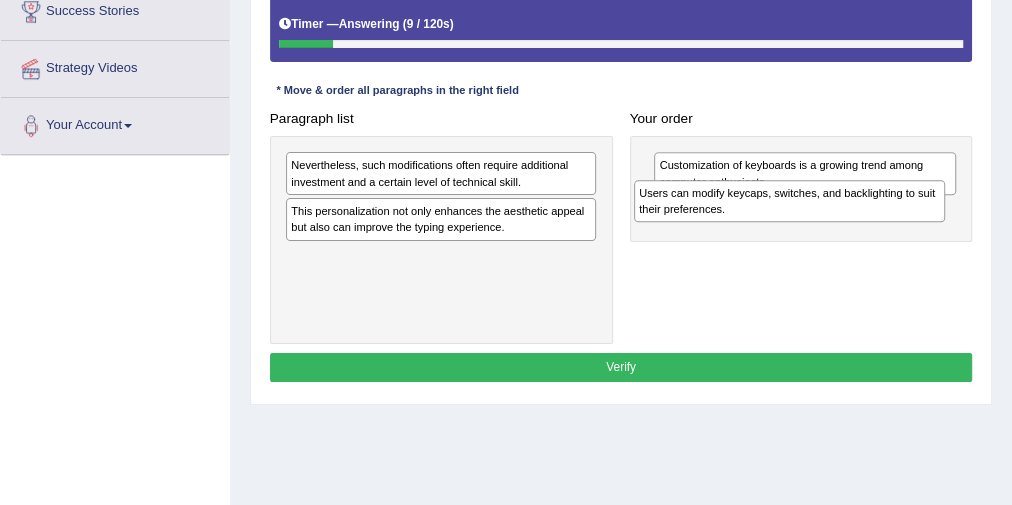 drag, startPoint x: 409, startPoint y: 275, endPoint x: 836, endPoint y: 238, distance: 428.60004 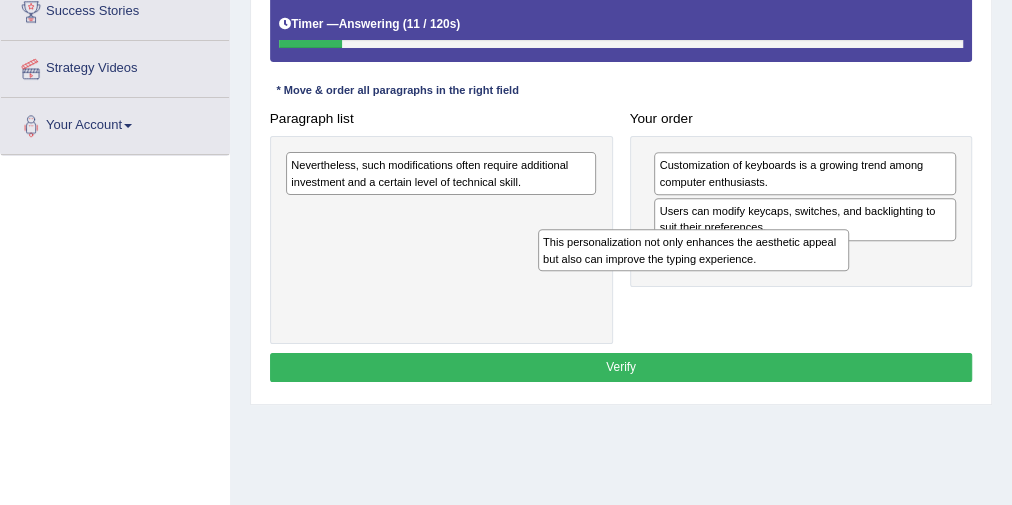 drag, startPoint x: 546, startPoint y: 214, endPoint x: 846, endPoint y: 266, distance: 304.47333 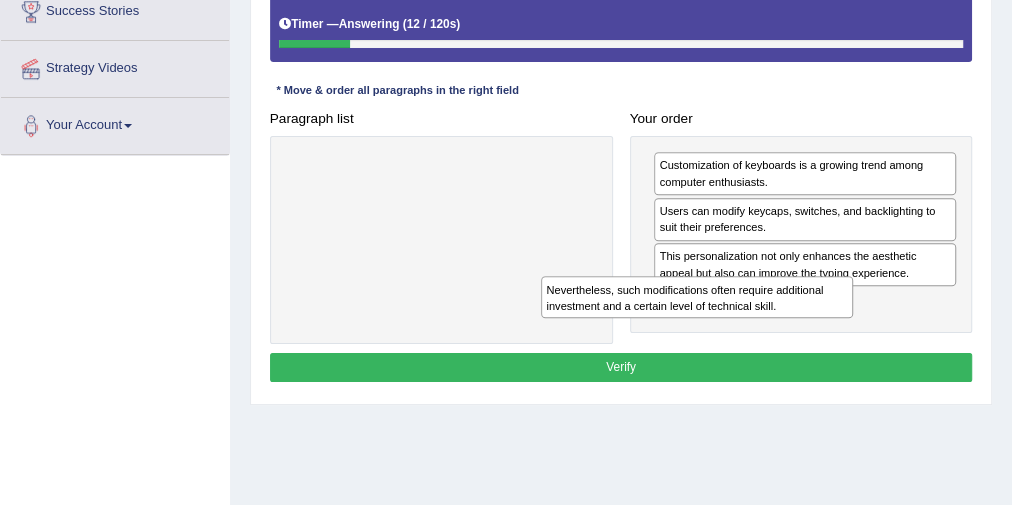 drag, startPoint x: 557, startPoint y: 180, endPoint x: 862, endPoint y: 335, distance: 342.1257 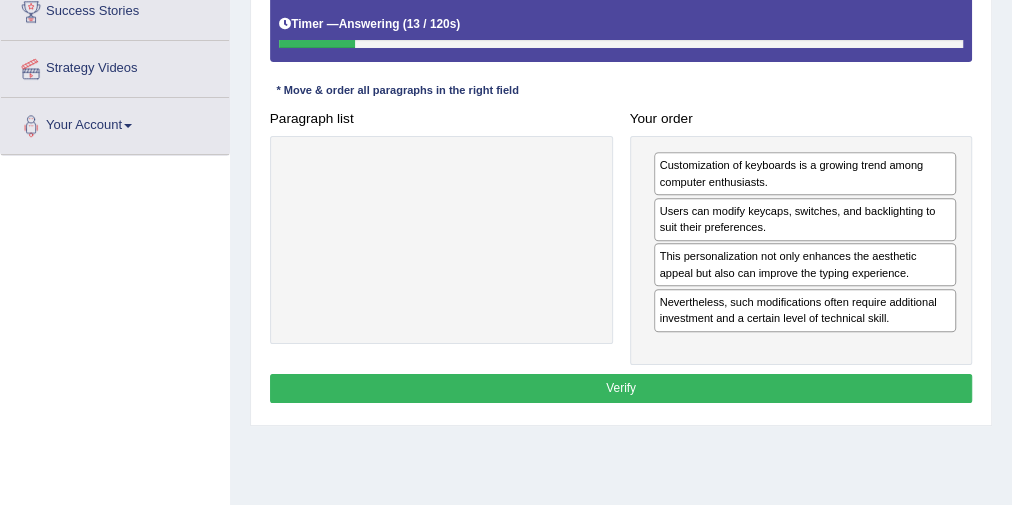 click on "Verify" at bounding box center [621, 388] 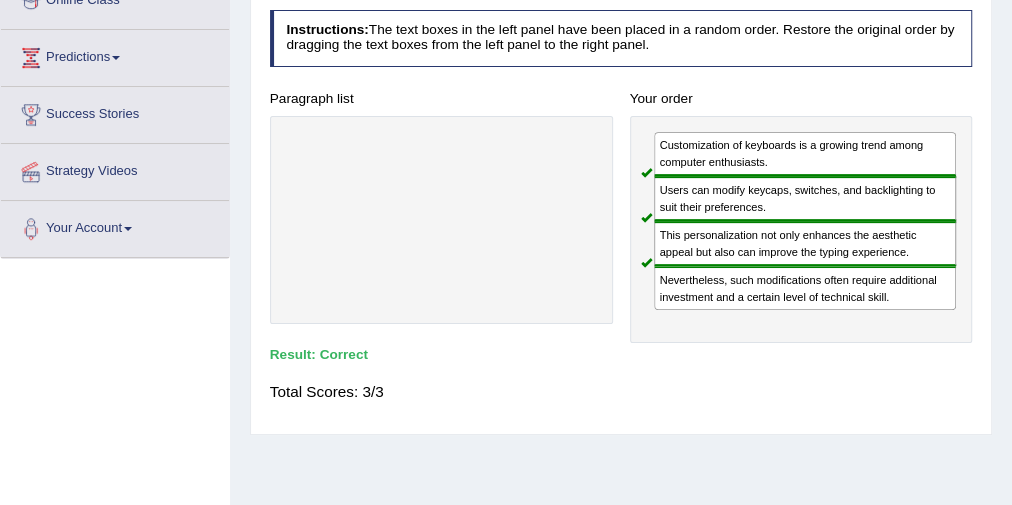 scroll, scrollTop: 0, scrollLeft: 0, axis: both 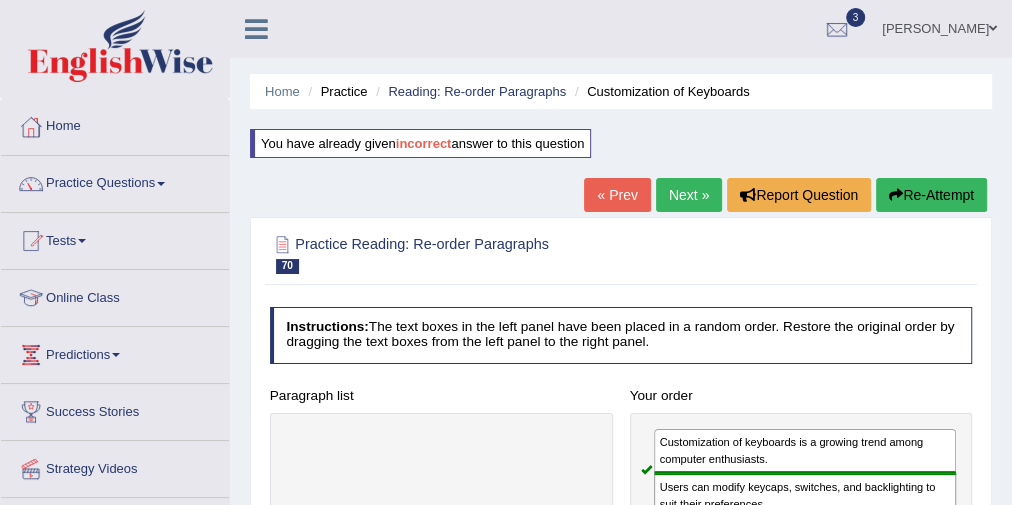 click on "Next »" at bounding box center (689, 195) 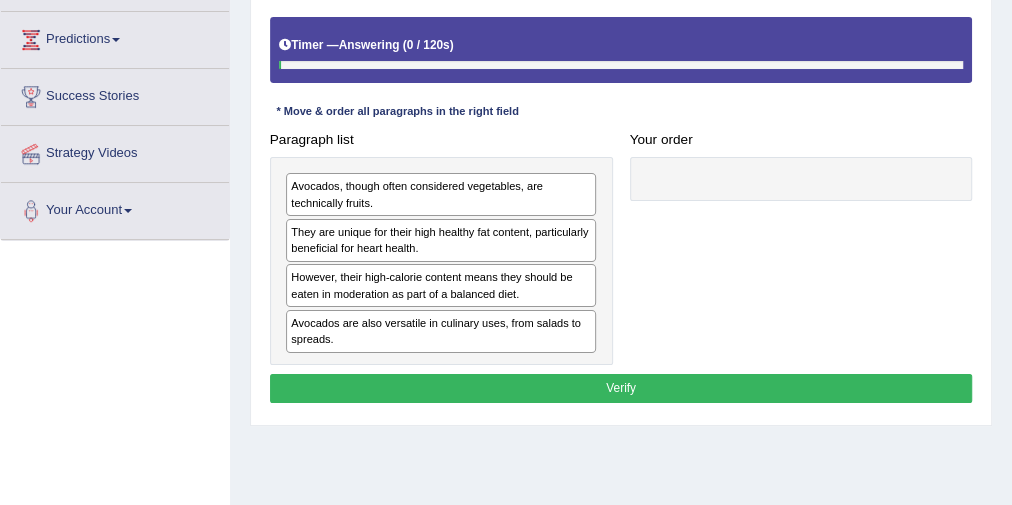 scroll, scrollTop: 0, scrollLeft: 0, axis: both 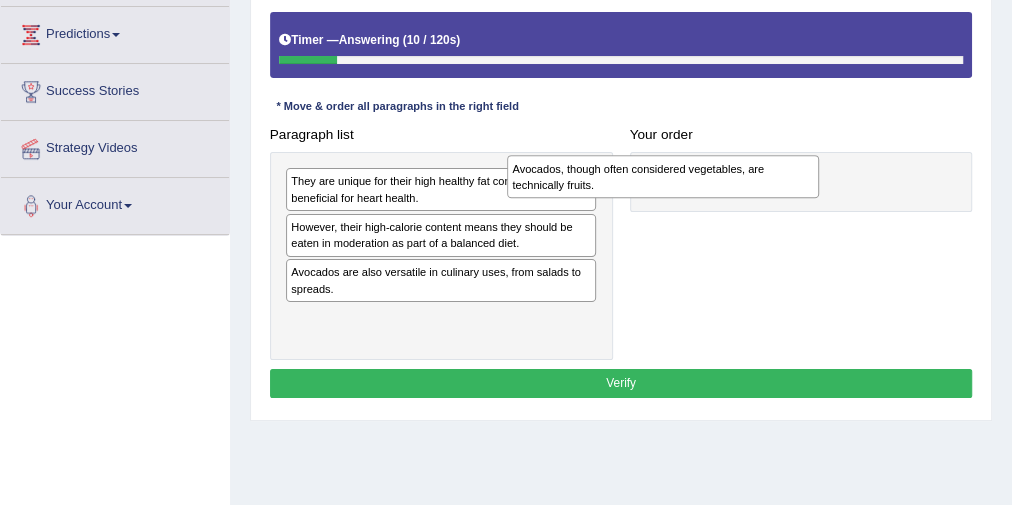 drag, startPoint x: 509, startPoint y: 197, endPoint x: 784, endPoint y: 188, distance: 275.14725 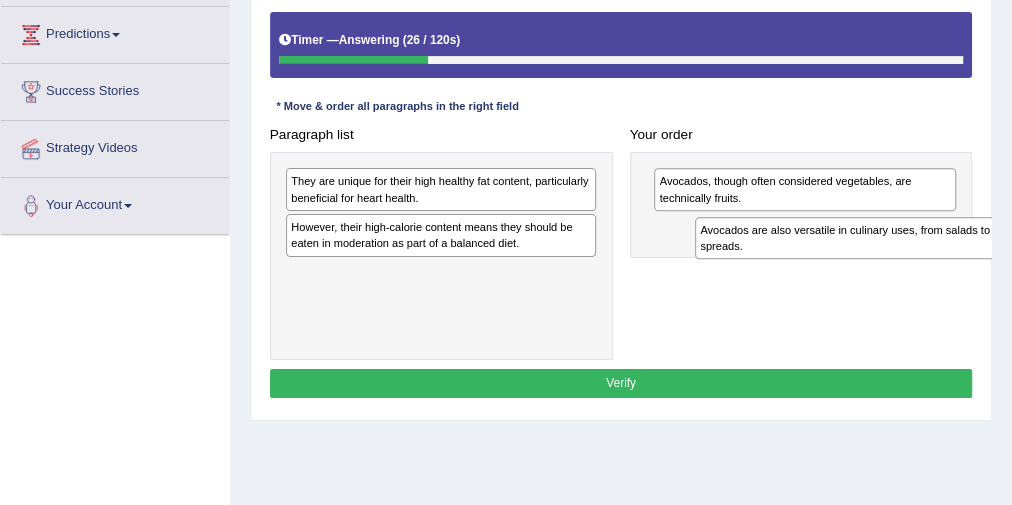 drag, startPoint x: 385, startPoint y: 287, endPoint x: 855, endPoint y: 265, distance: 470.51462 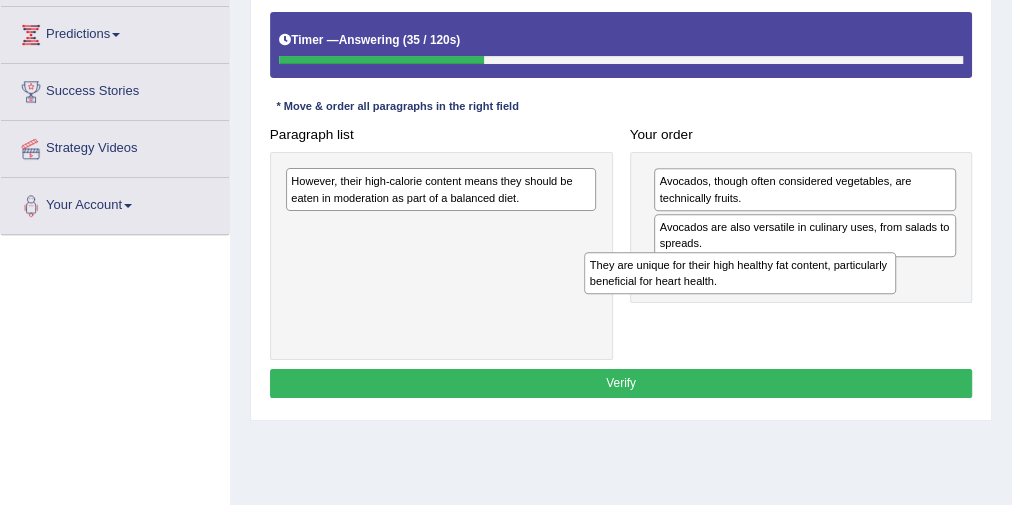 drag, startPoint x: 493, startPoint y: 200, endPoint x: 851, endPoint y: 307, distance: 373.64822 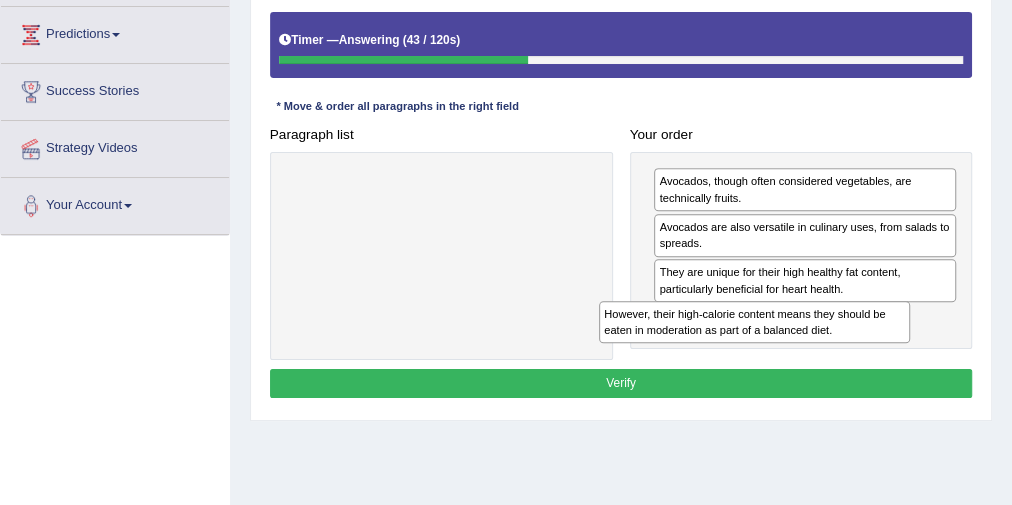 drag, startPoint x: 503, startPoint y: 196, endPoint x: 881, endPoint y: 363, distance: 413.2469 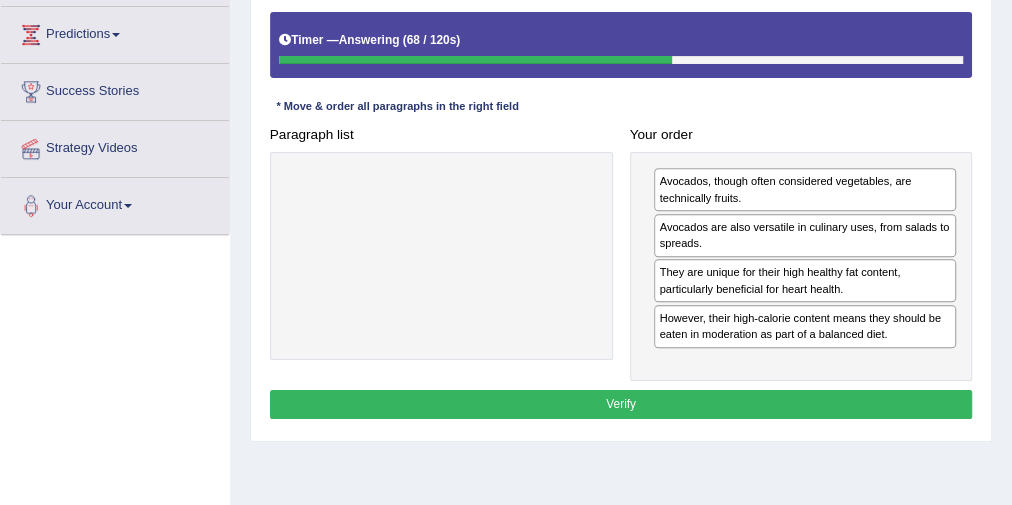 click on "Verify" at bounding box center (621, 404) 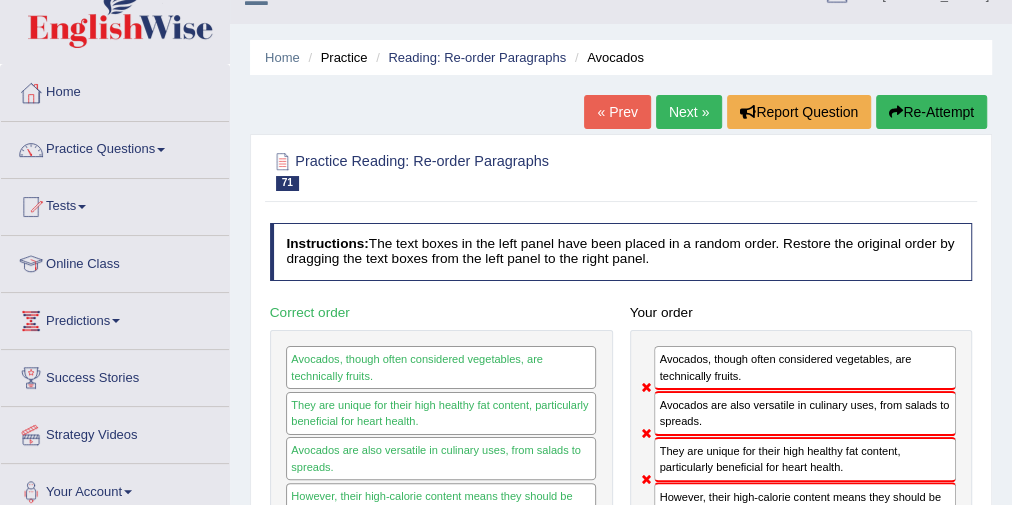 scroll, scrollTop: 0, scrollLeft: 0, axis: both 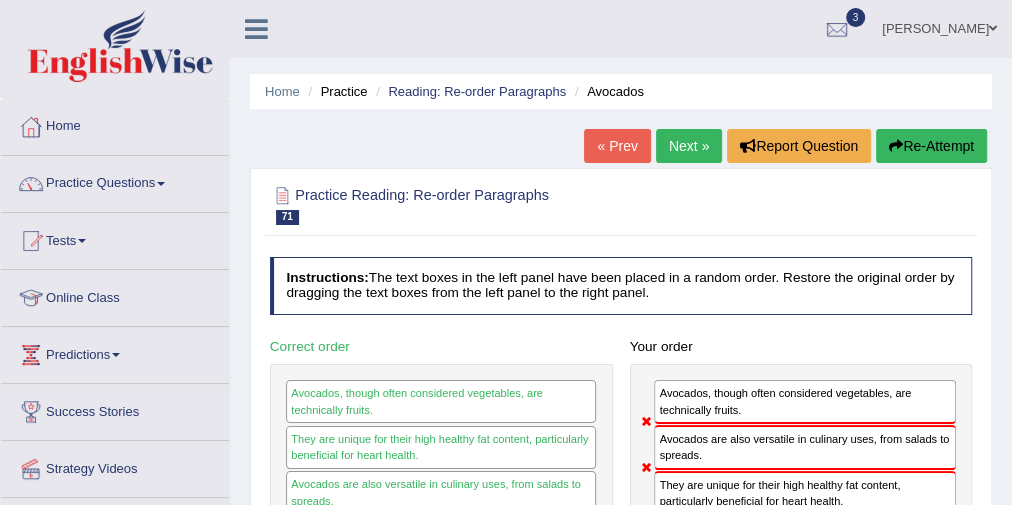 click on "Practice Reading: Re-order Paragraphs
71
Avocados
Instructions:  The text boxes in the left panel have been placed in a random order. Restore the original order by dragging the text boxes from the left panel to the right panel.
Timer —  Answering   ( 69 / 120s ) Skip * Move & order all paragraphs in the right field
Paragraph list
Correct order
Avocados, though often considered vegetables, are technically fruits. They are unique for their high healthy fat content, particularly beneficial for heart health. Avocados are also versatile in culinary uses, from salads to spreads. However, their high-calorie content means they should be eaten in moderation as part of a balanced diet.
Your order
Avocados, though often considered vegetables, are technically fruits. Avocados are also versatile in culinary uses, from salads to spreads.
Result:  Total Scores: 0/3 Verify" at bounding box center (621, 426) 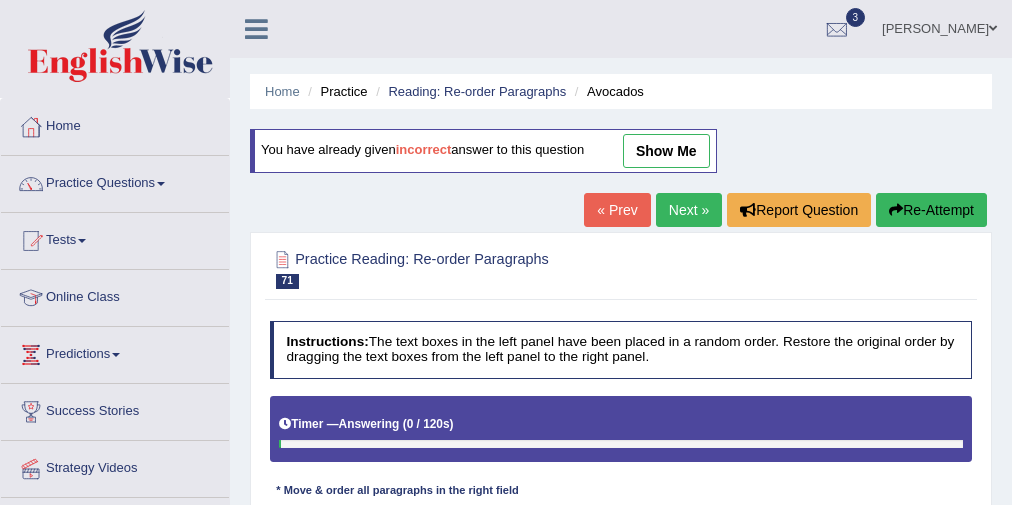 scroll, scrollTop: 289, scrollLeft: 0, axis: vertical 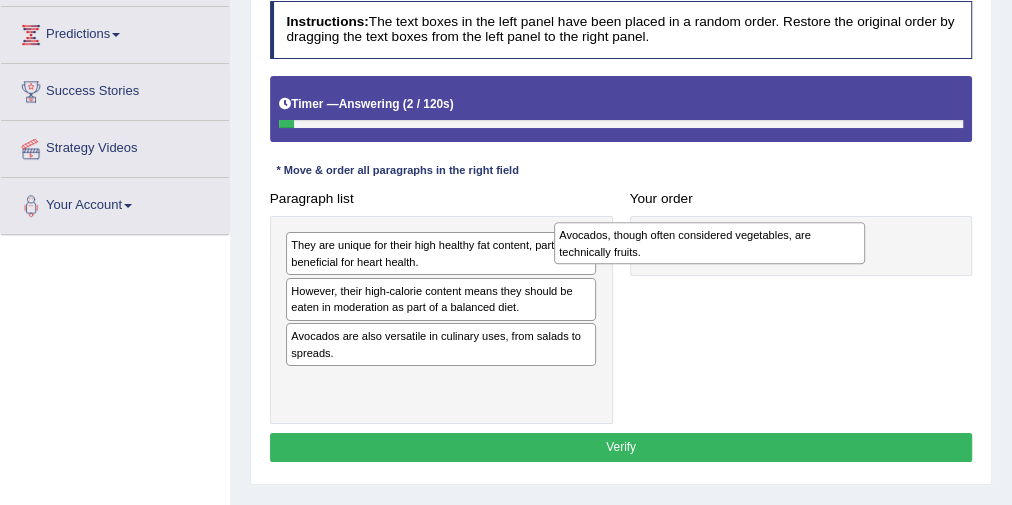 drag, startPoint x: 468, startPoint y: 250, endPoint x: 789, endPoint y: 240, distance: 321.15573 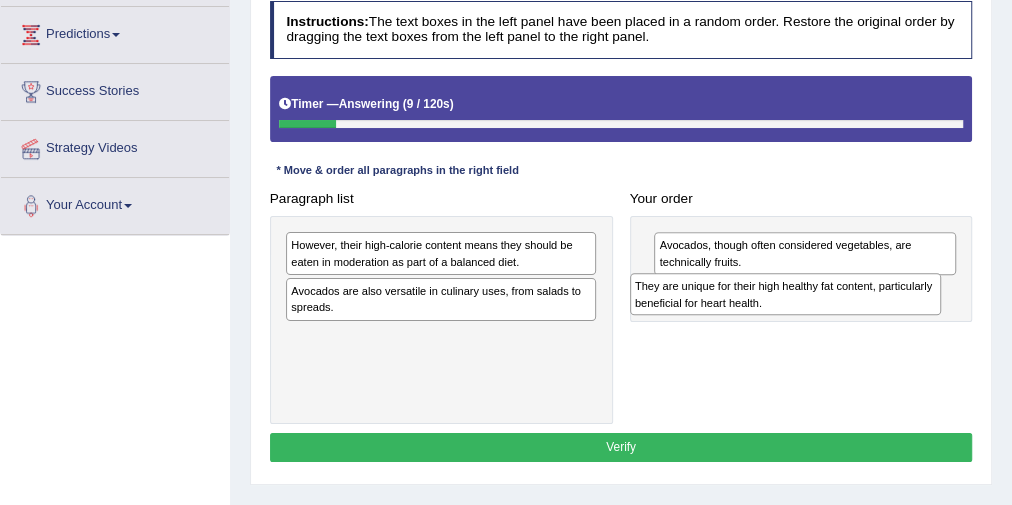 drag, startPoint x: 425, startPoint y: 244, endPoint x: 834, endPoint y: 301, distance: 412.9528 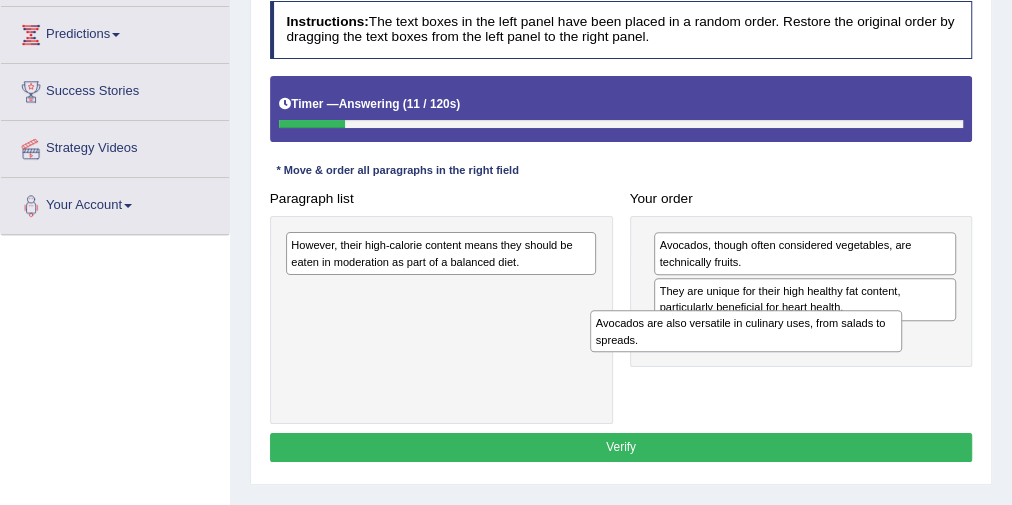 drag, startPoint x: 545, startPoint y: 304, endPoint x: 908, endPoint y: 360, distance: 367.29416 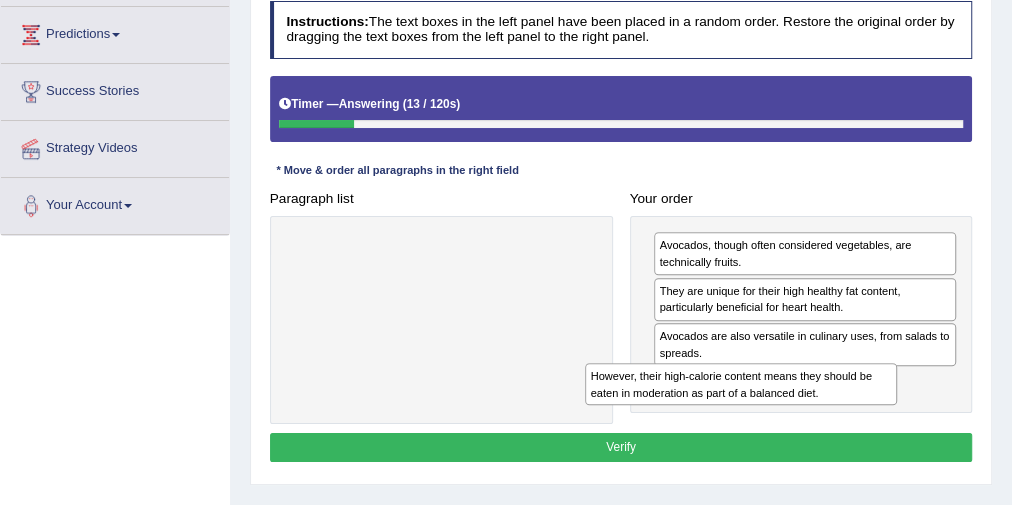 drag, startPoint x: 587, startPoint y: 254, endPoint x: 944, endPoint y: 417, distance: 392.45126 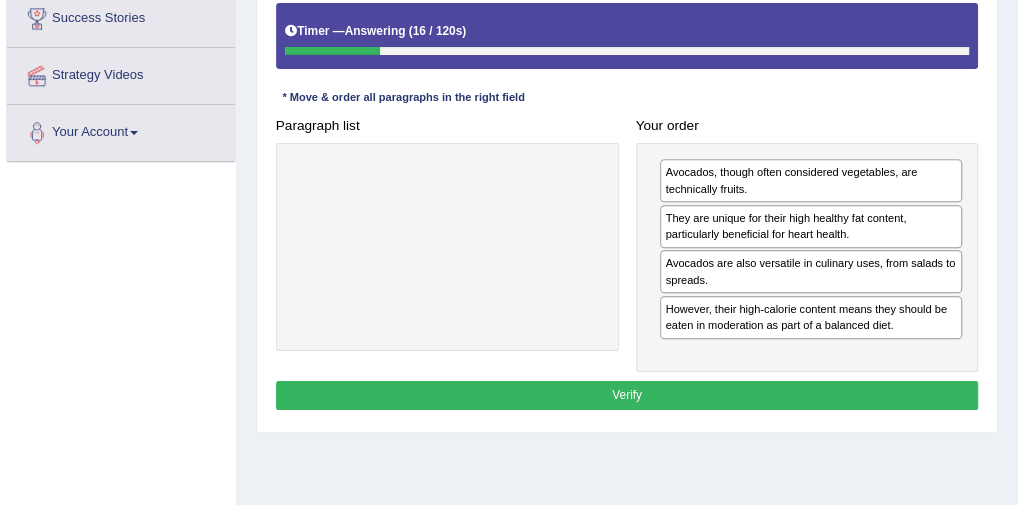 scroll, scrollTop: 480, scrollLeft: 0, axis: vertical 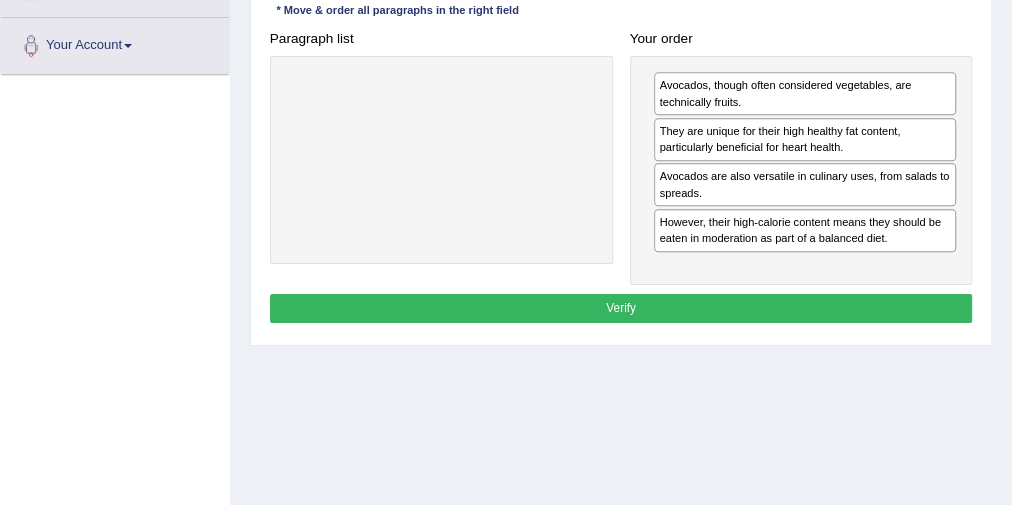 click on "Instructions:  The text boxes in the left panel have been placed in a random order. Restore the original order by dragging the text boxes from the left panel to the right panel.
Timer —  Answering   ( 17 / 120s ) Skip * Move & order all paragraphs in the right field
Paragraph list
Correct order
Avocados, though often considered vegetables, are technically fruits. They are unique for their high healthy fat content, particularly beneficial for heart health. Avocados are also versatile in culinary uses, from salads to spreads. However, their high-calorie content means they should be eaten in moderation as part of a balanced diet.
Your order
Avocados, though often considered vegetables, are technically fruits. They are unique for their high healthy fat content, particularly beneficial for heart health. Avocados are also versatile in culinary uses, from salads to spreads.
Result:  Verify" at bounding box center (620, 84) 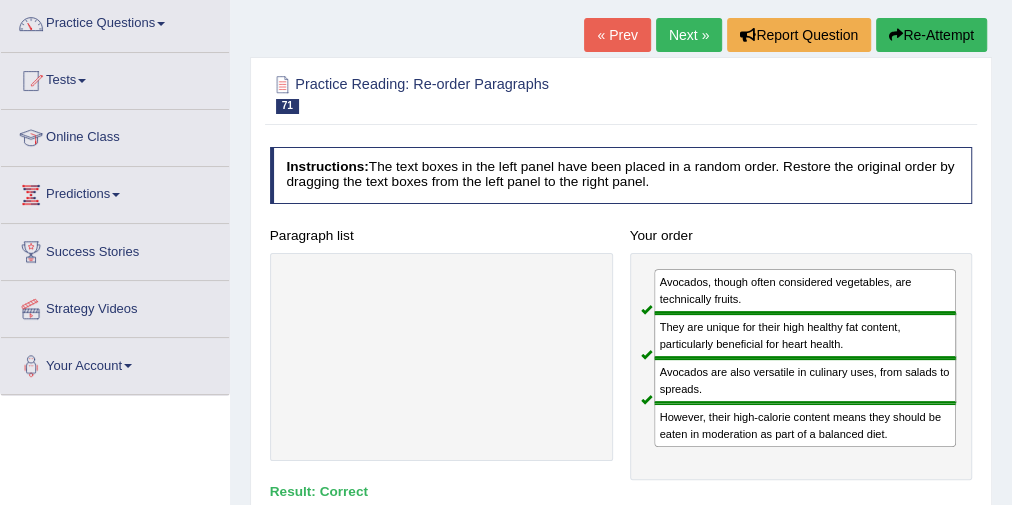 scroll, scrollTop: 0, scrollLeft: 0, axis: both 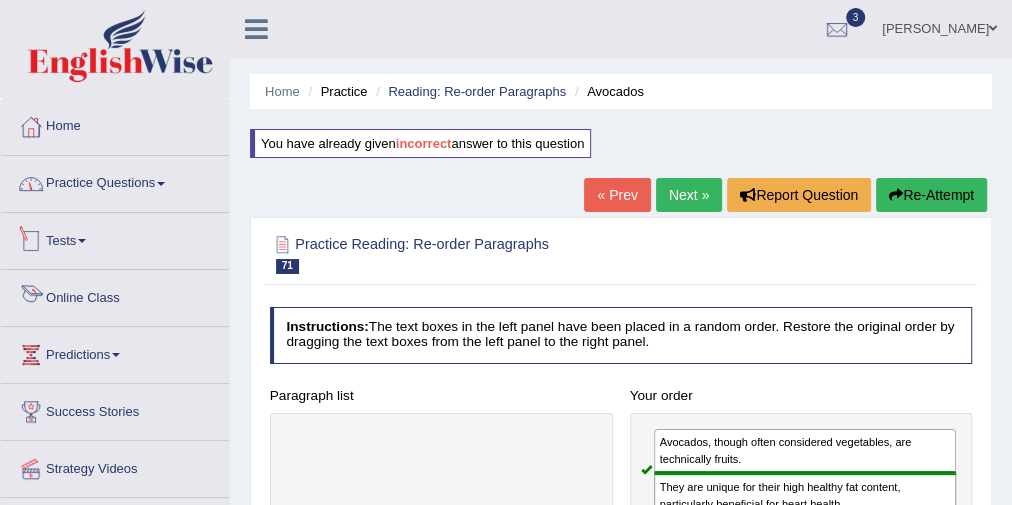 click on "Practice Questions" at bounding box center [115, 181] 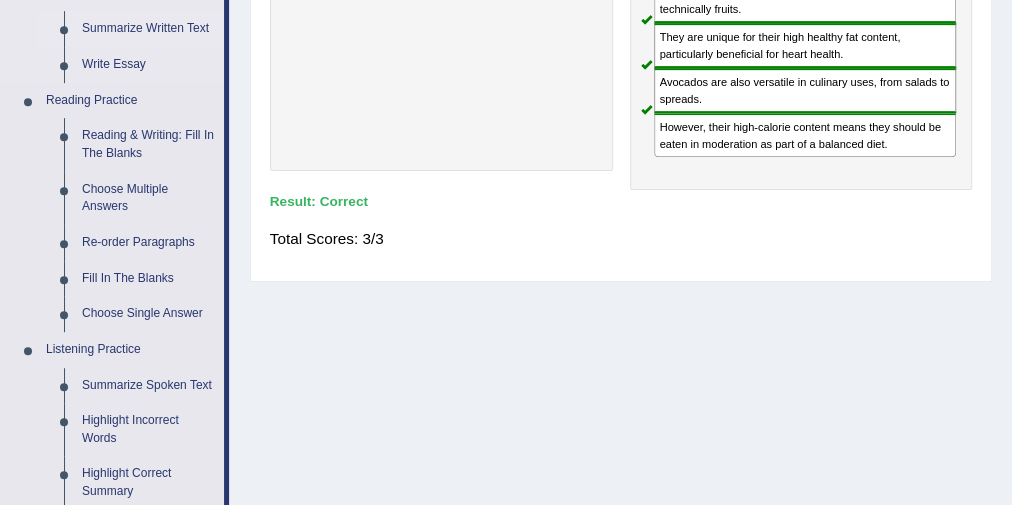scroll, scrollTop: 480, scrollLeft: 0, axis: vertical 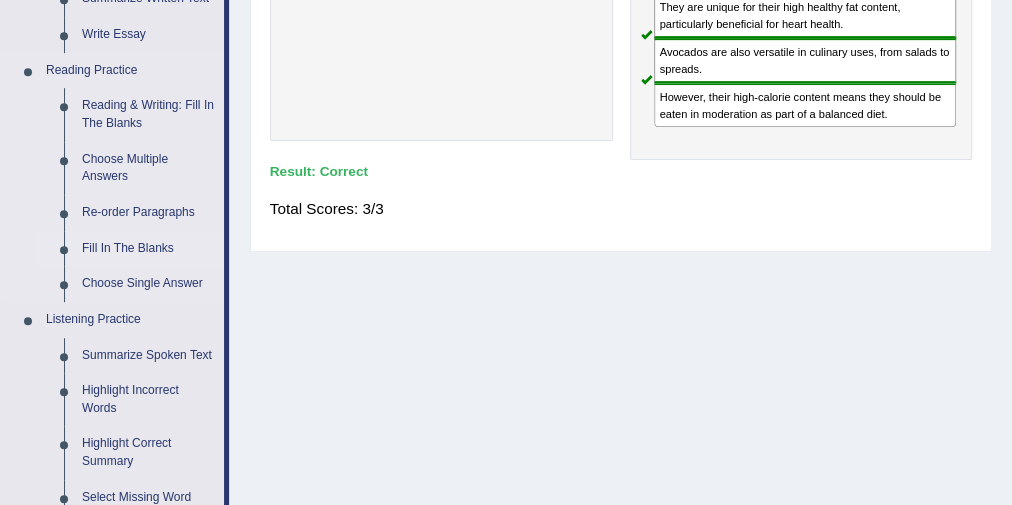 click on "Fill In The Blanks" at bounding box center [148, 249] 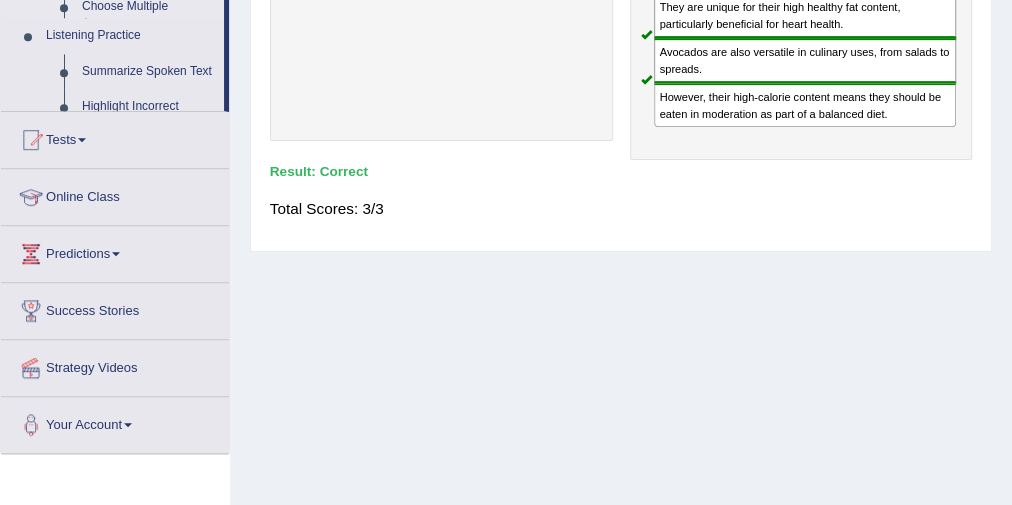 scroll, scrollTop: 219, scrollLeft: 0, axis: vertical 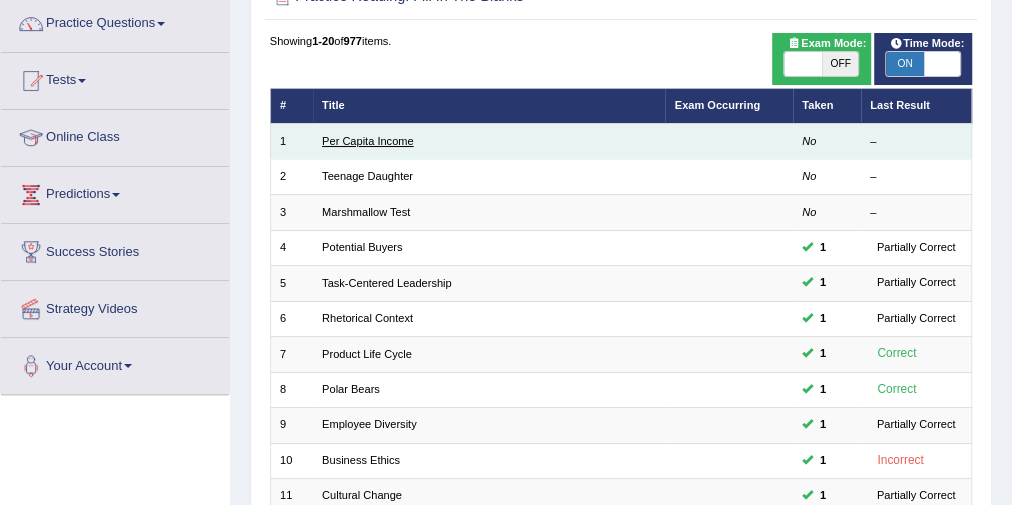 click on "Per Capita Income" at bounding box center [368, 141] 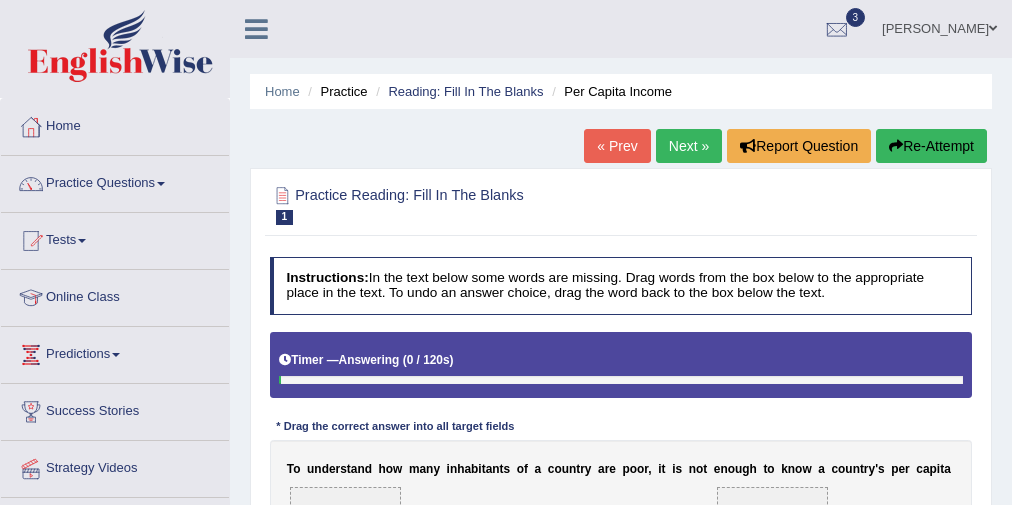 scroll, scrollTop: 0, scrollLeft: 0, axis: both 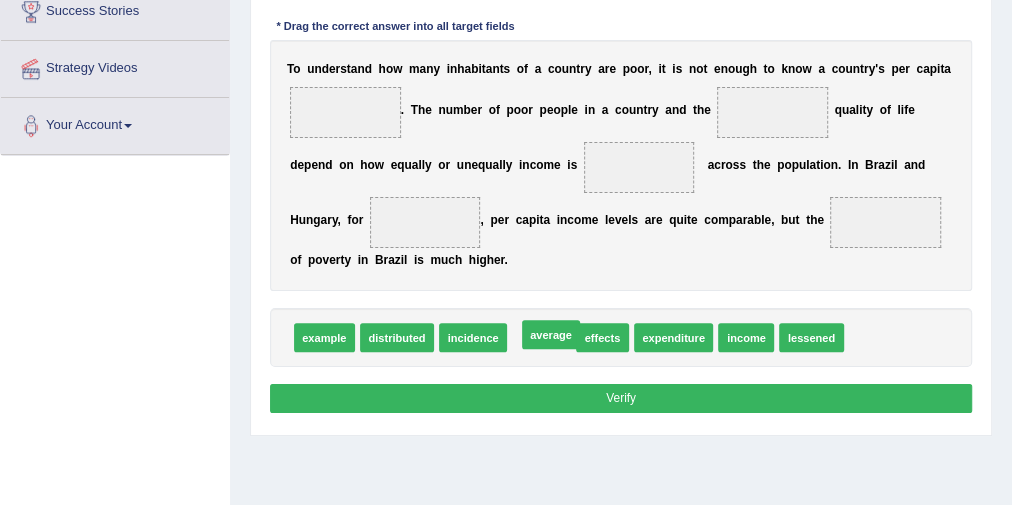 drag, startPoint x: 545, startPoint y: 335, endPoint x: 555, endPoint y: 332, distance: 10.440307 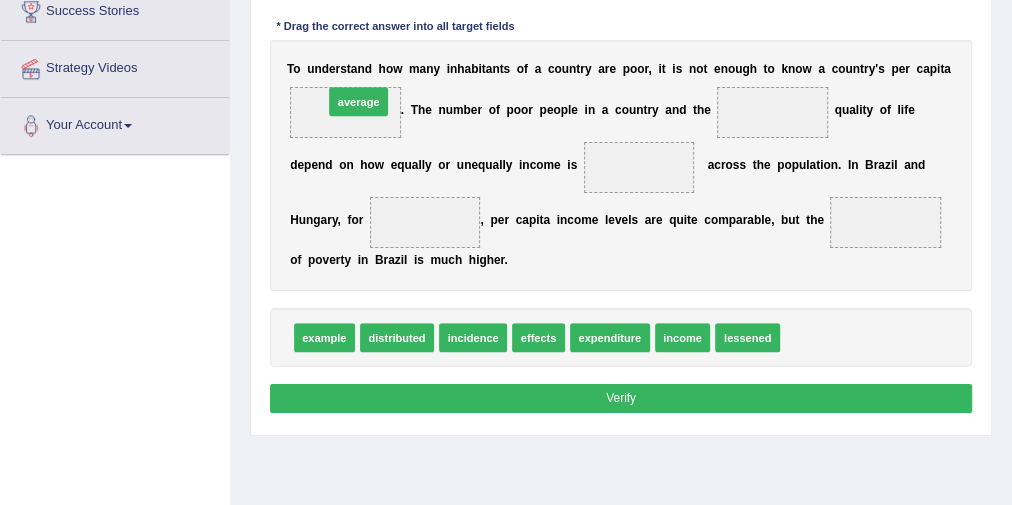 drag, startPoint x: 826, startPoint y: 331, endPoint x: 290, endPoint y: 54, distance: 603.34485 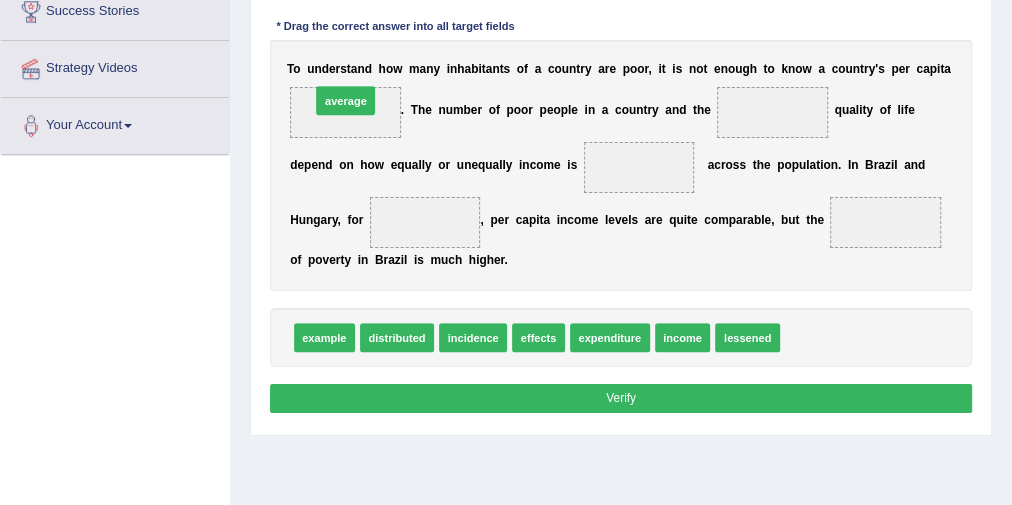 drag, startPoint x: 824, startPoint y: 337, endPoint x: 271, endPoint y: 62, distance: 617.60345 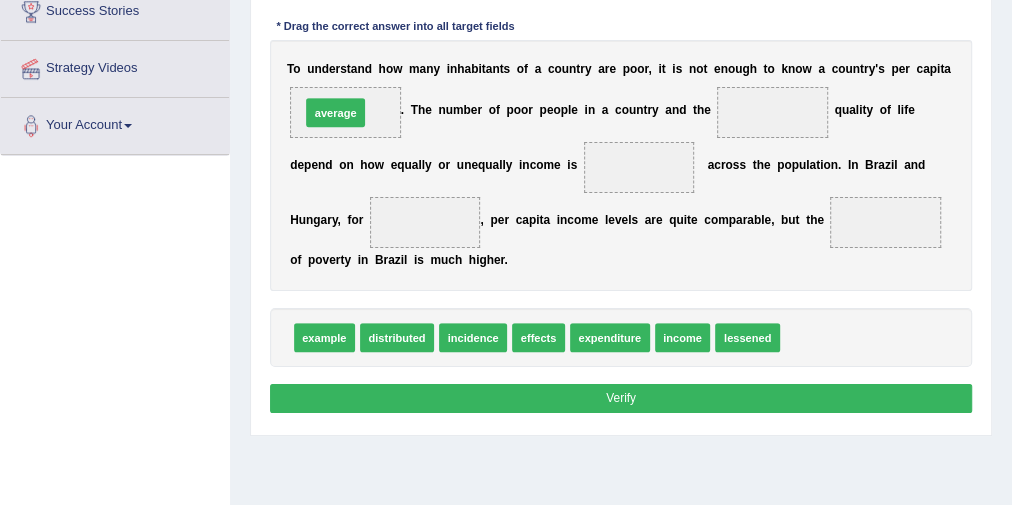 drag, startPoint x: 819, startPoint y: 336, endPoint x: 256, endPoint y: 72, distance: 621.8239 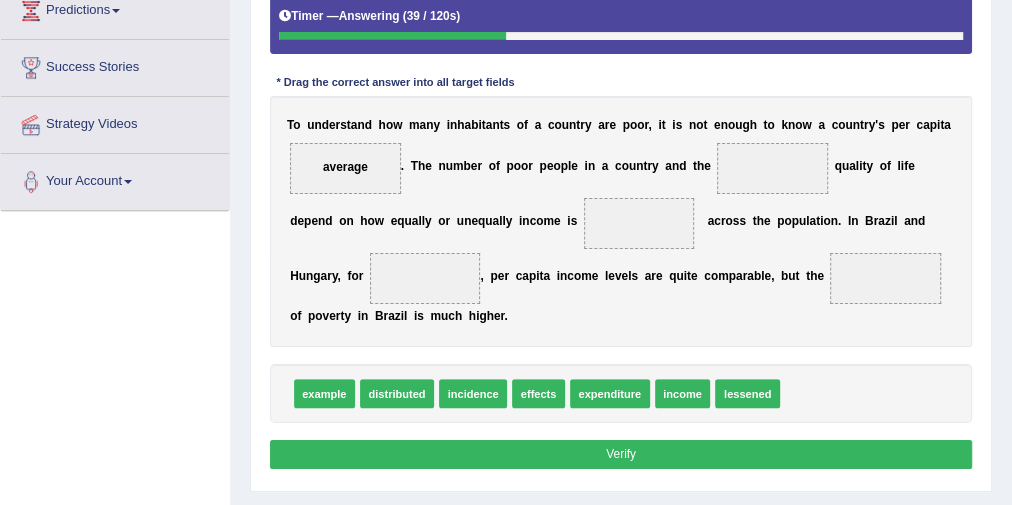 scroll, scrollTop: 320, scrollLeft: 0, axis: vertical 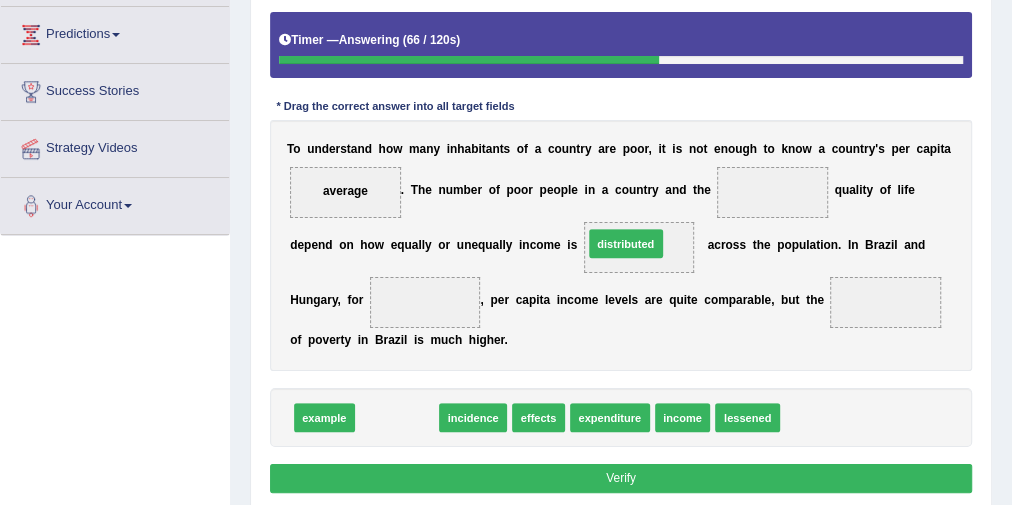 drag, startPoint x: 413, startPoint y: 405, endPoint x: 685, endPoint y: 203, distance: 338.80377 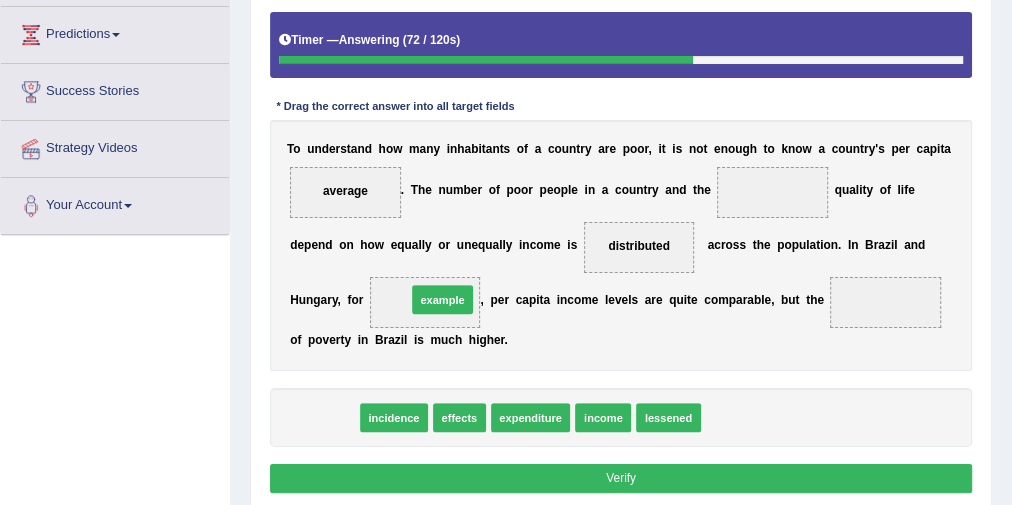 drag, startPoint x: 323, startPoint y: 414, endPoint x: 460, endPoint y: 276, distance: 194.45566 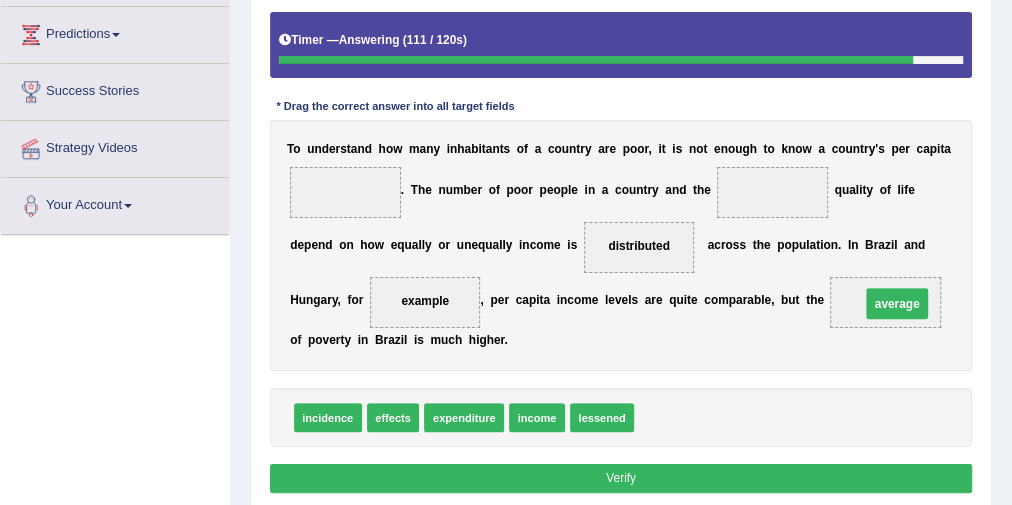 drag, startPoint x: 341, startPoint y: 190, endPoint x: 990, endPoint y: 322, distance: 662.2877 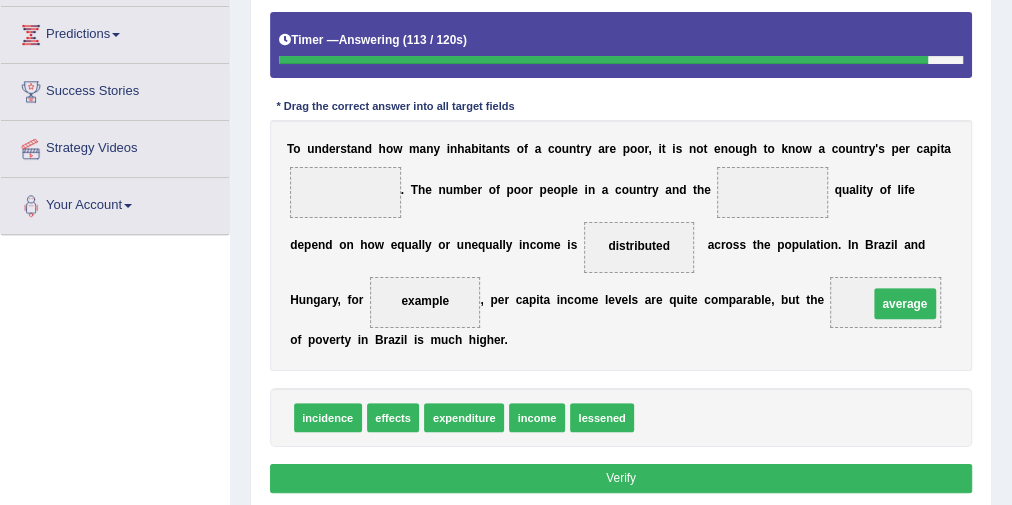 drag, startPoint x: 347, startPoint y: 187, endPoint x: 1000, endPoint y: 320, distance: 666.4068 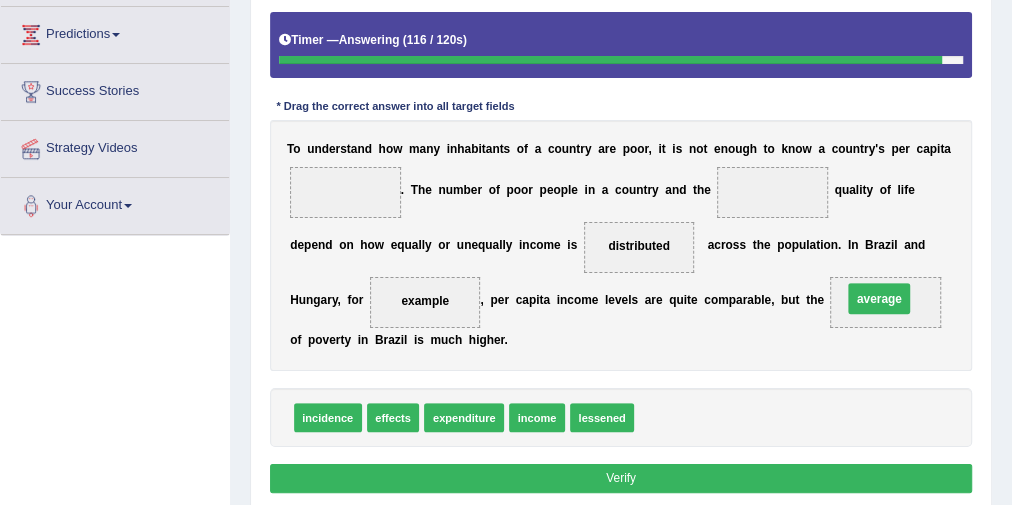 drag, startPoint x: 330, startPoint y: 192, endPoint x: 958, endPoint y: 319, distance: 640.7129 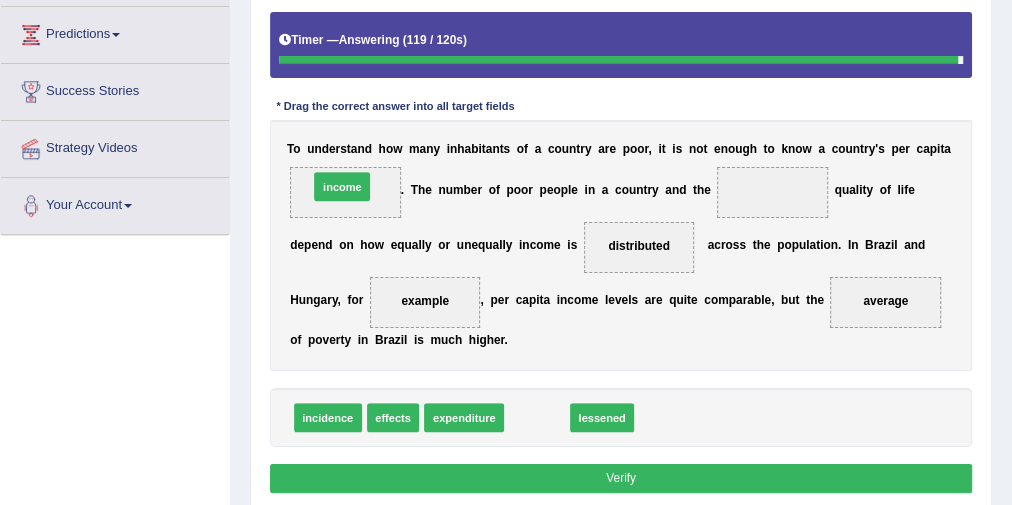 drag, startPoint x: 535, startPoint y: 418, endPoint x: 306, endPoint y: 146, distance: 355.56293 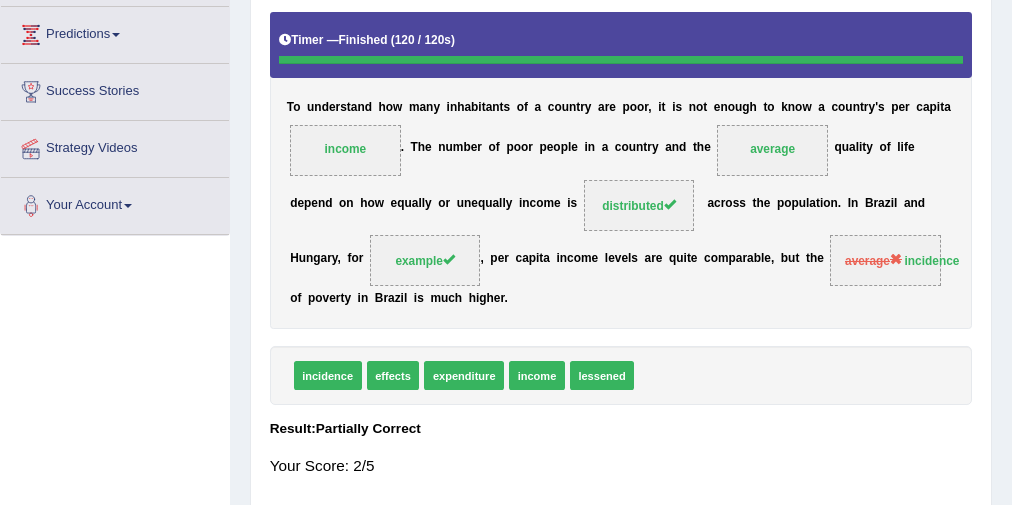 drag, startPoint x: 540, startPoint y: 412, endPoint x: 339, endPoint y: 153, distance: 327.84448 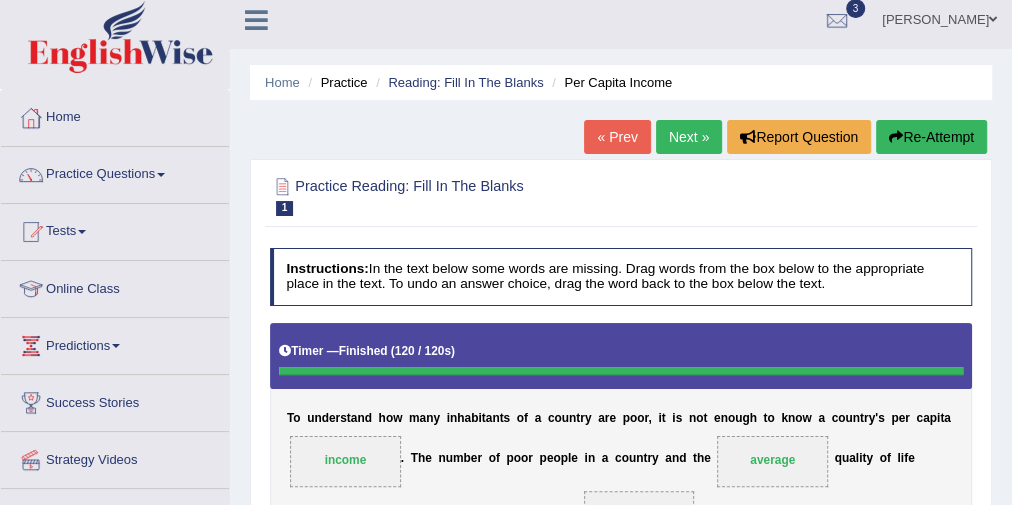 scroll, scrollTop: 0, scrollLeft: 0, axis: both 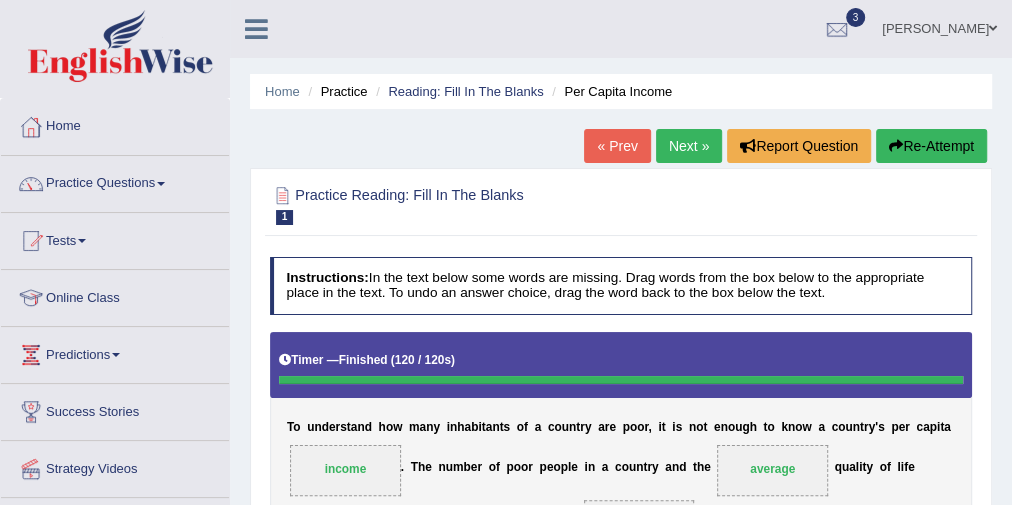 click on "Next »" at bounding box center [689, 146] 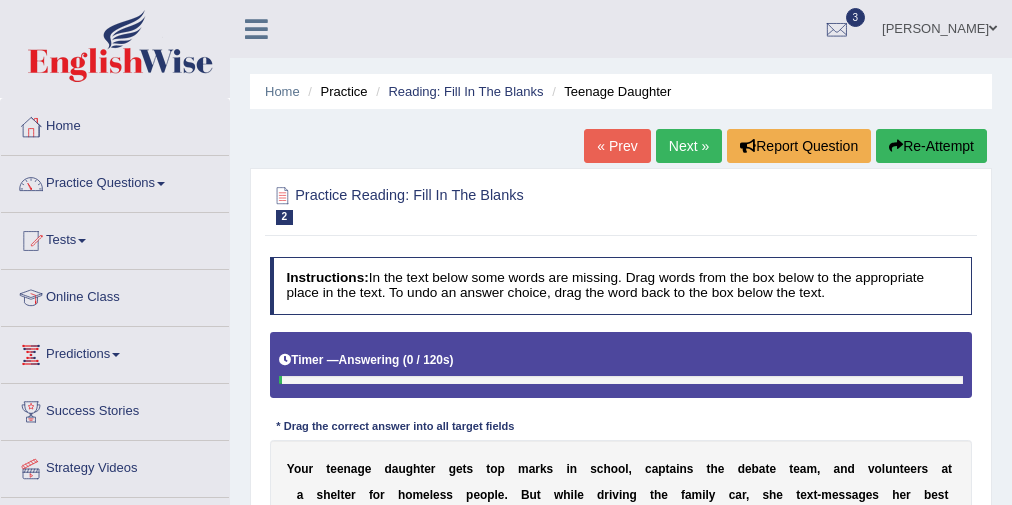 scroll, scrollTop: 160, scrollLeft: 0, axis: vertical 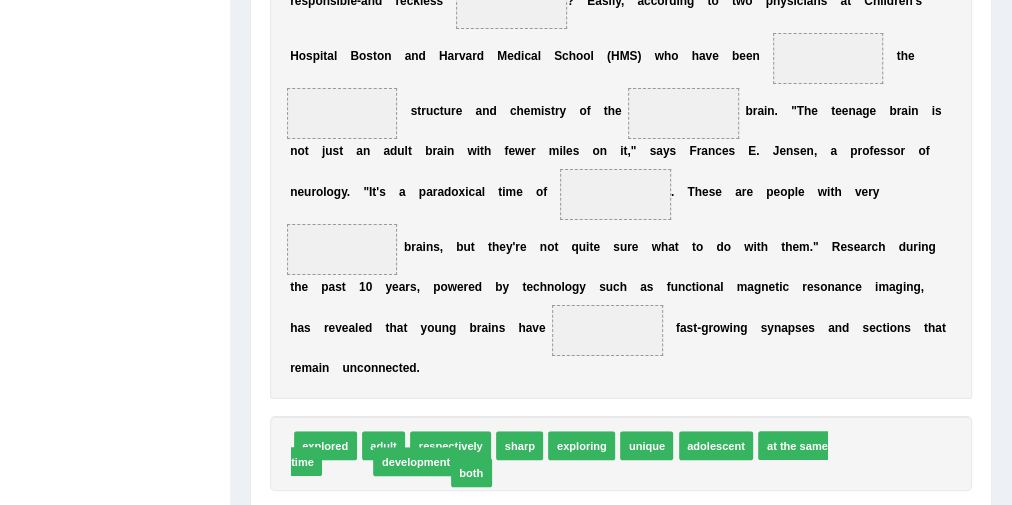 drag, startPoint x: 355, startPoint y: 462, endPoint x: 500, endPoint y: 475, distance: 145.58159 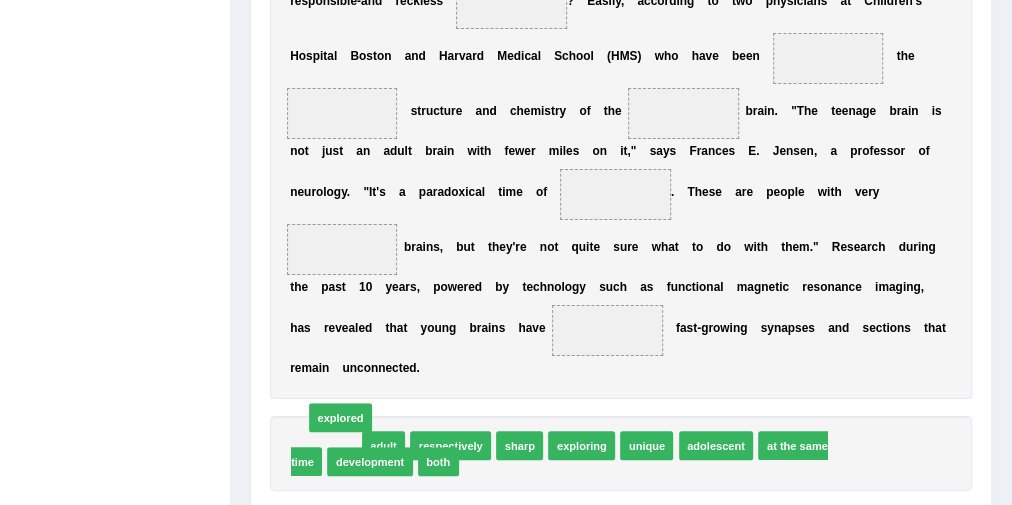 drag, startPoint x: 318, startPoint y: 438, endPoint x: 336, endPoint y: 404, distance: 38.470768 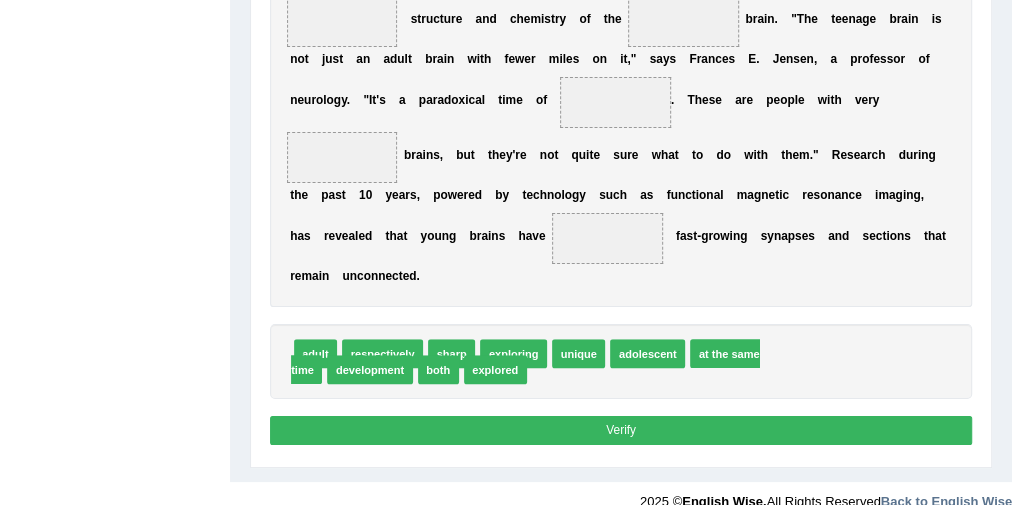 scroll, scrollTop: 673, scrollLeft: 0, axis: vertical 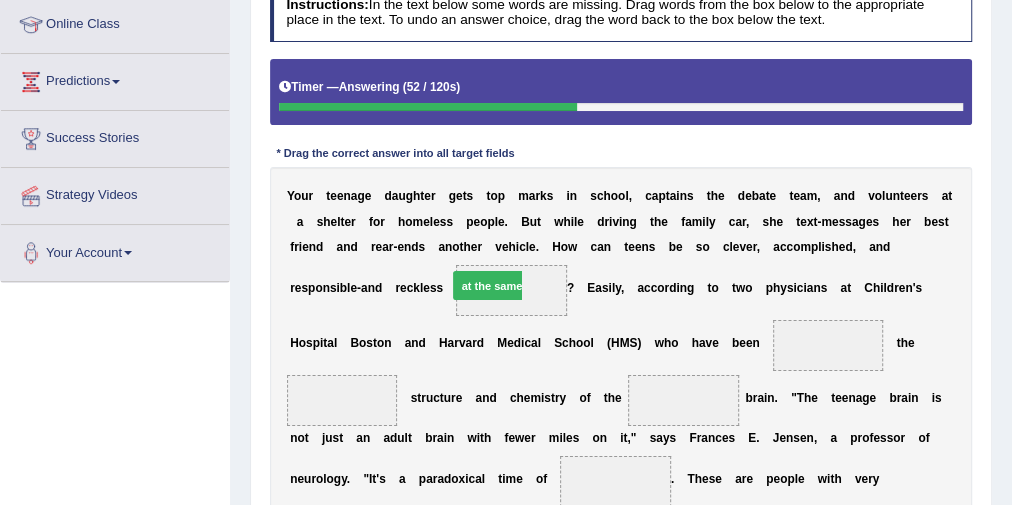 drag, startPoint x: 729, startPoint y: 333, endPoint x: 450, endPoint y: 208, distance: 305.7221 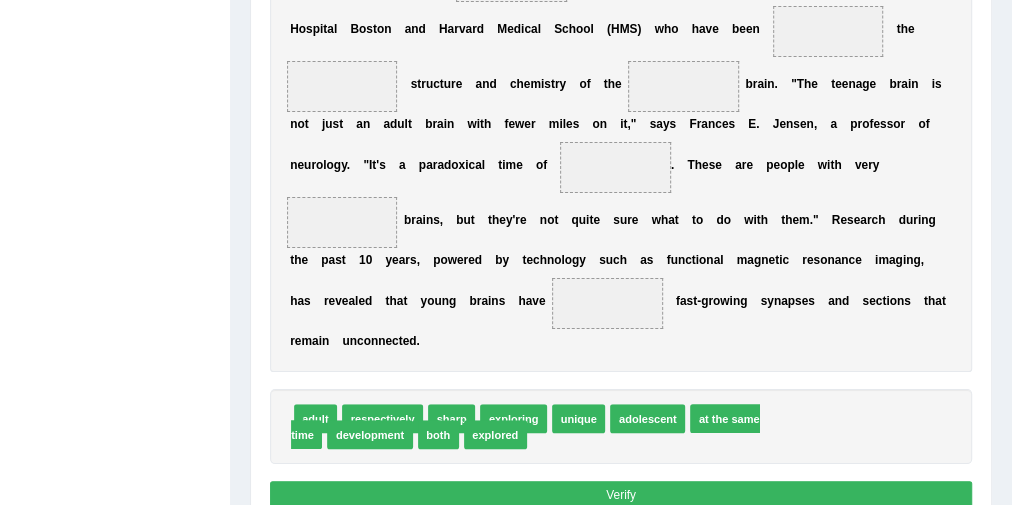 scroll, scrollTop: 593, scrollLeft: 0, axis: vertical 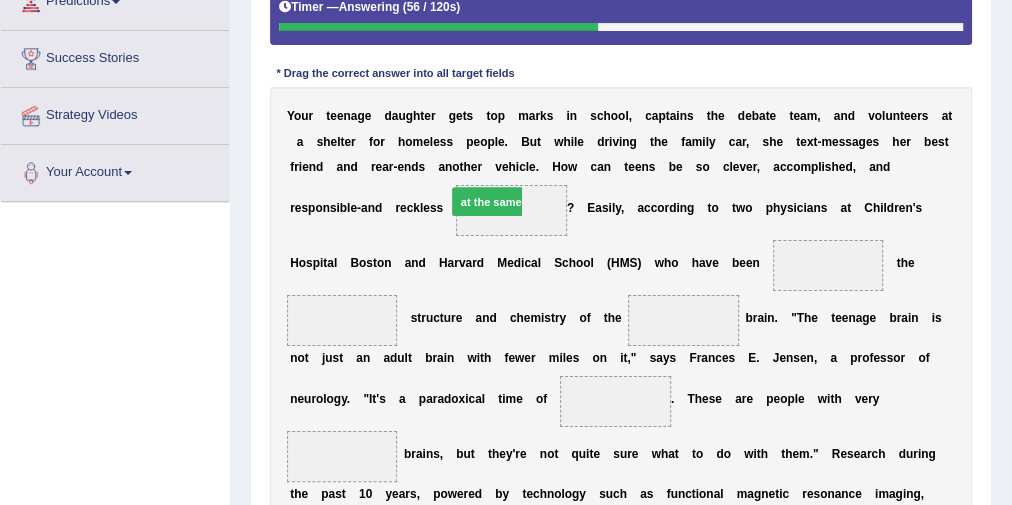 drag, startPoint x: 731, startPoint y: 412, endPoint x: 451, endPoint y: 122, distance: 403.11288 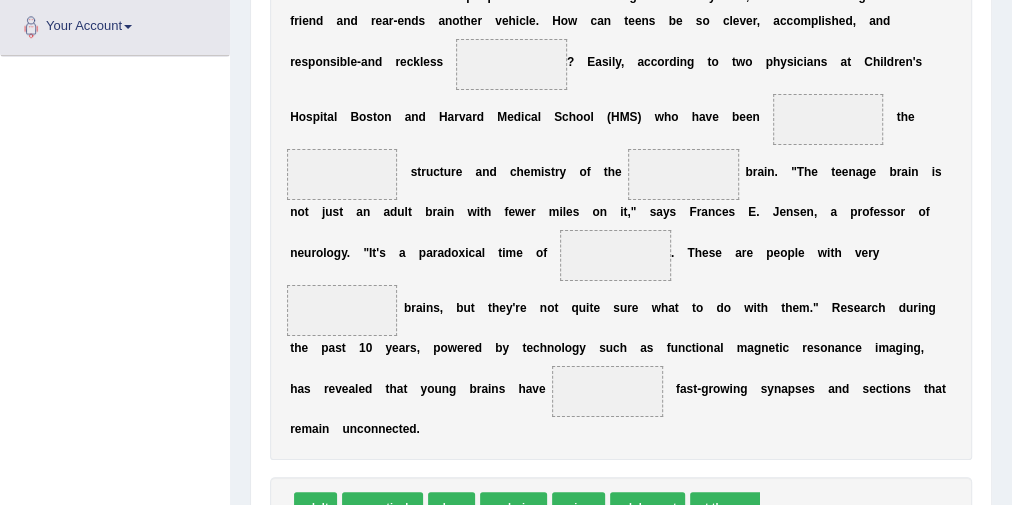 scroll, scrollTop: 673, scrollLeft: 0, axis: vertical 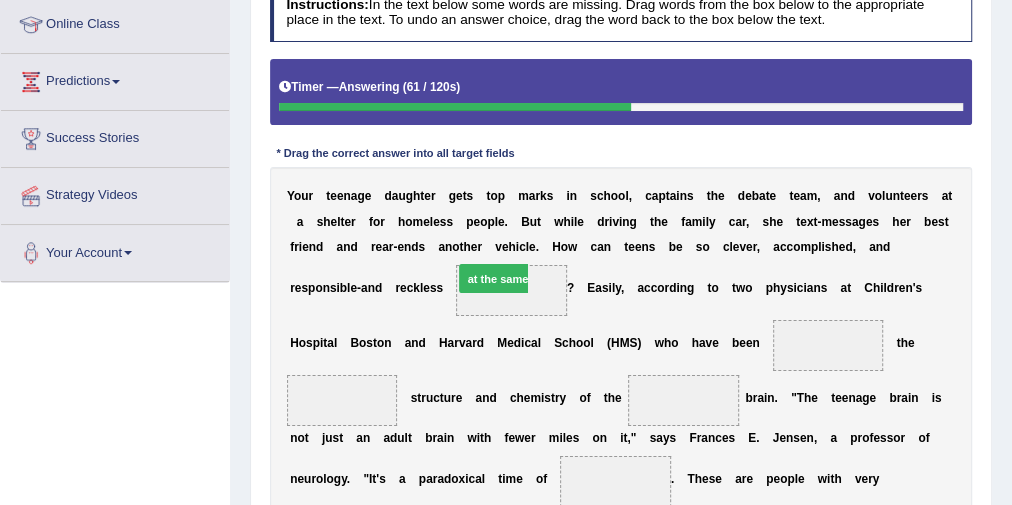 drag, startPoint x: 713, startPoint y: 326, endPoint x: 450, endPoint y: 195, distance: 293.81967 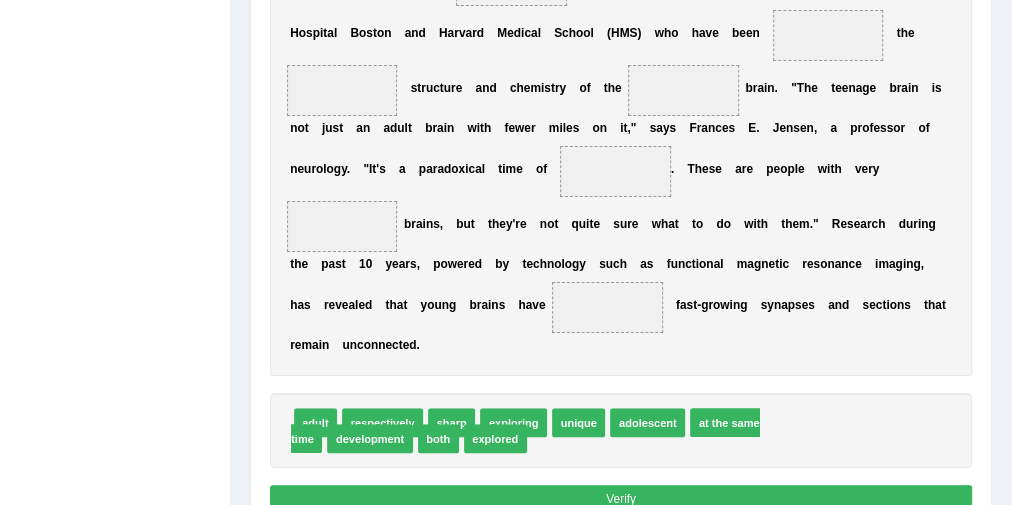 scroll, scrollTop: 673, scrollLeft: 0, axis: vertical 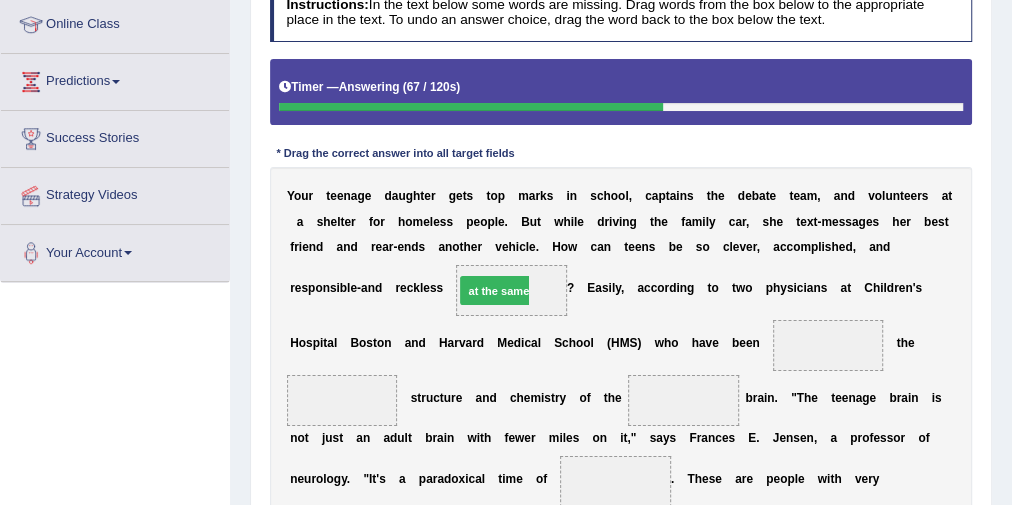 drag, startPoint x: 732, startPoint y: 343, endPoint x: 470, endPoint y: 213, distance: 292.47906 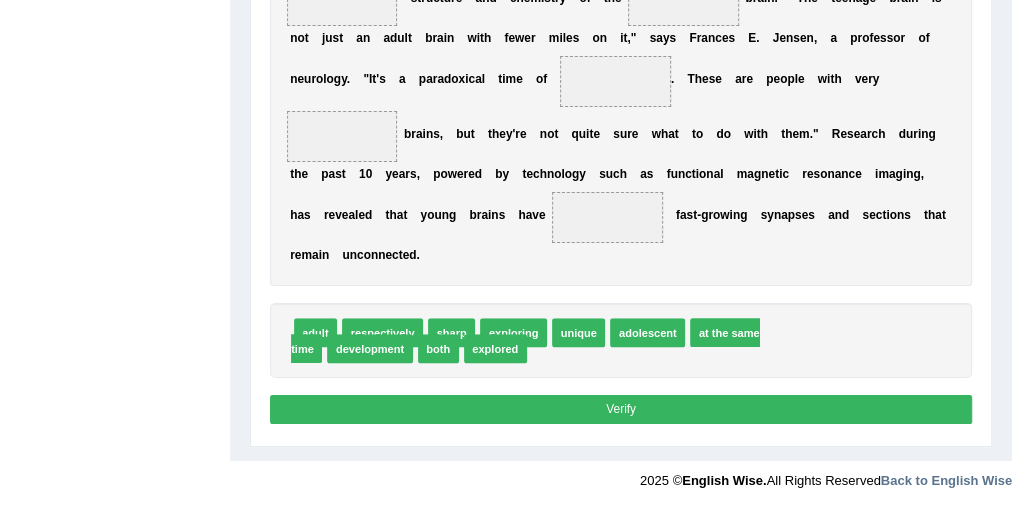 scroll, scrollTop: 673, scrollLeft: 0, axis: vertical 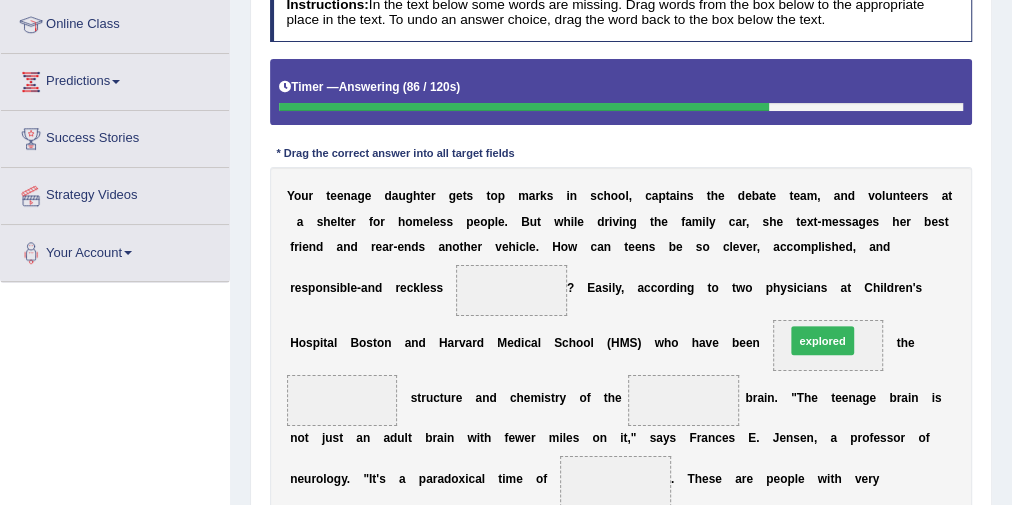 drag, startPoint x: 501, startPoint y: 345, endPoint x: 886, endPoint y: 265, distance: 393.22385 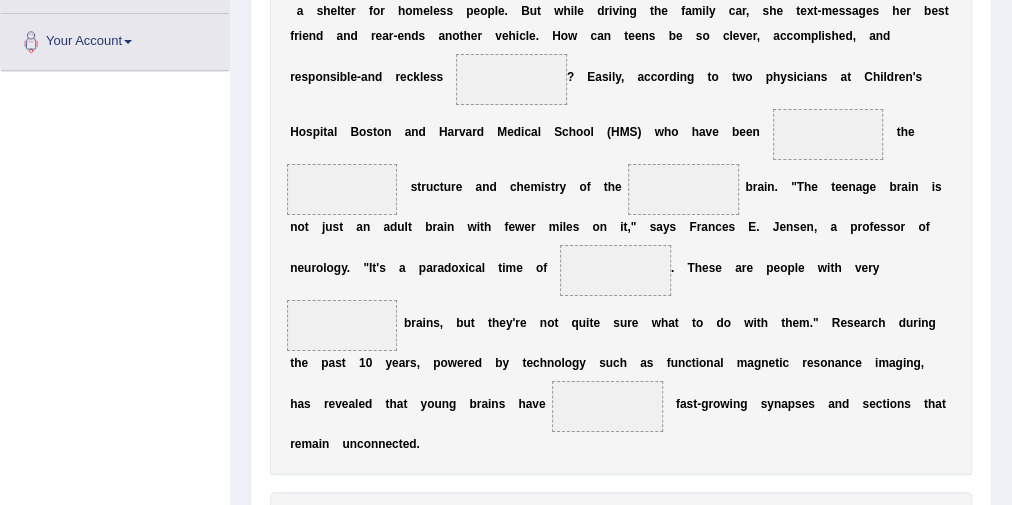 scroll, scrollTop: 593, scrollLeft: 0, axis: vertical 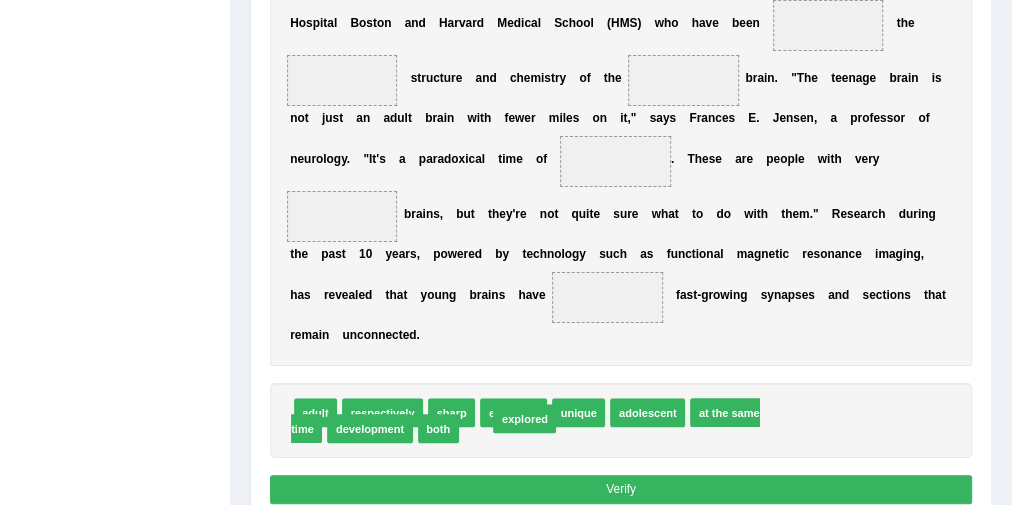 drag, startPoint x: 506, startPoint y: 424, endPoint x: 542, endPoint y: 412, distance: 37.94733 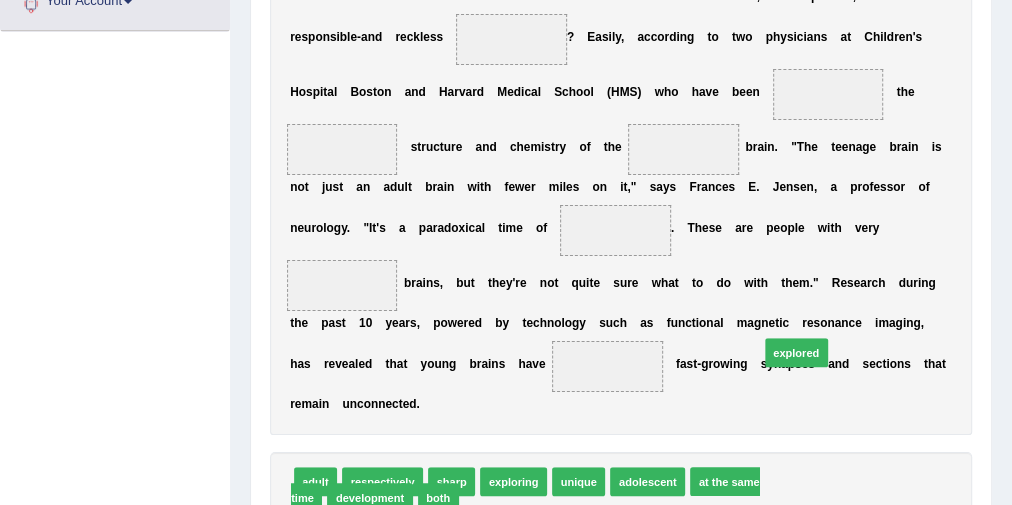 scroll, scrollTop: 433, scrollLeft: 0, axis: vertical 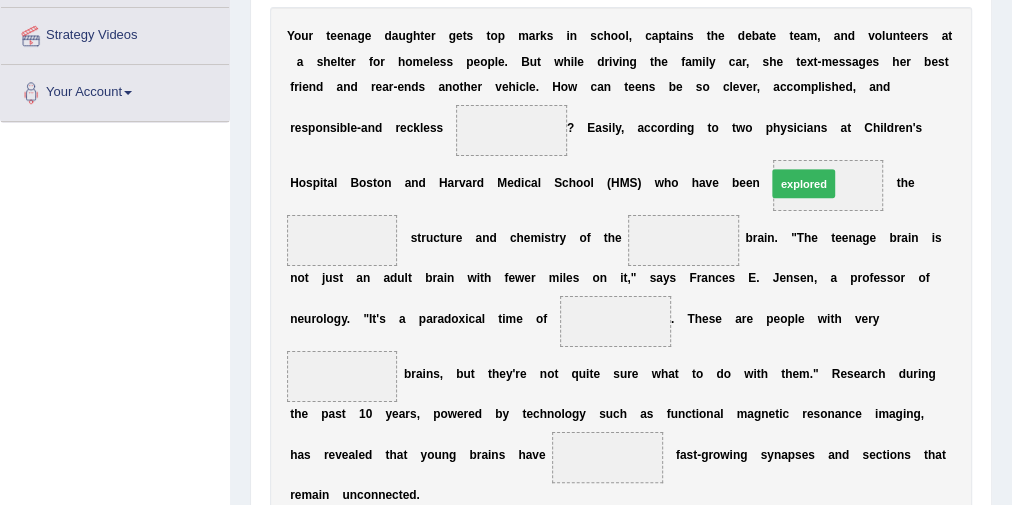 drag, startPoint x: 491, startPoint y: 428, endPoint x: 854, endPoint y: 112, distance: 481.27435 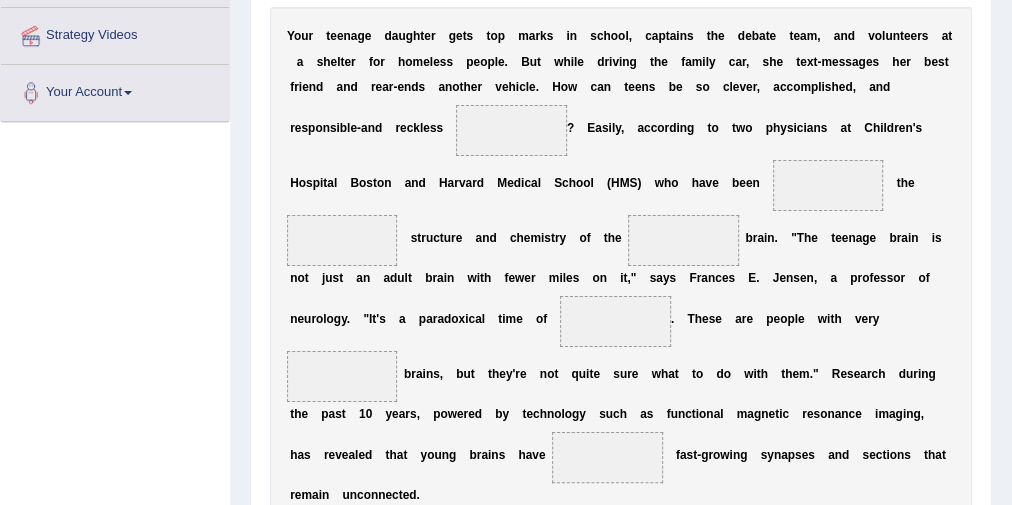 scroll, scrollTop: 113, scrollLeft: 0, axis: vertical 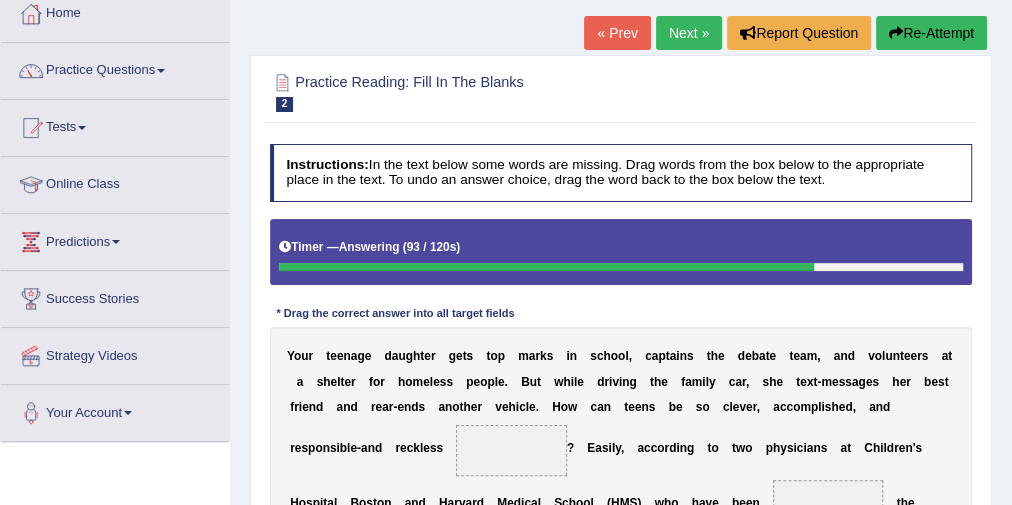 click on "Next »" at bounding box center [689, 33] 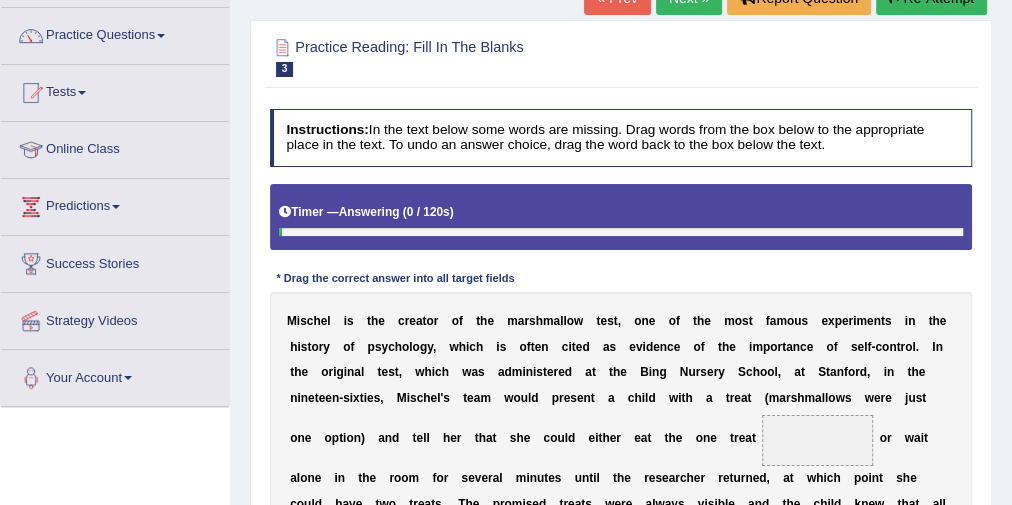 scroll, scrollTop: 0, scrollLeft: 0, axis: both 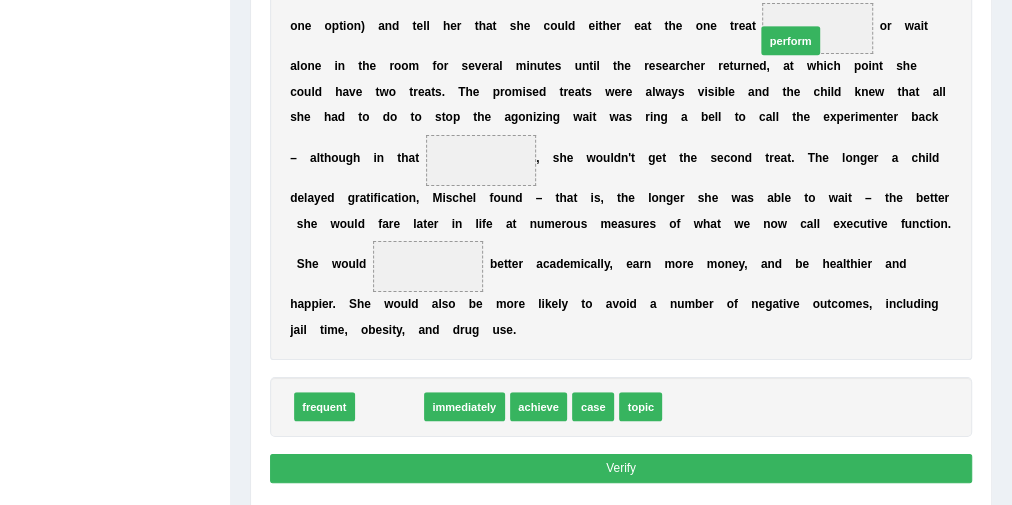 drag, startPoint x: 434, startPoint y: 373, endPoint x: 861, endPoint y: -43, distance: 596.1418 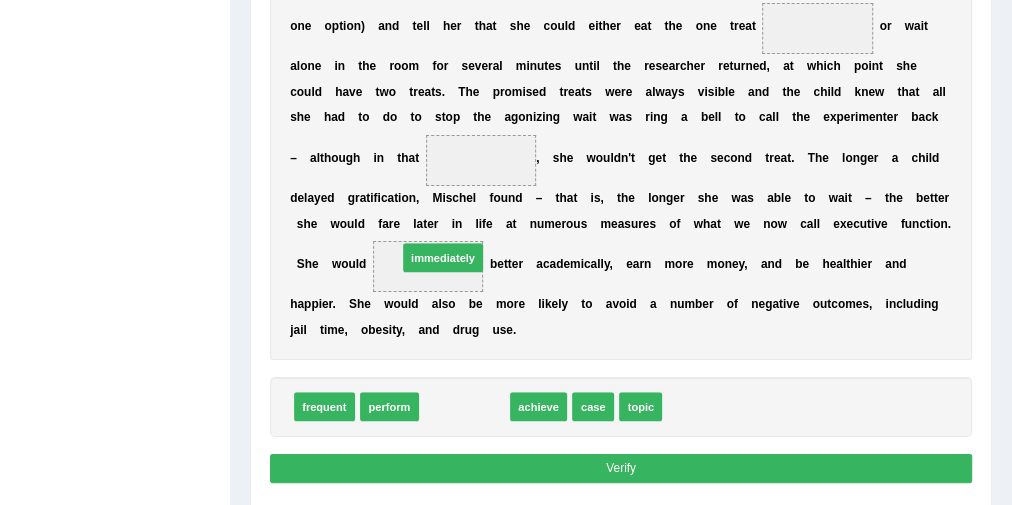 drag, startPoint x: 490, startPoint y: 407, endPoint x: 464, endPoint y: 231, distance: 177.9101 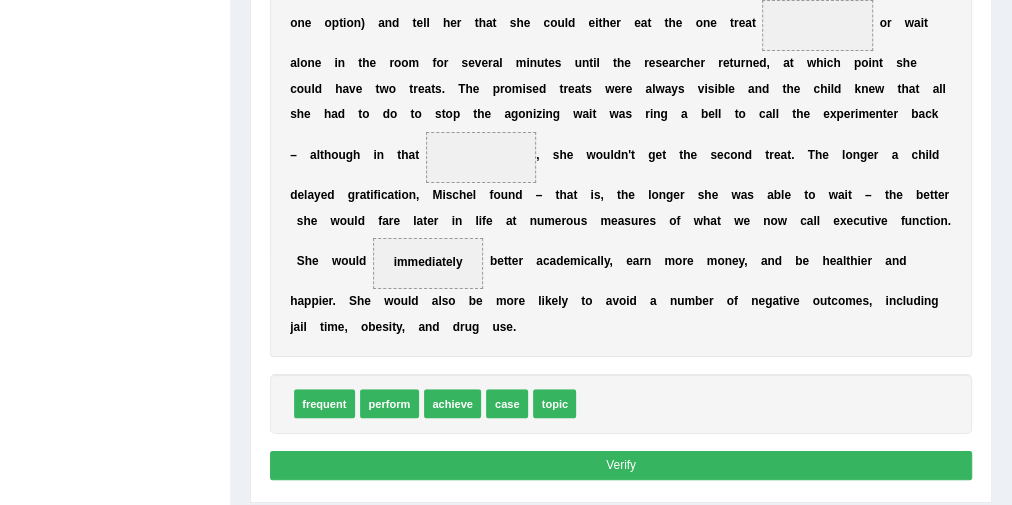 scroll, scrollTop: 458, scrollLeft: 0, axis: vertical 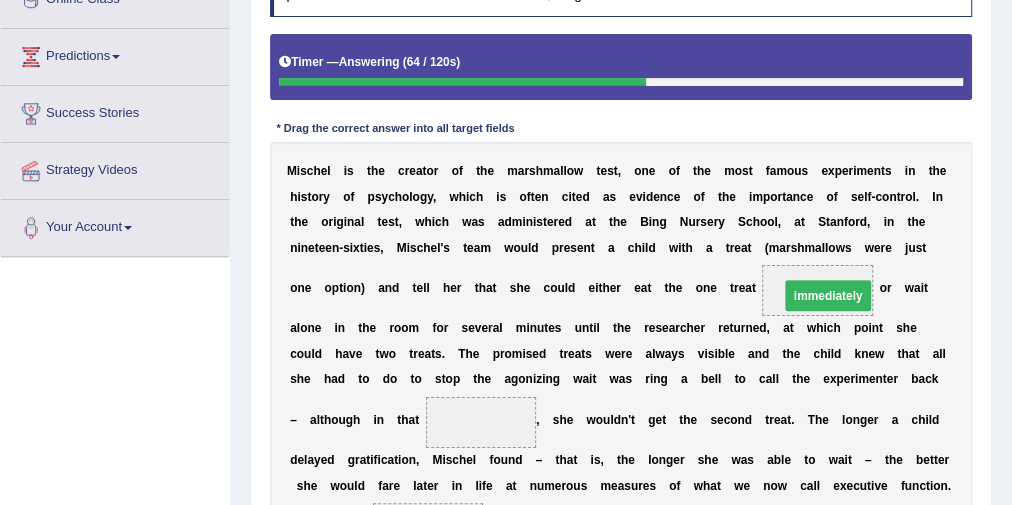drag, startPoint x: 432, startPoint y: 367, endPoint x: 893, endPoint y: 253, distance: 474.8863 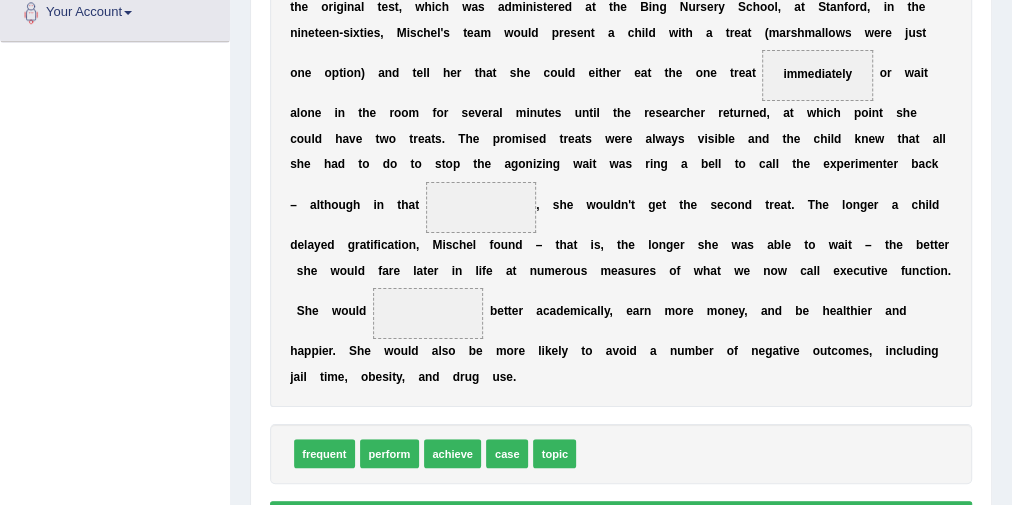 scroll, scrollTop: 538, scrollLeft: 0, axis: vertical 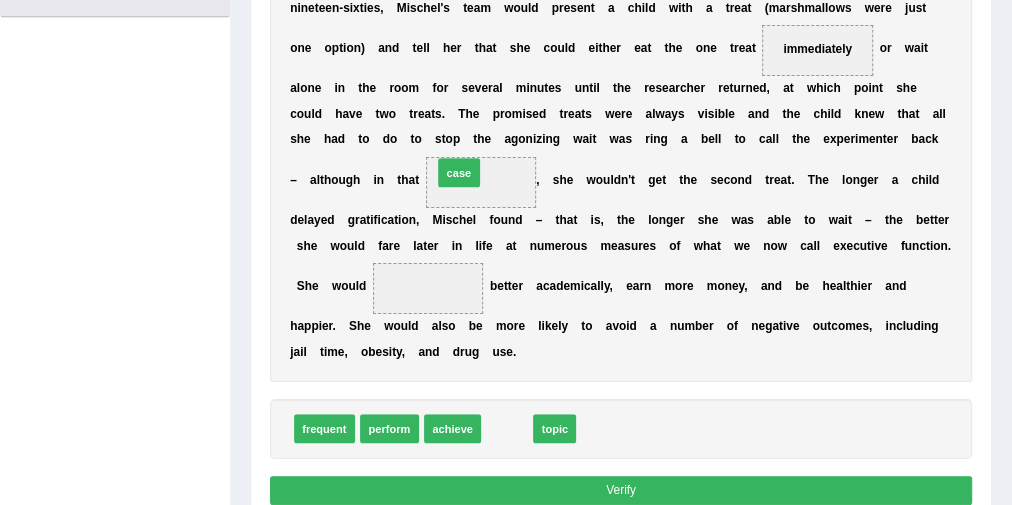 drag, startPoint x: 501, startPoint y: 428, endPoint x: 445, endPoint y: 120, distance: 313.04953 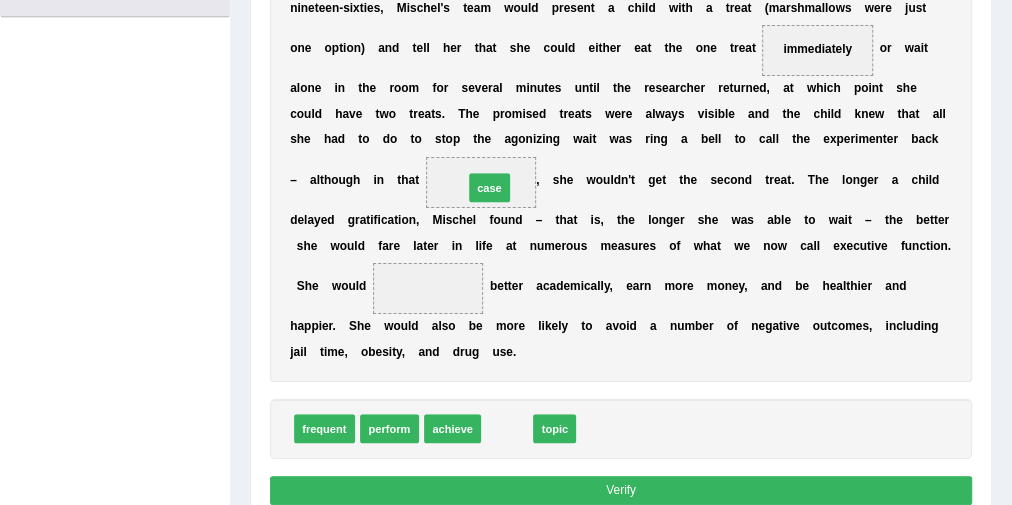 drag, startPoint x: 507, startPoint y: 432, endPoint x: 486, endPoint y: 145, distance: 287.76727 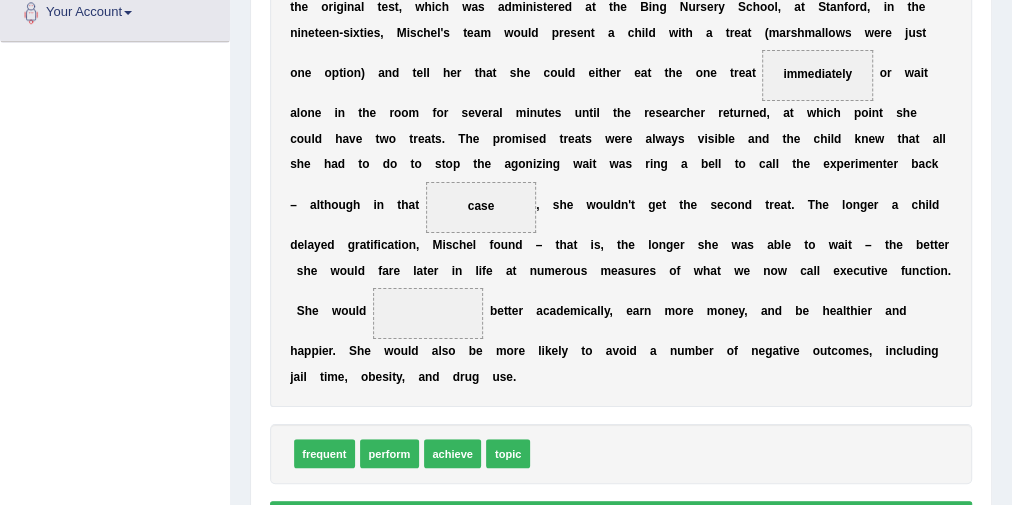 scroll, scrollTop: 538, scrollLeft: 0, axis: vertical 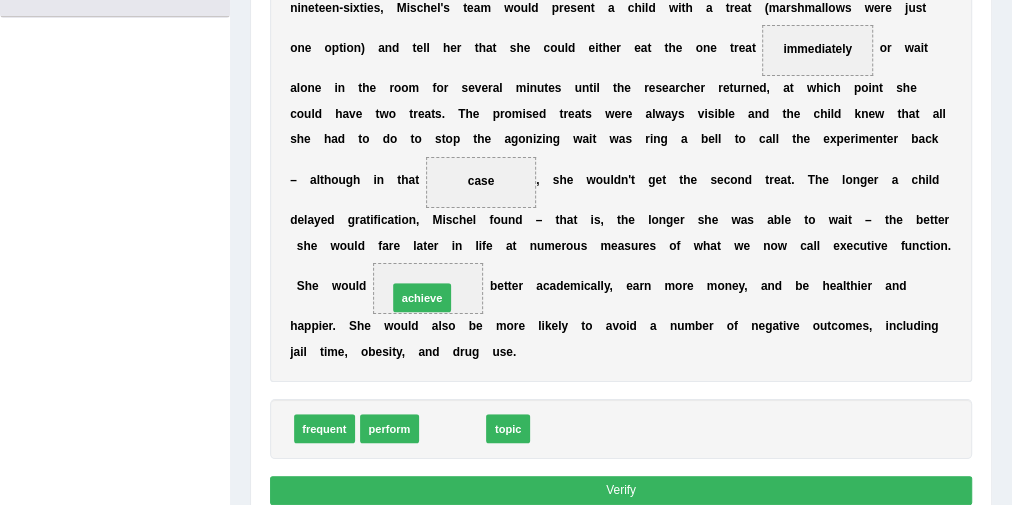 drag, startPoint x: 458, startPoint y: 430, endPoint x: 421, endPoint y: 273, distance: 161.30096 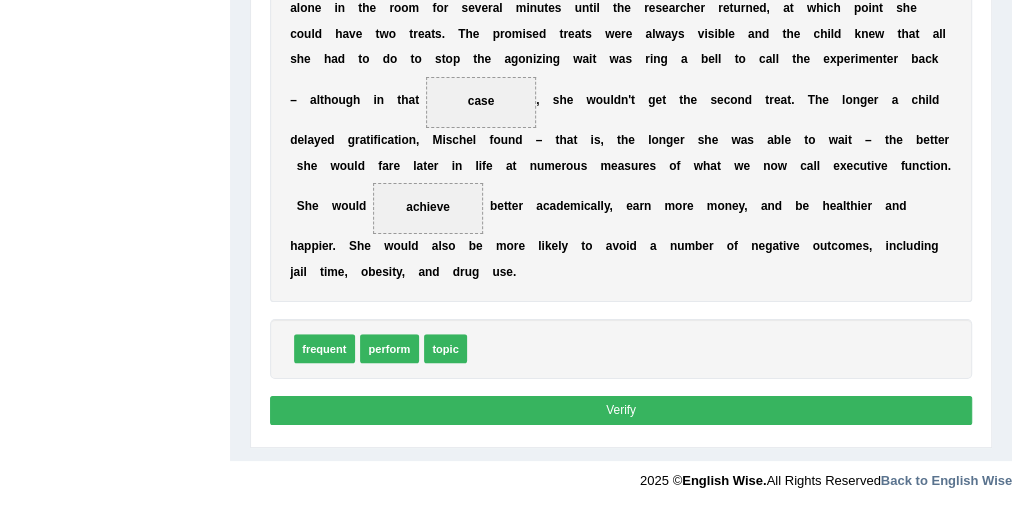 click on "Verify" at bounding box center (621, 410) 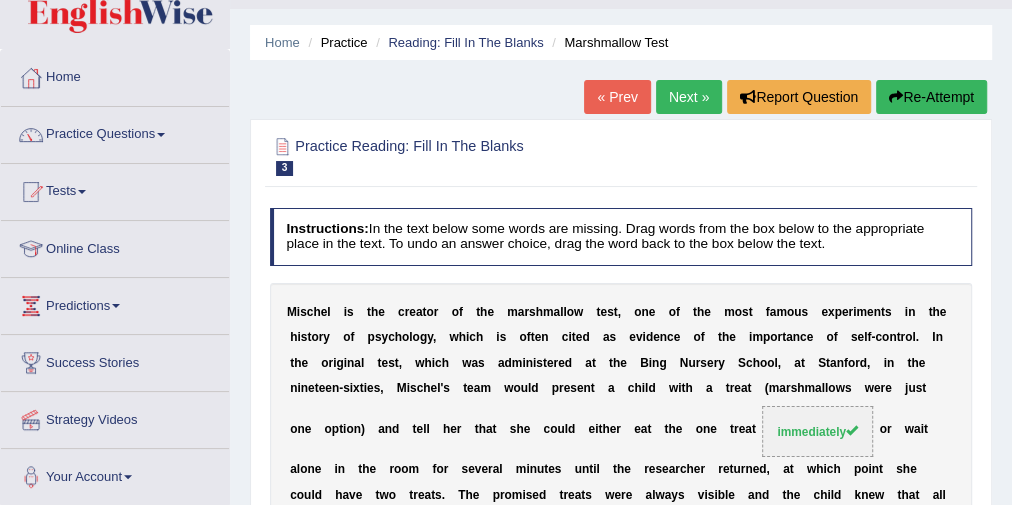 scroll, scrollTop: 0, scrollLeft: 0, axis: both 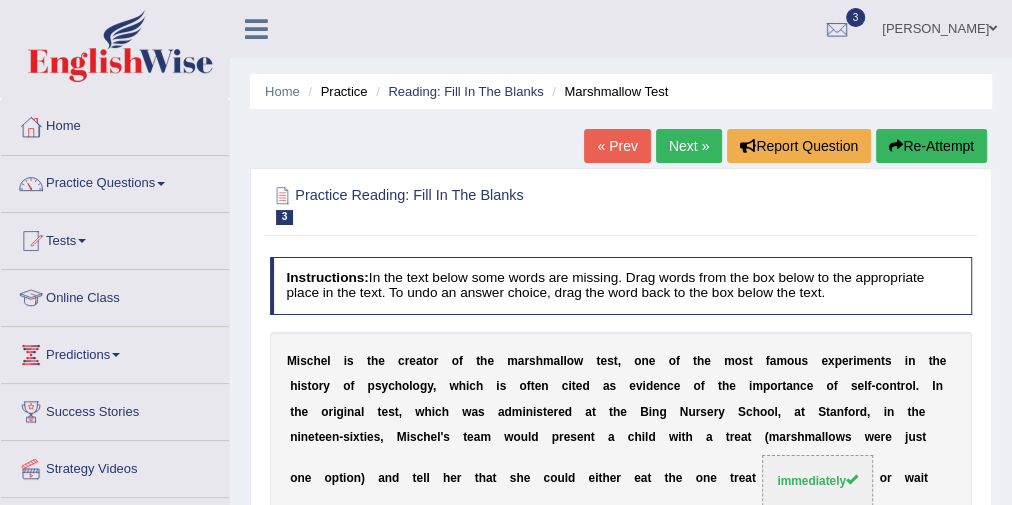 click on "Next »" at bounding box center (689, 146) 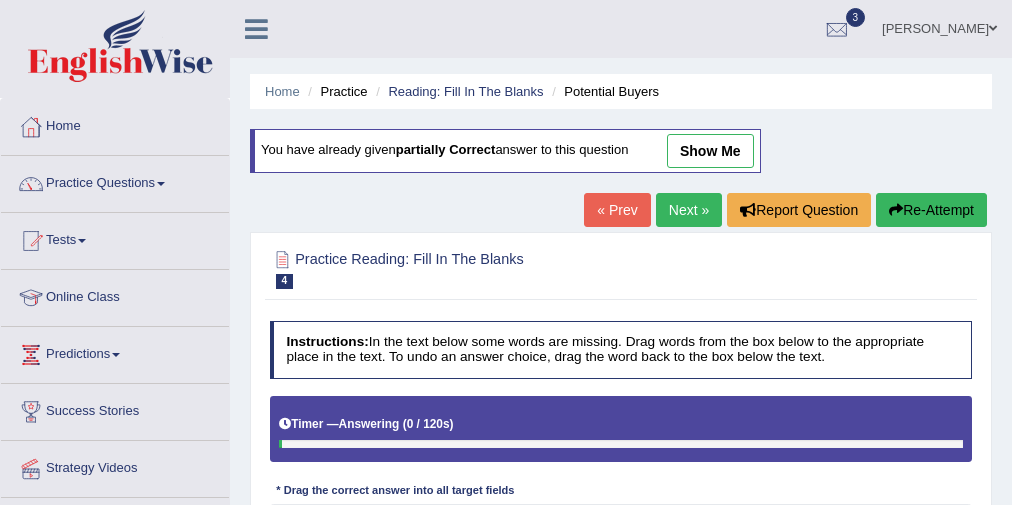 scroll, scrollTop: 178, scrollLeft: 0, axis: vertical 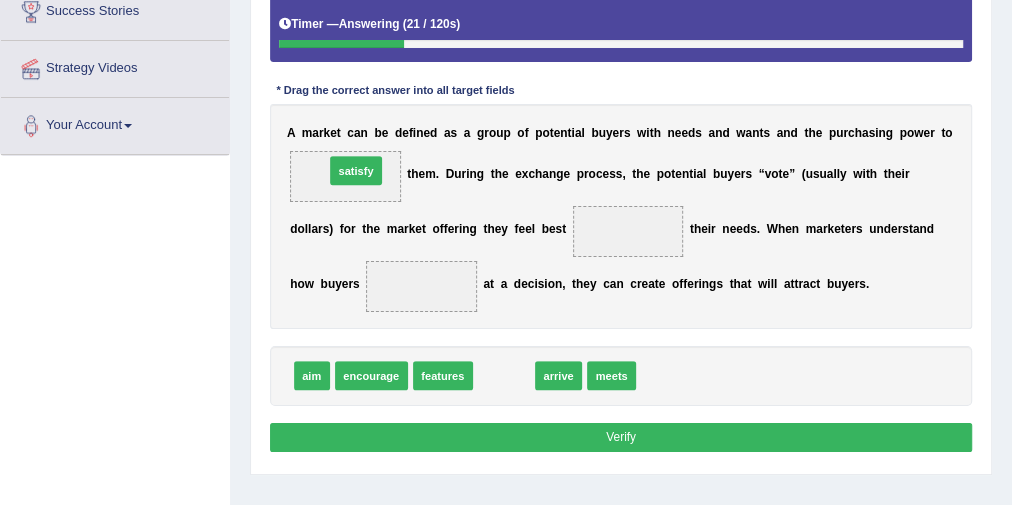 drag, startPoint x: 482, startPoint y: 376, endPoint x: 307, endPoint y: 133, distance: 299.45618 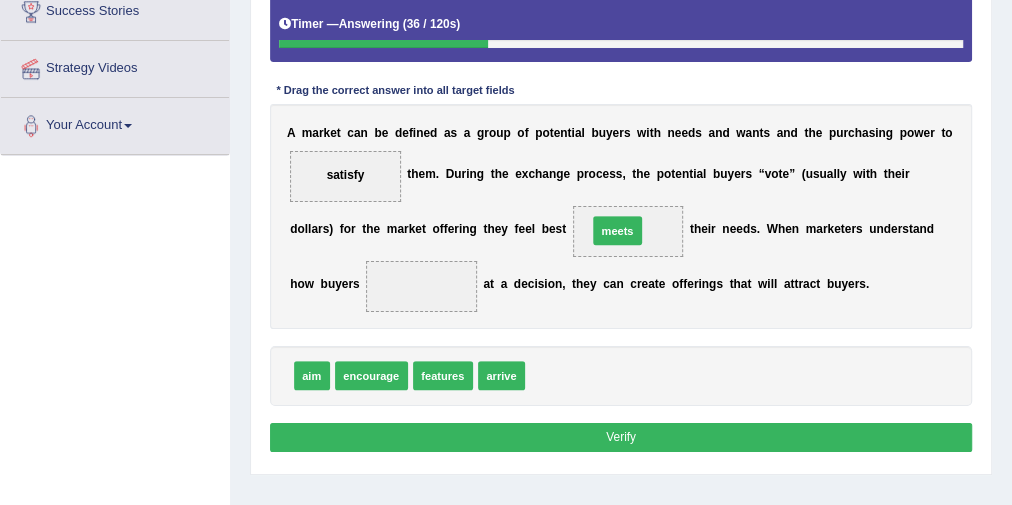 drag, startPoint x: 555, startPoint y: 377, endPoint x: 629, endPoint y: 206, distance: 186.32498 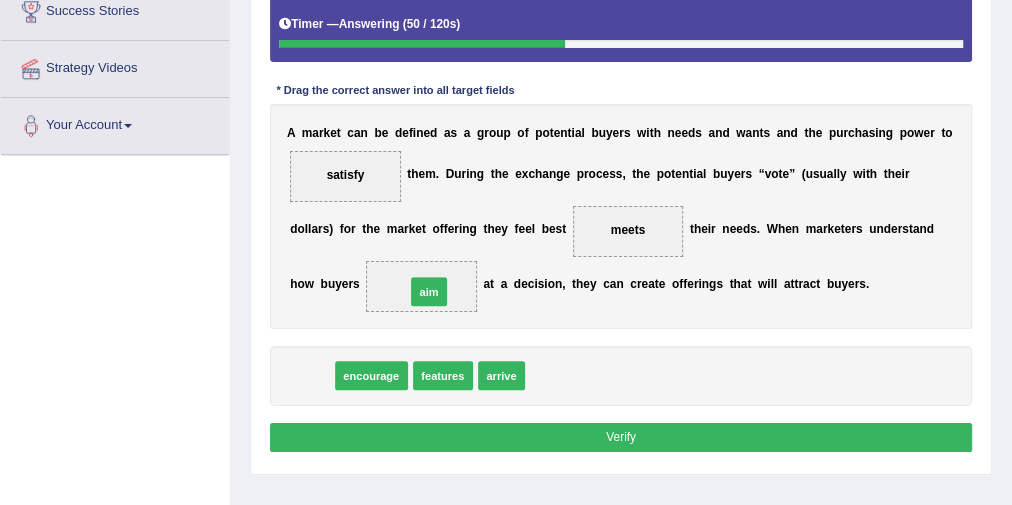 drag, startPoint x: 317, startPoint y: 377, endPoint x: 455, endPoint y: 278, distance: 169.83817 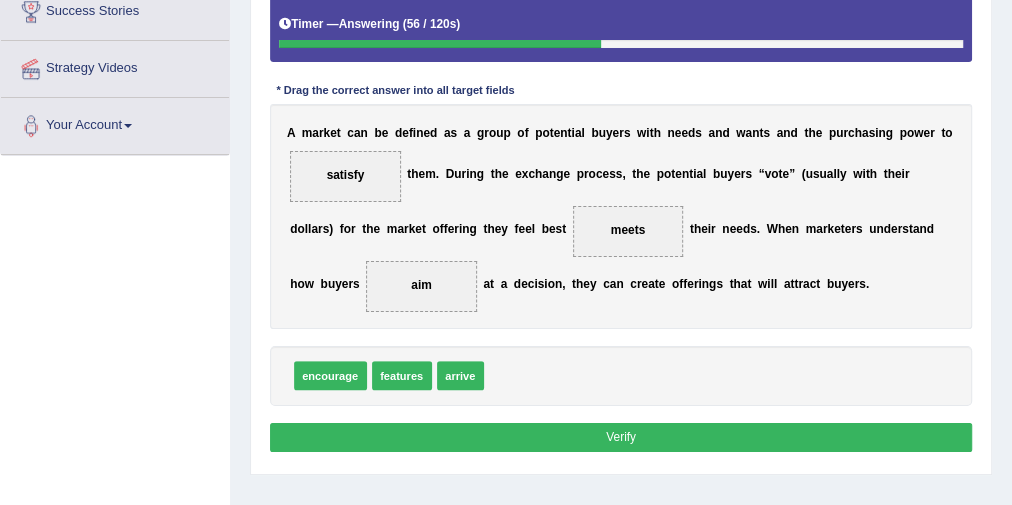 click on "Verify" at bounding box center (621, 437) 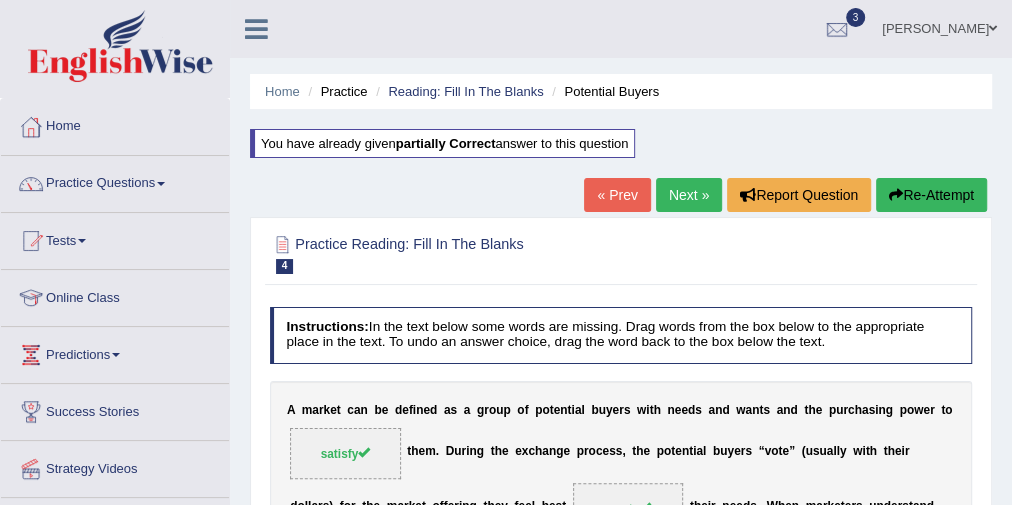 scroll, scrollTop: 0, scrollLeft: 0, axis: both 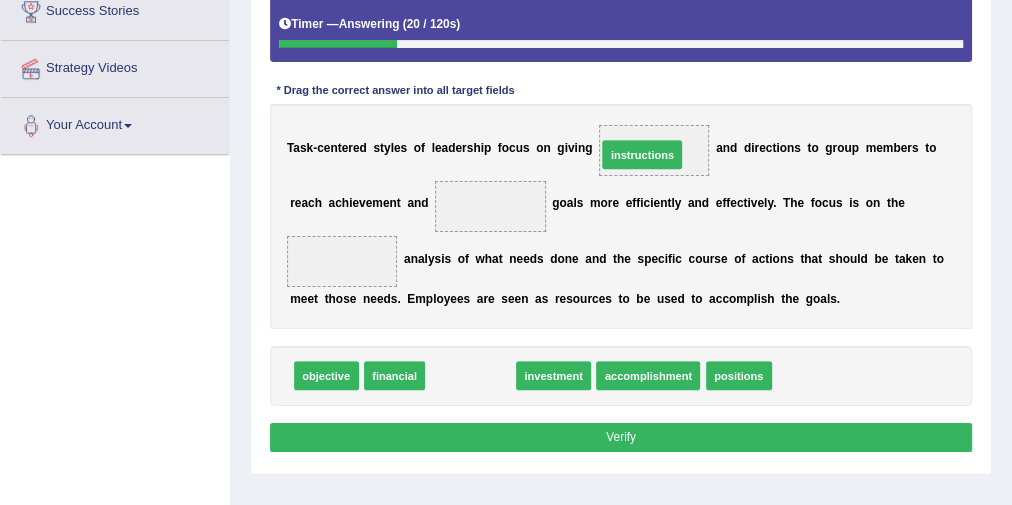 drag, startPoint x: 480, startPoint y: 380, endPoint x: 683, endPoint y: 119, distance: 330.65088 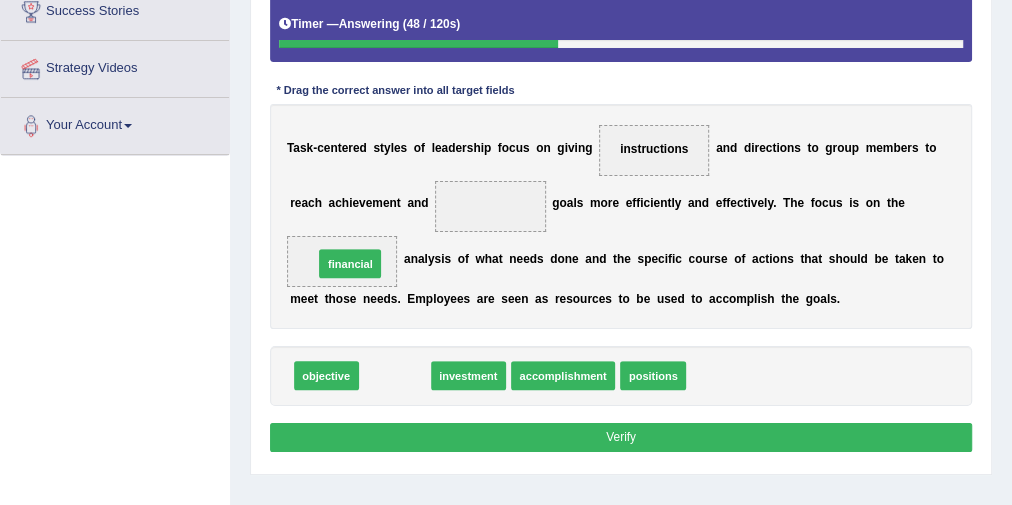 drag, startPoint x: 386, startPoint y: 383, endPoint x: 332, endPoint y: 248, distance: 145.39944 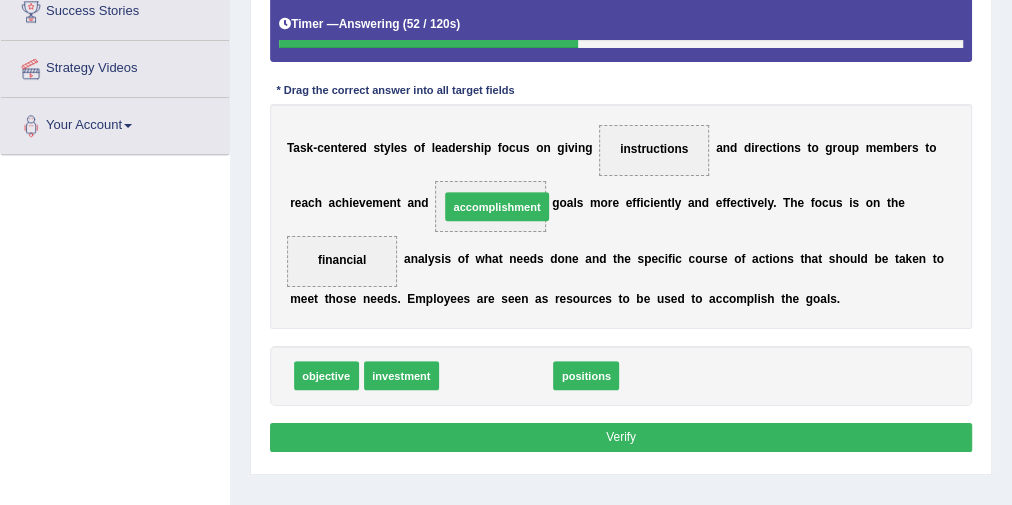 drag, startPoint x: 486, startPoint y: 376, endPoint x: 487, endPoint y: 178, distance: 198.00252 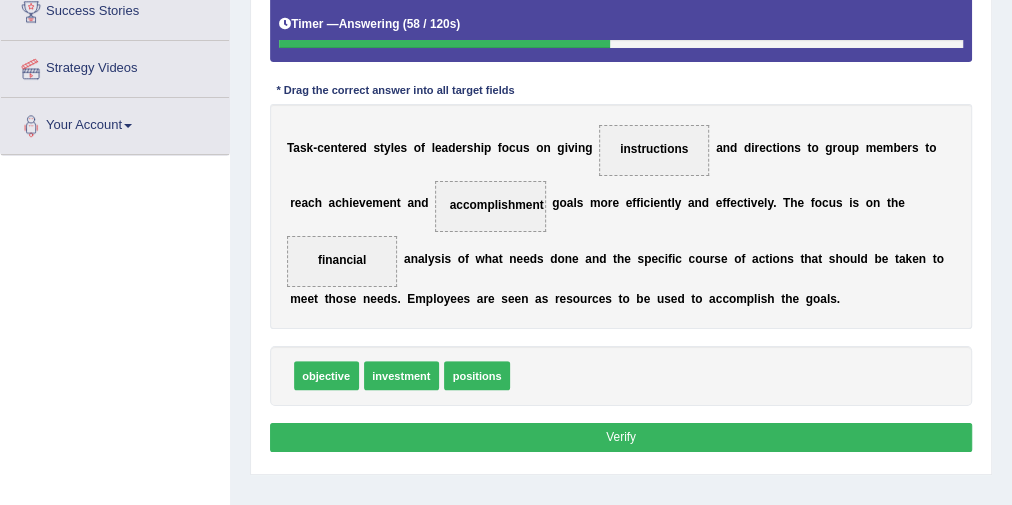 click on "Verify" at bounding box center [621, 437] 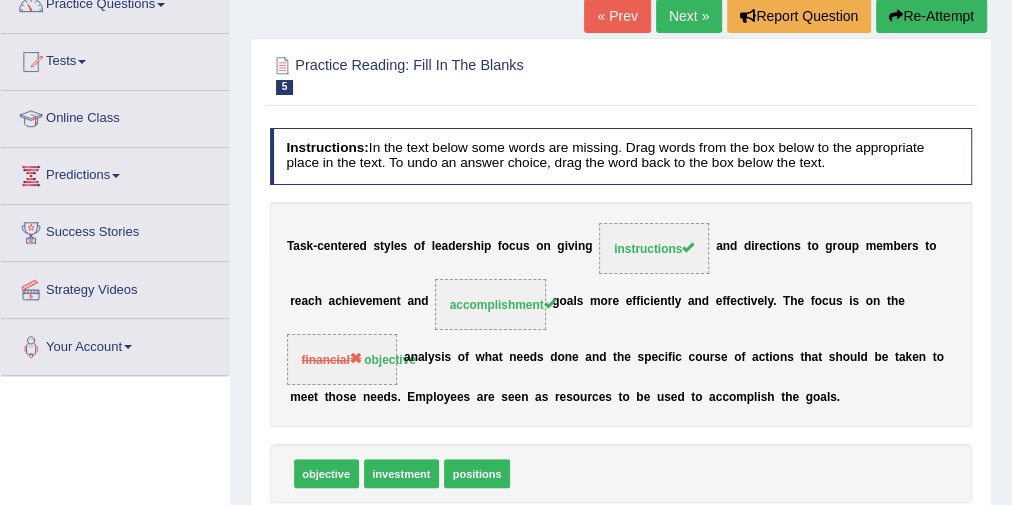 scroll, scrollTop: 0, scrollLeft: 0, axis: both 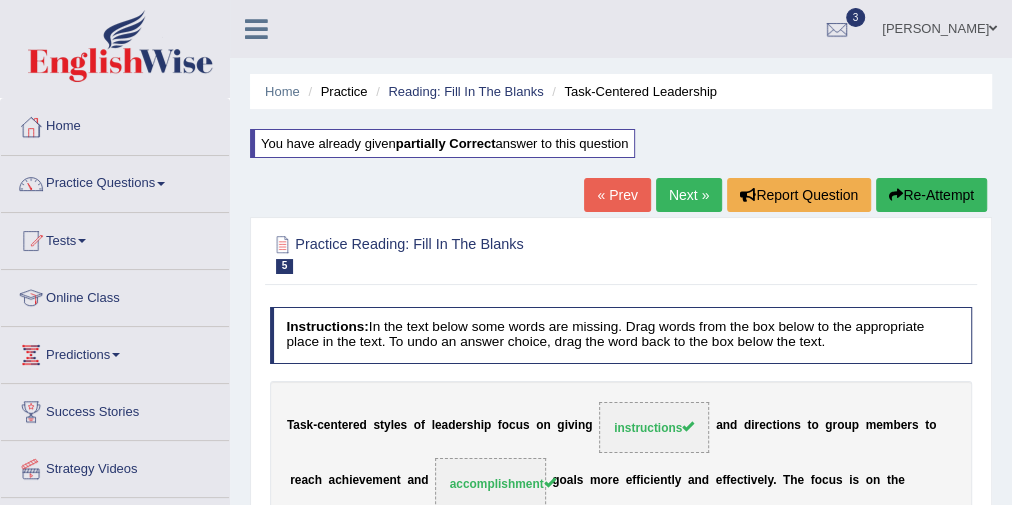 click on "Next »" at bounding box center (689, 195) 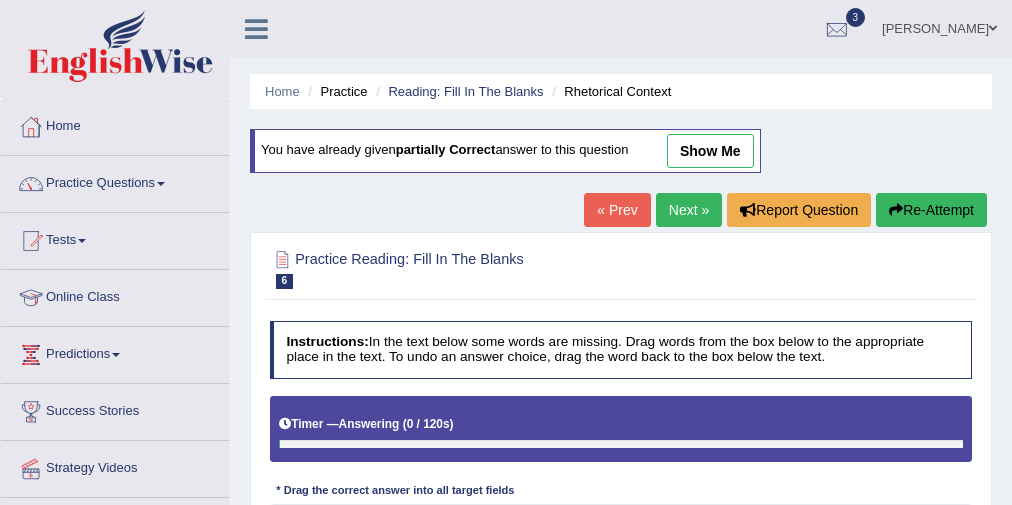 scroll, scrollTop: 0, scrollLeft: 0, axis: both 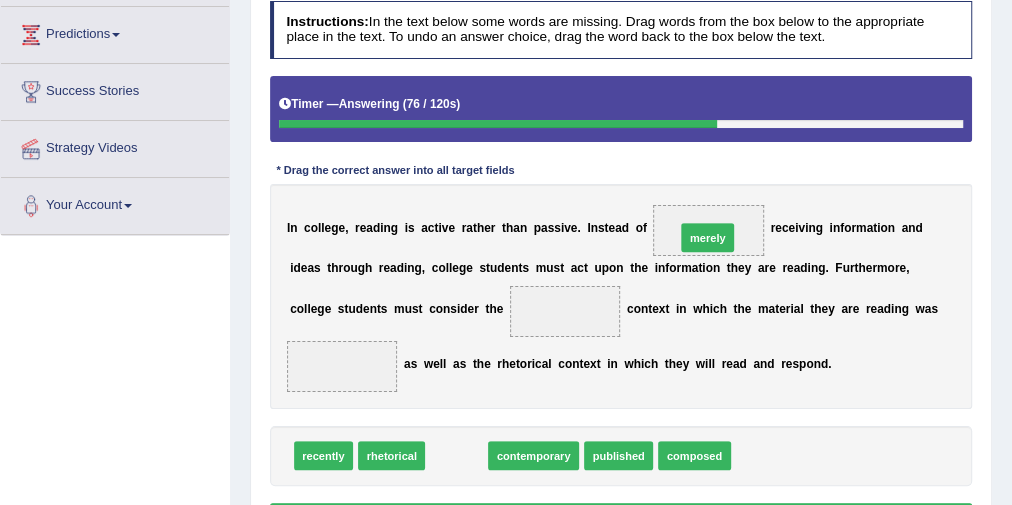 drag, startPoint x: 454, startPoint y: 453, endPoint x: 749, endPoint y: 196, distance: 391.24673 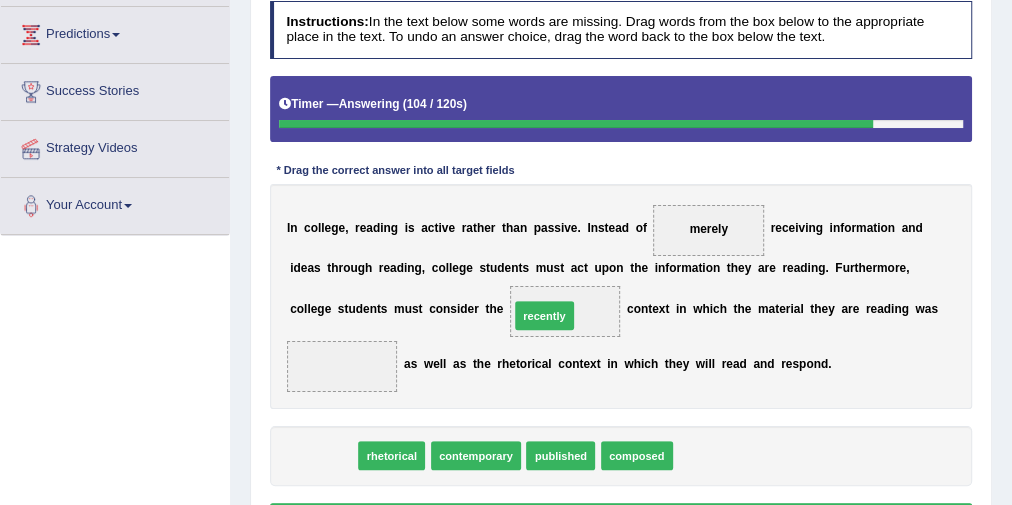 drag, startPoint x: 339, startPoint y: 449, endPoint x: 599, endPoint y: 284, distance: 307.93668 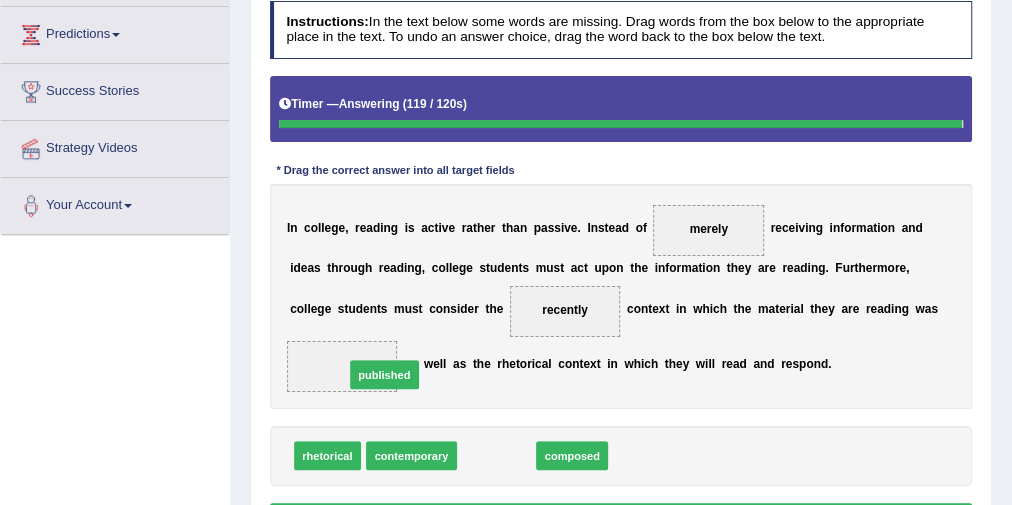 drag, startPoint x: 491, startPoint y: 457, endPoint x: 337, endPoint y: 359, distance: 182.53767 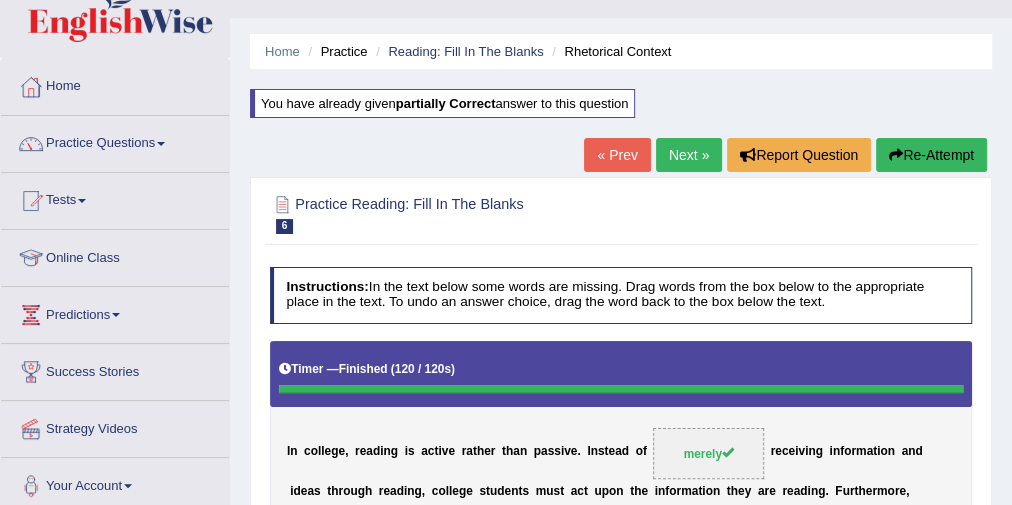 scroll, scrollTop: 0, scrollLeft: 0, axis: both 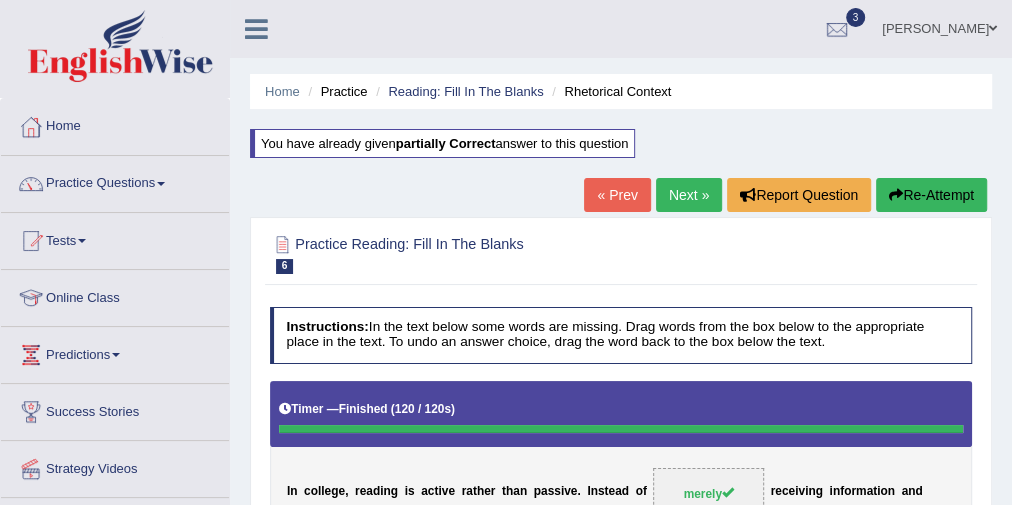 click on "Next »" at bounding box center (689, 195) 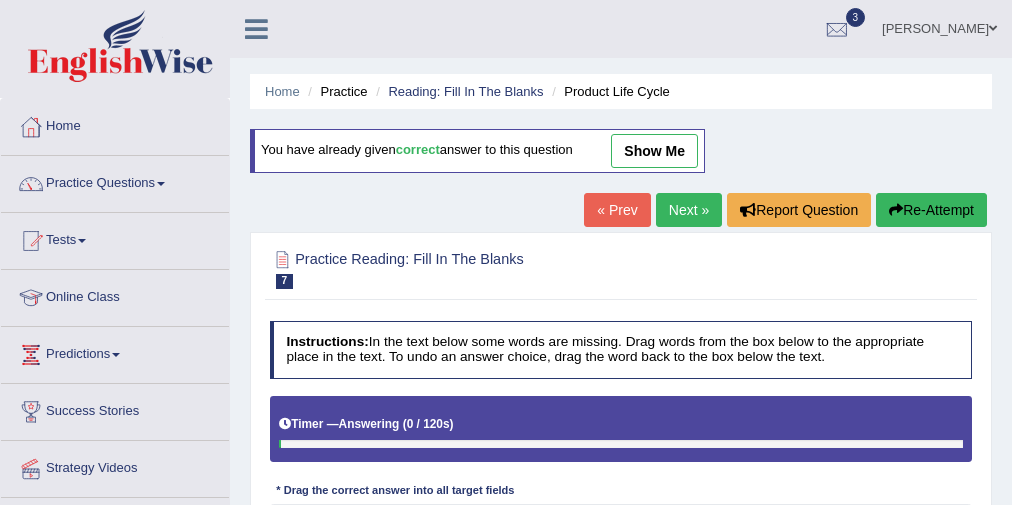 scroll, scrollTop: 0, scrollLeft: 0, axis: both 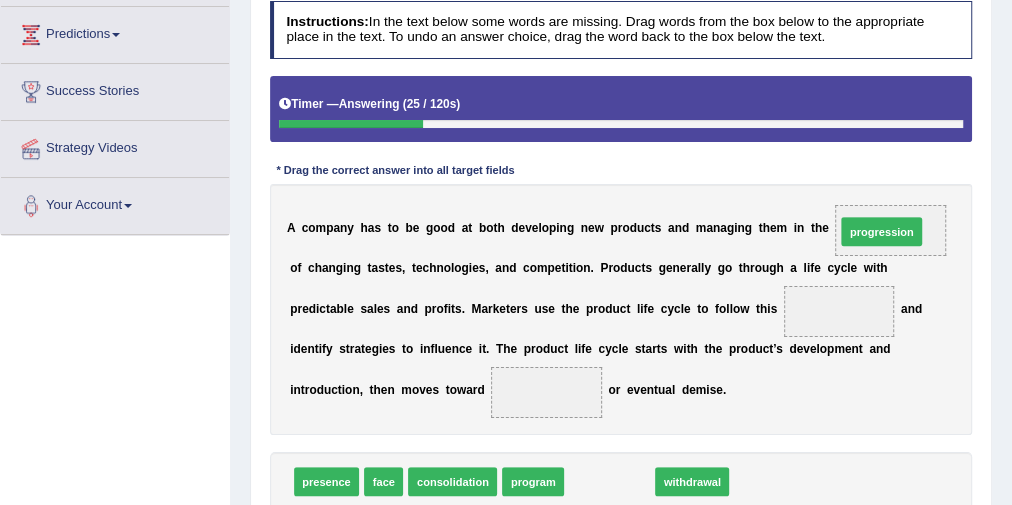drag, startPoint x: 623, startPoint y: 476, endPoint x: 943, endPoint y: 182, distance: 434.55264 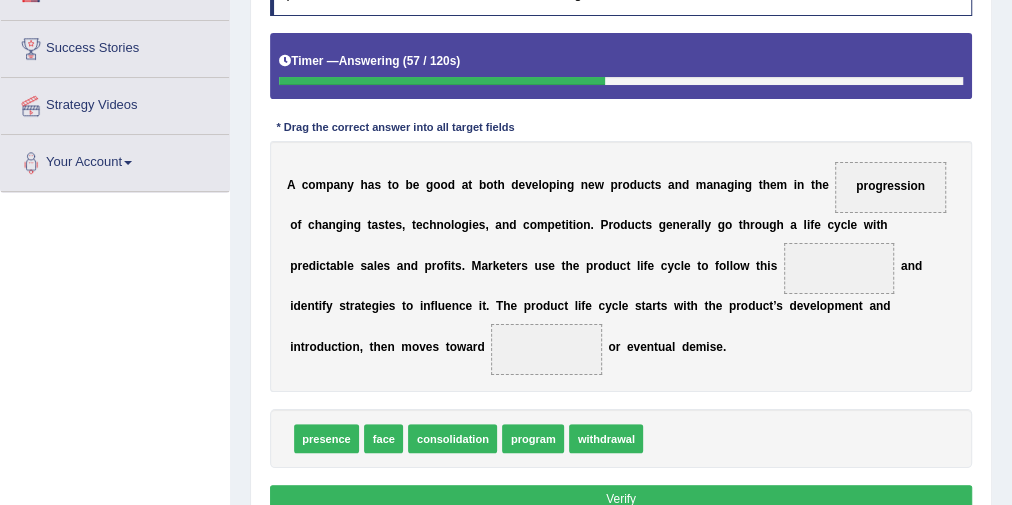 scroll, scrollTop: 400, scrollLeft: 0, axis: vertical 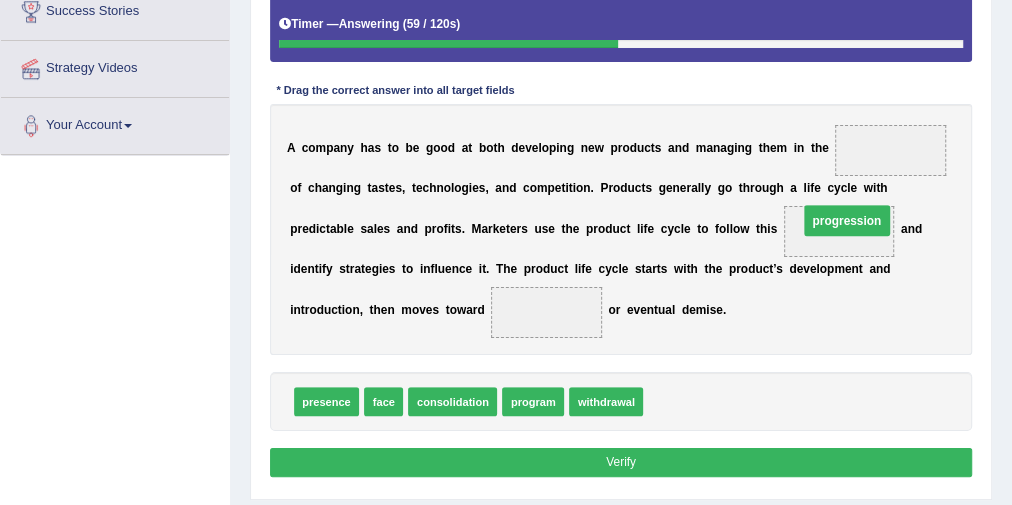 drag, startPoint x: 913, startPoint y: 139, endPoint x: 859, endPoint y: 223, distance: 99.8599 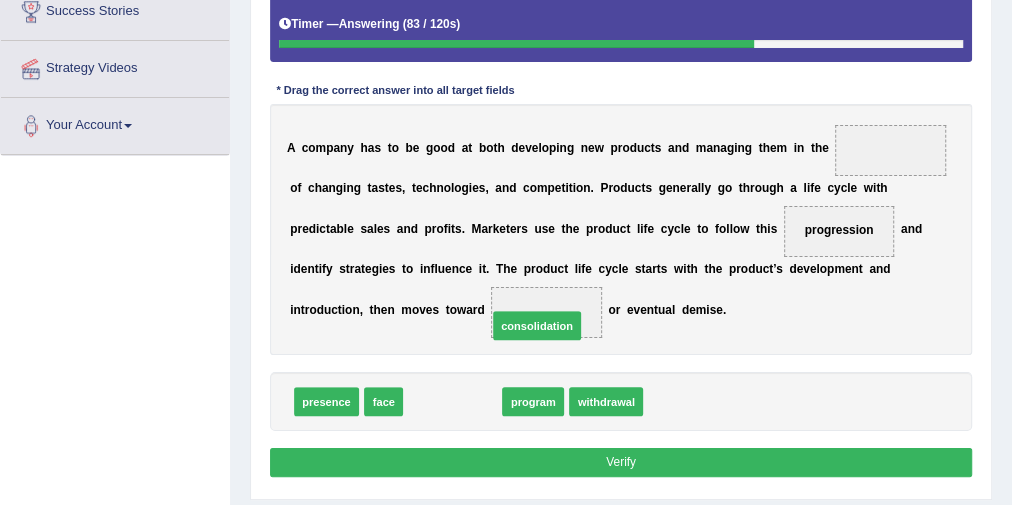 drag, startPoint x: 451, startPoint y: 402, endPoint x: 563, endPoint y: 309, distance: 145.57816 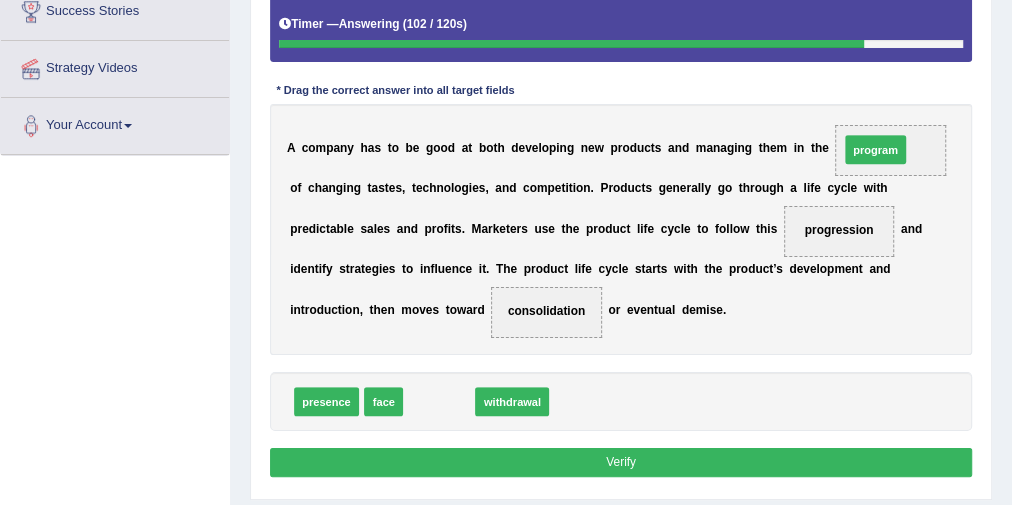 drag, startPoint x: 432, startPoint y: 397, endPoint x: 945, endPoint y: 102, distance: 591.7719 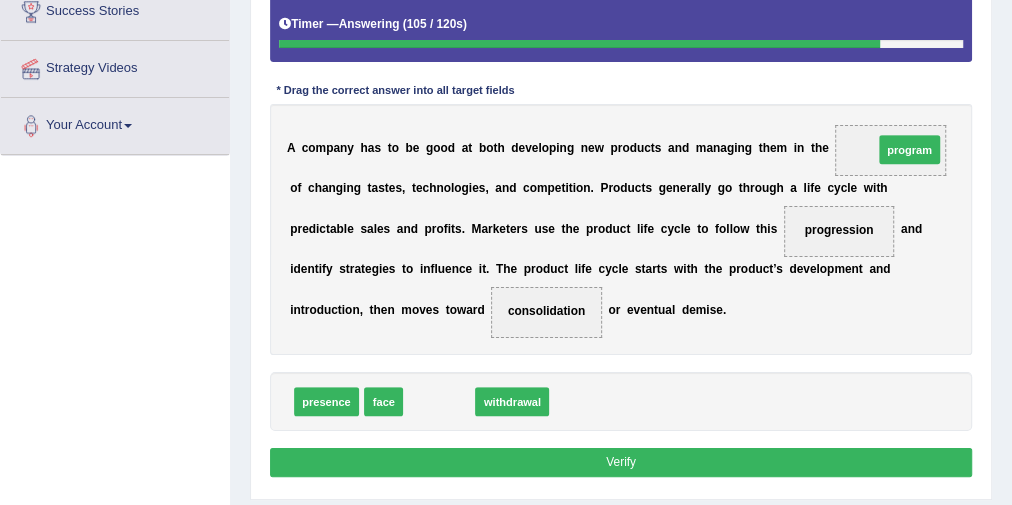 drag, startPoint x: 473, startPoint y: 379, endPoint x: 965, endPoint y: 113, distance: 559.30316 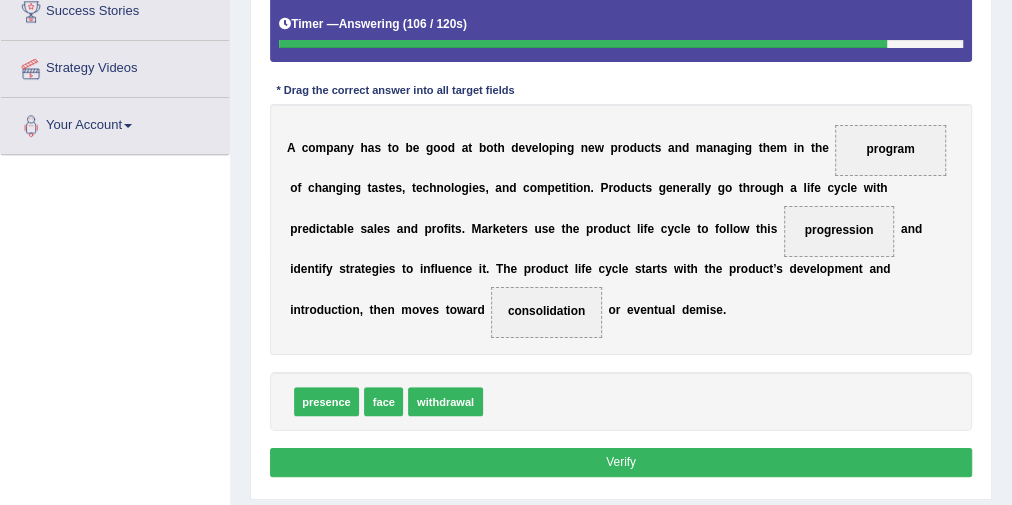 click on "Verify" at bounding box center [621, 462] 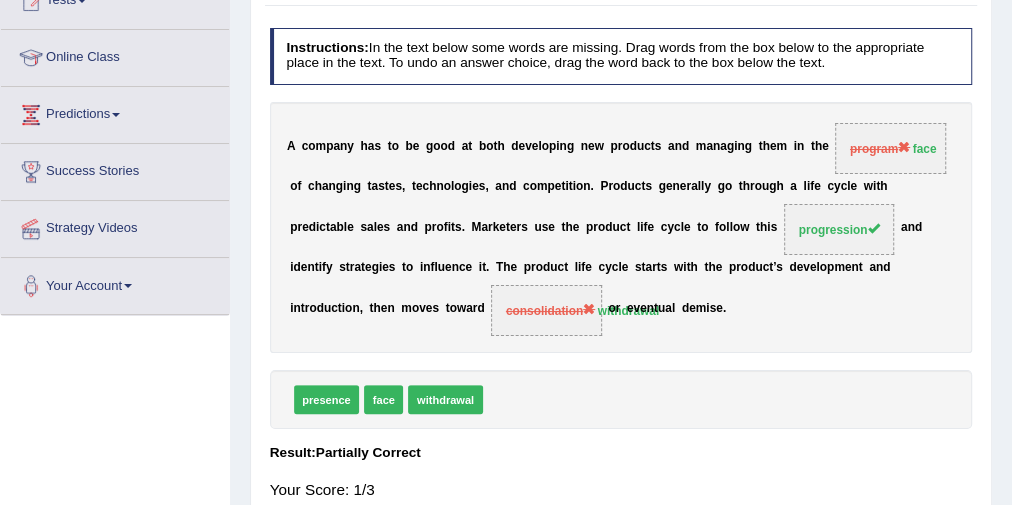 scroll, scrollTop: 0, scrollLeft: 0, axis: both 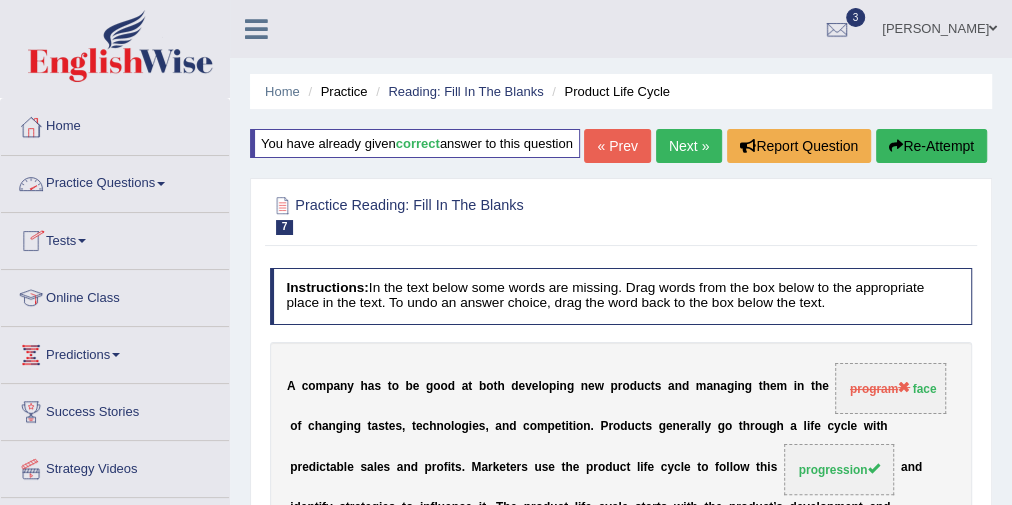 click on "Practice Questions" at bounding box center (115, 181) 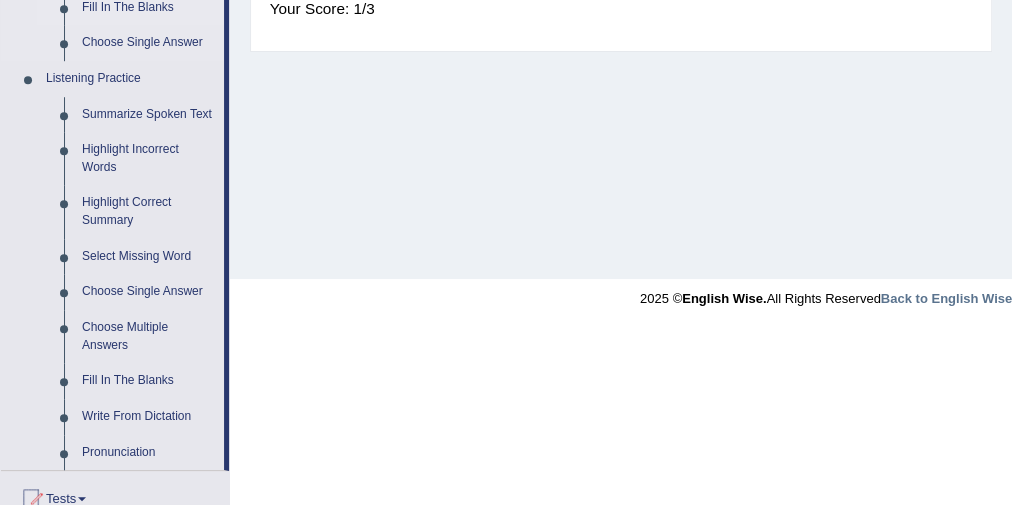 scroll, scrollTop: 800, scrollLeft: 0, axis: vertical 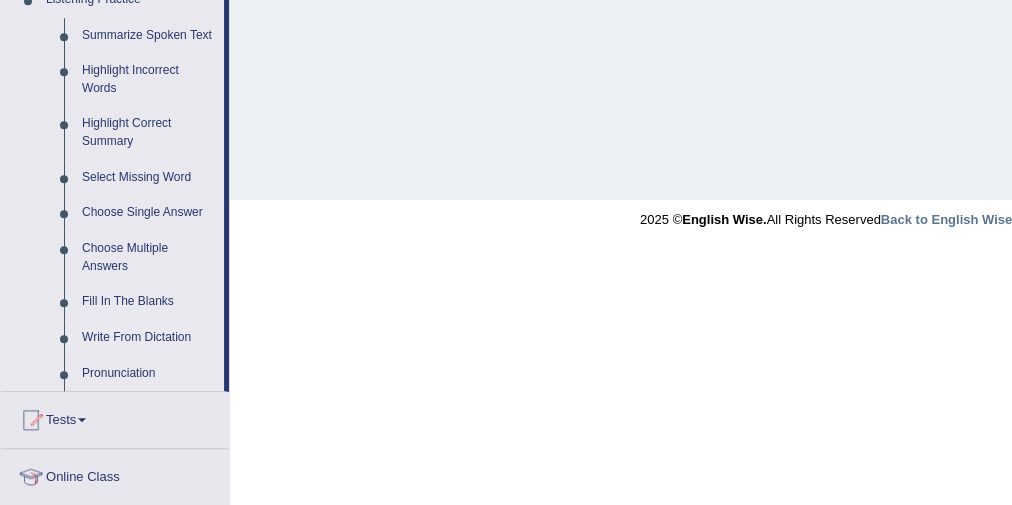 click on "Write From Dictation" at bounding box center (148, 338) 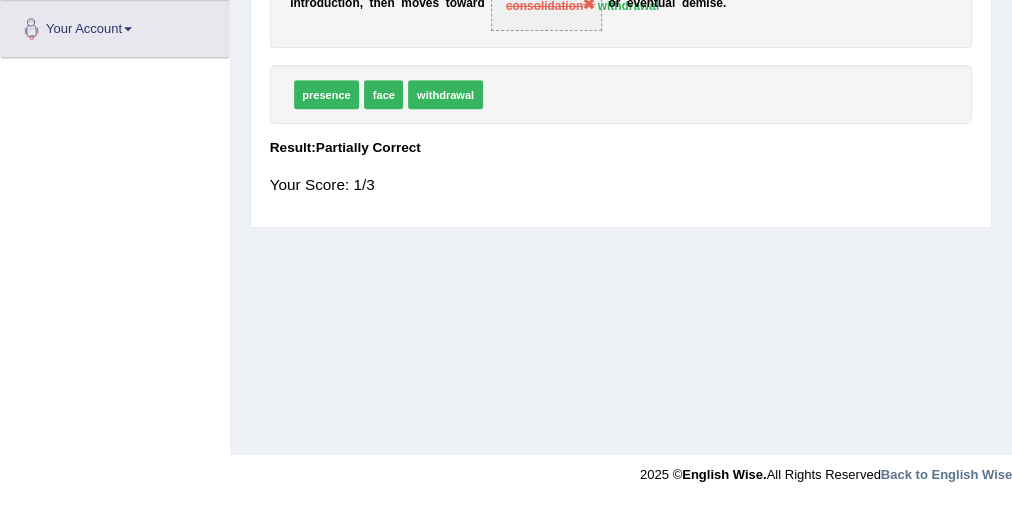 scroll, scrollTop: 297, scrollLeft: 0, axis: vertical 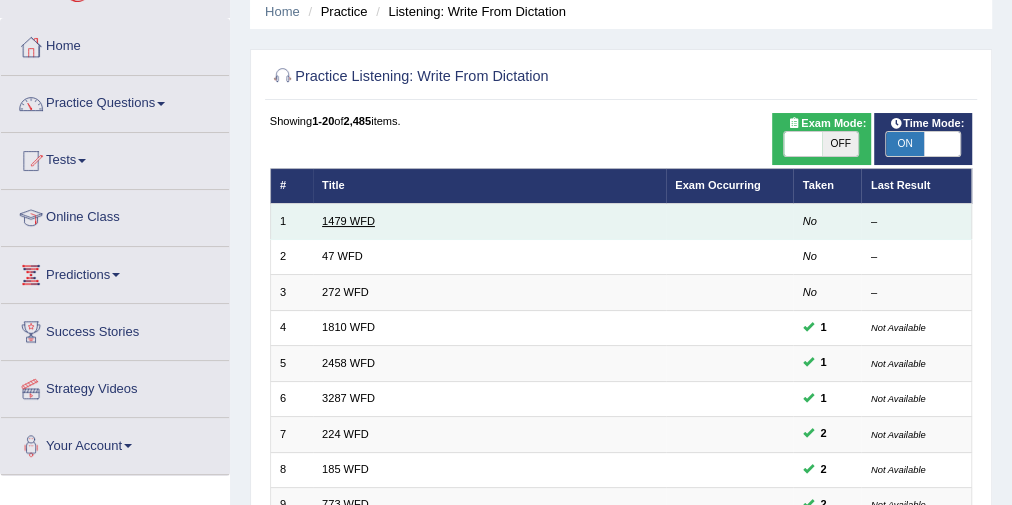 click on "1479 WFD" at bounding box center (348, 221) 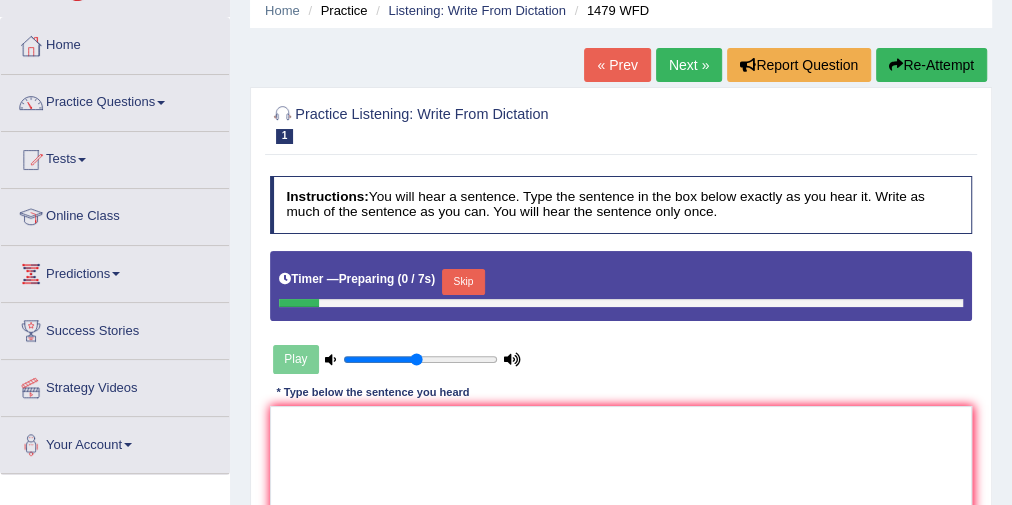 scroll, scrollTop: 0, scrollLeft: 0, axis: both 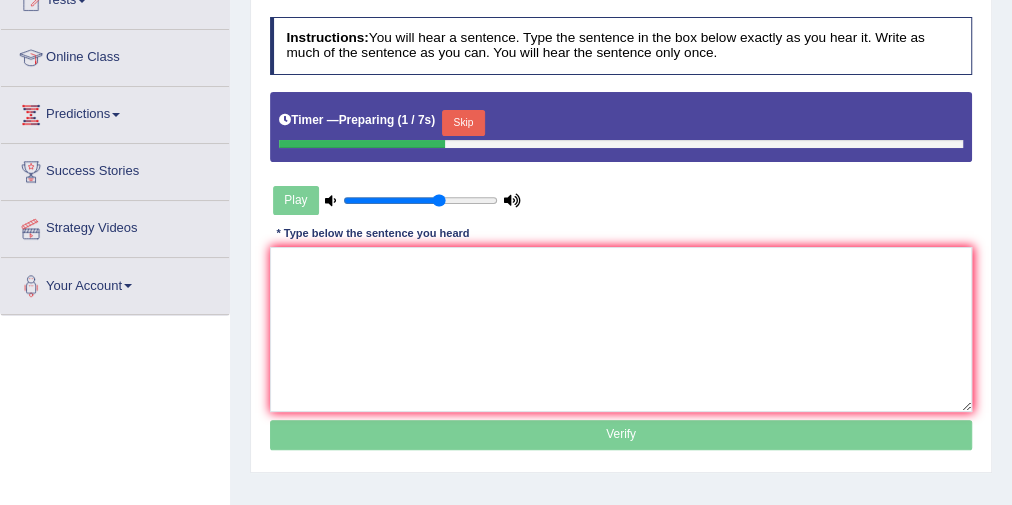 type on "0.65" 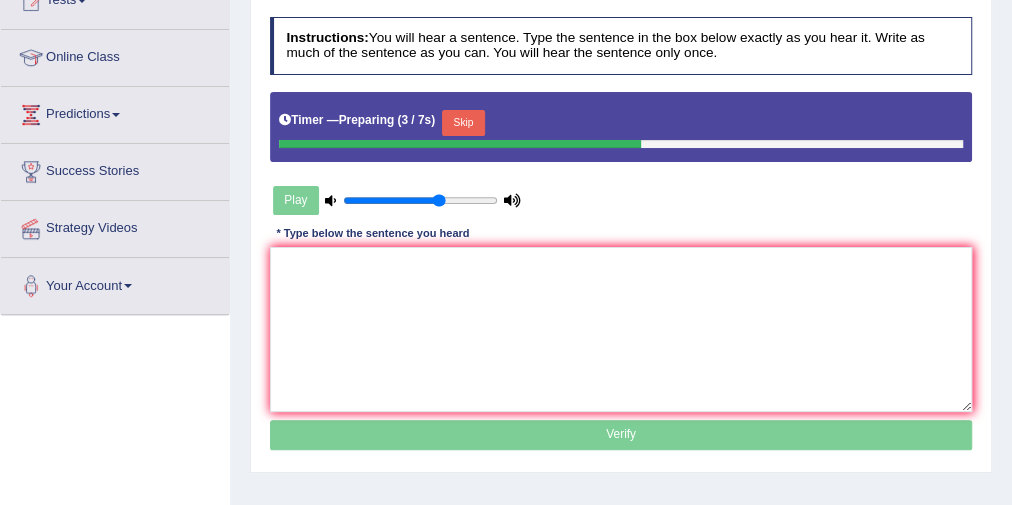 click on "Skip" at bounding box center [463, 123] 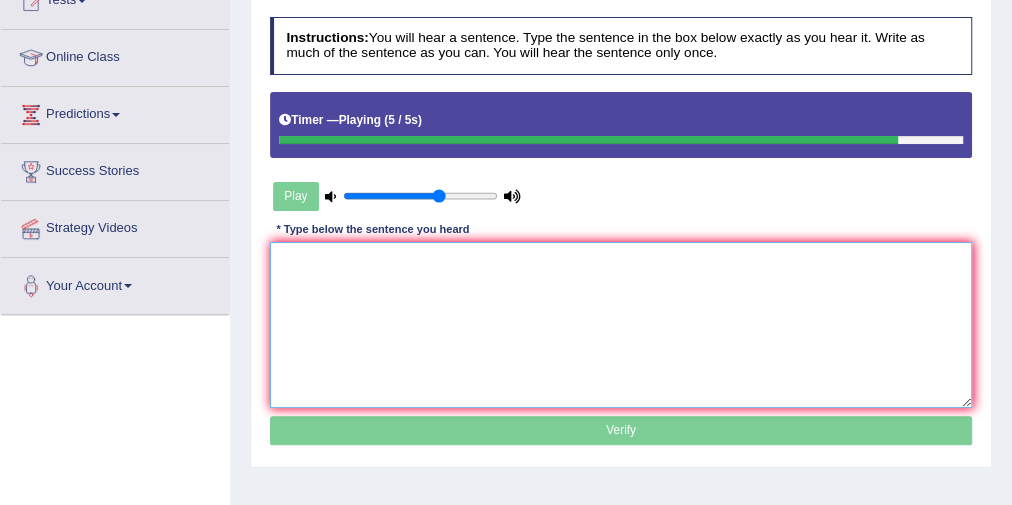 click at bounding box center [621, 324] 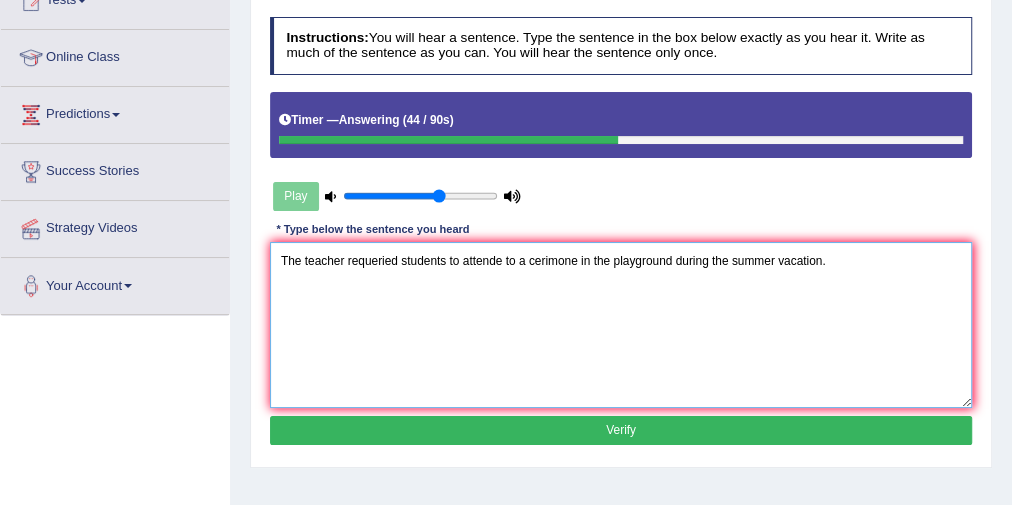 click on "The teacher requeried students to attende to a cerimone in the playground during the summer vacation." at bounding box center [621, 324] 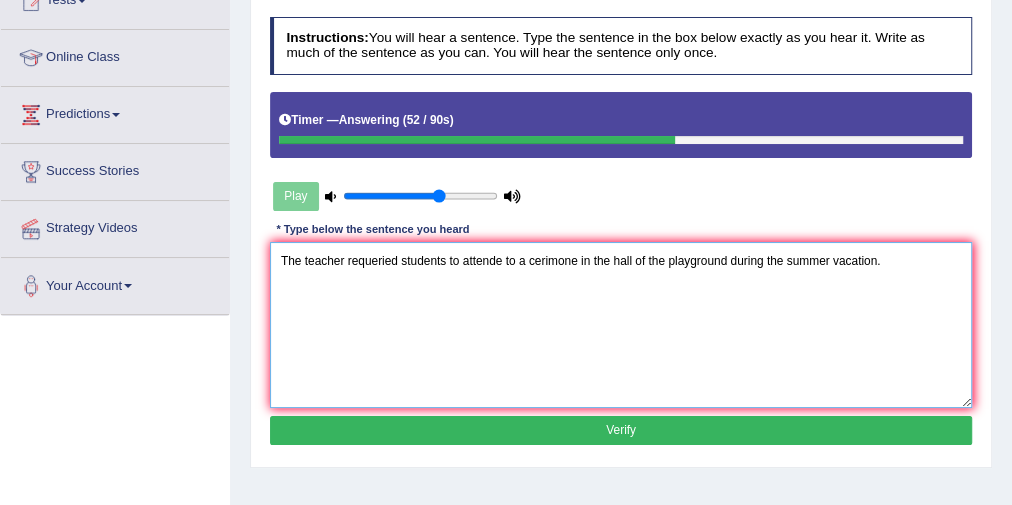type on "The teacher requeried students to attende to a cerimone in the hall of the playground during the summer vacation." 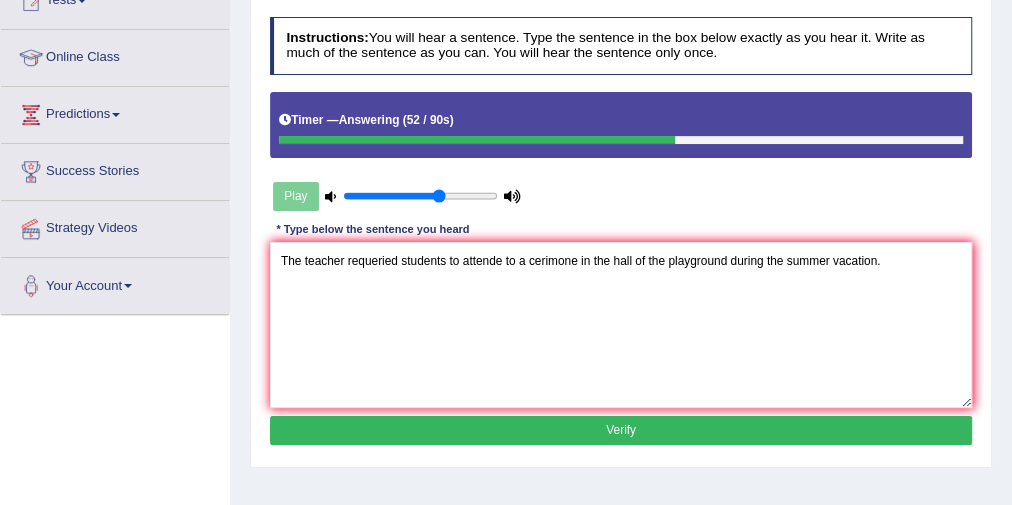 click on "Verify" at bounding box center (621, 430) 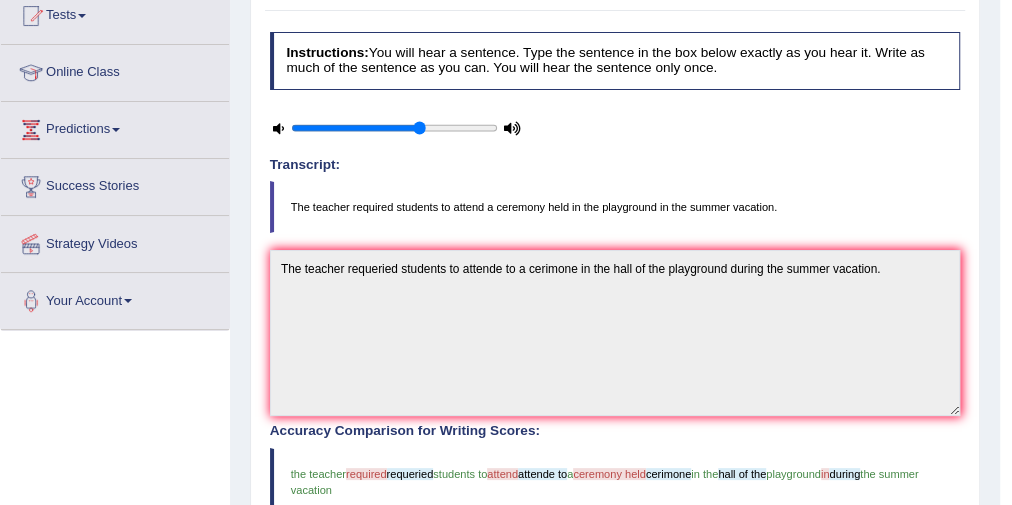 scroll, scrollTop: 0, scrollLeft: 0, axis: both 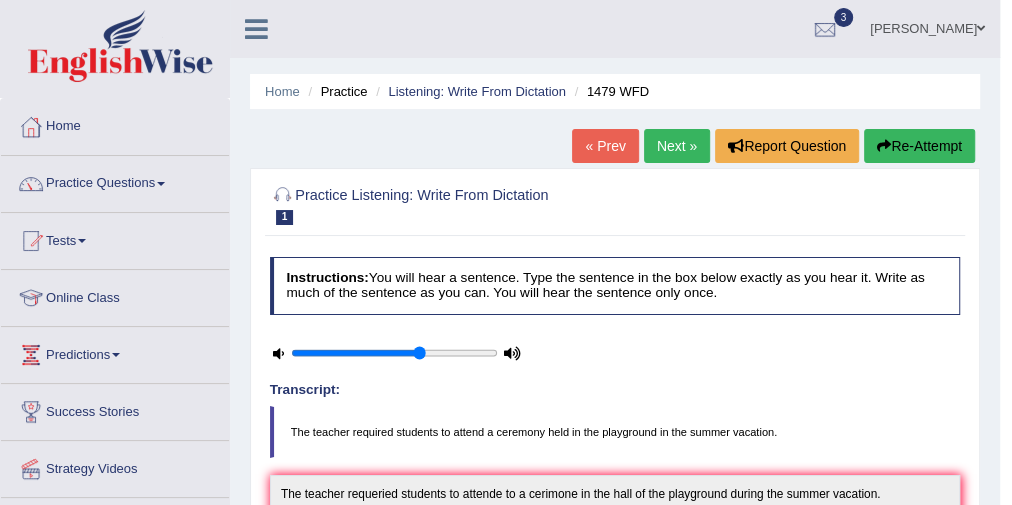 click on "Next »" at bounding box center [677, 146] 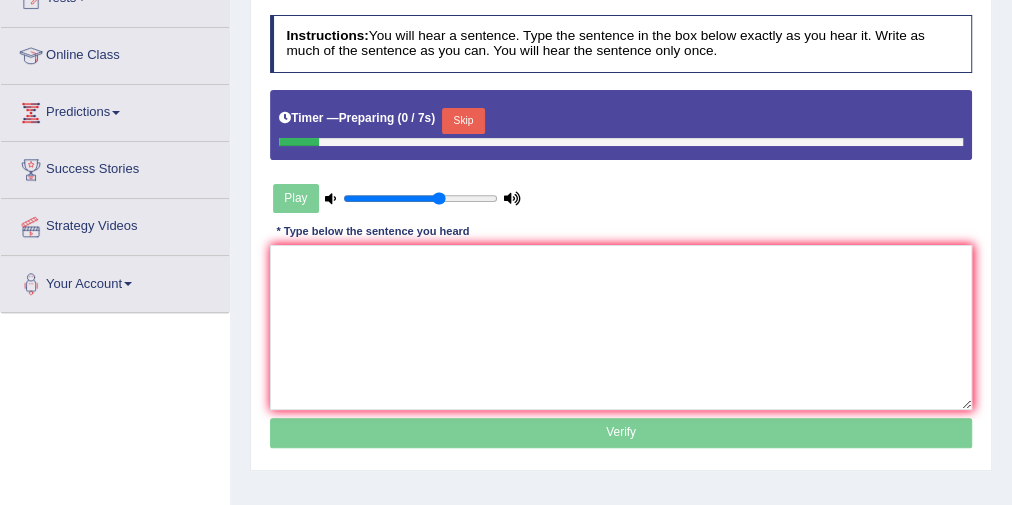scroll, scrollTop: 0, scrollLeft: 0, axis: both 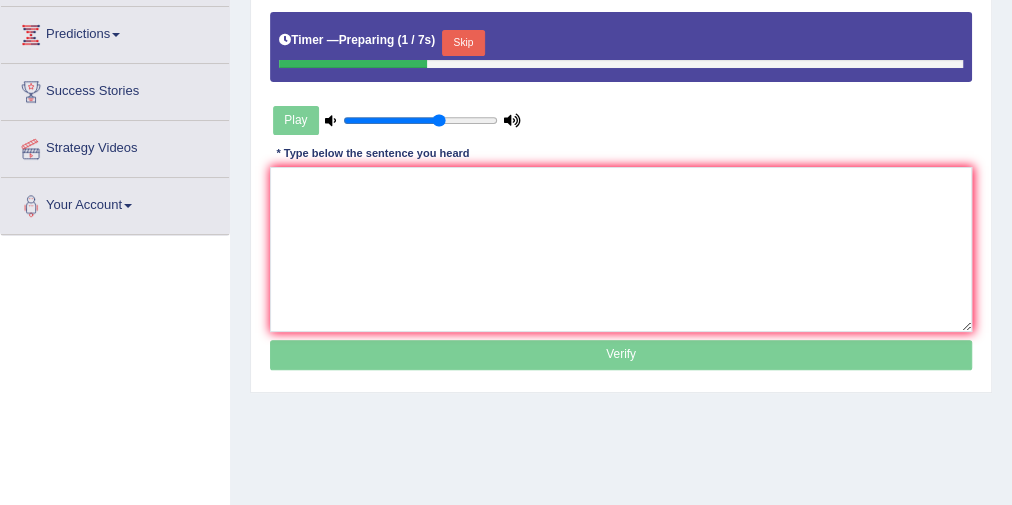 click on "Skip" at bounding box center [463, 43] 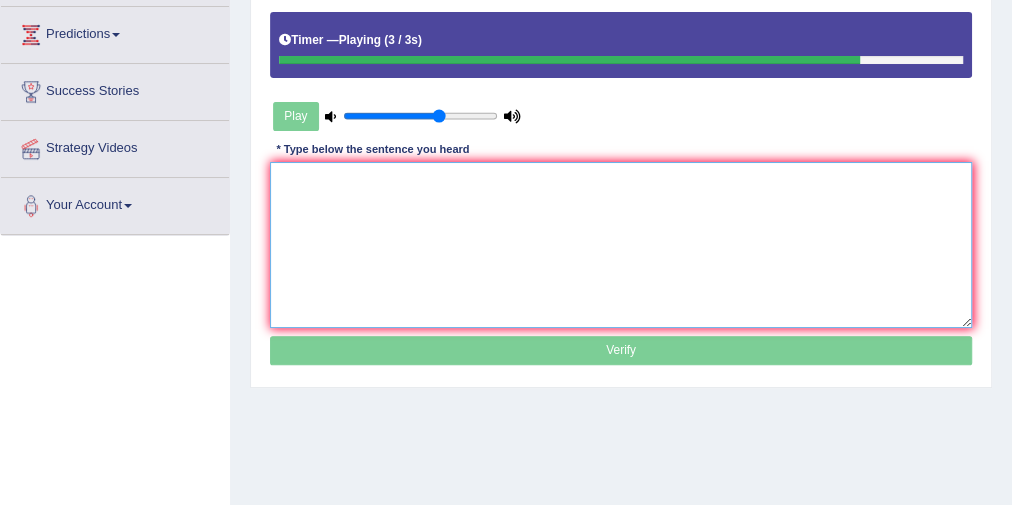 click at bounding box center [621, 244] 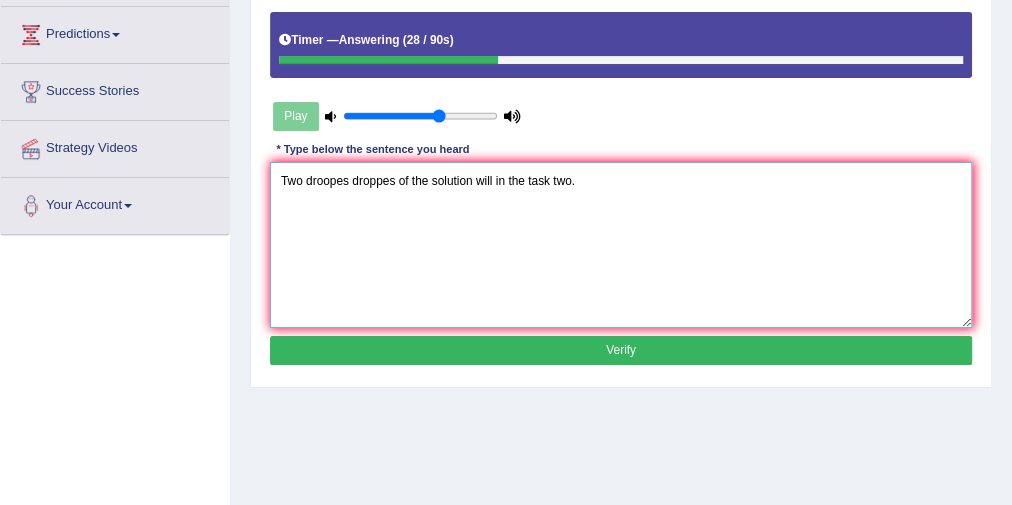 type on "Two droopes droppes of the solution will in the task two." 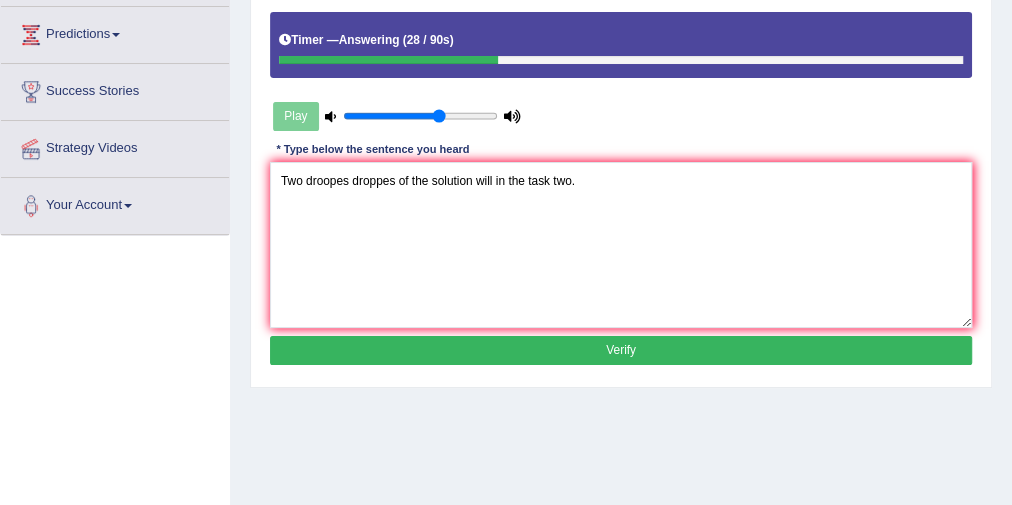 click on "Verify" at bounding box center [621, 350] 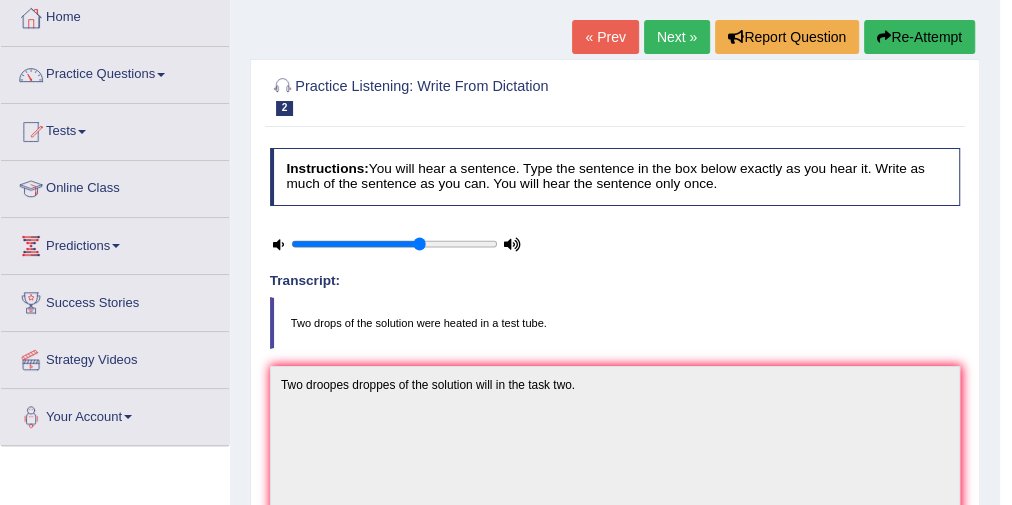 scroll, scrollTop: 80, scrollLeft: 0, axis: vertical 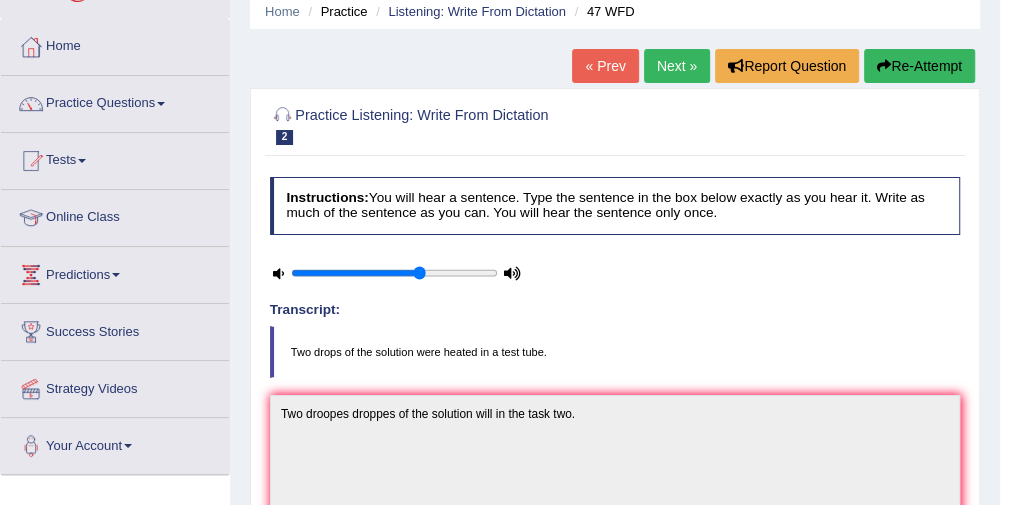 click on "Re-Attempt" at bounding box center [919, 66] 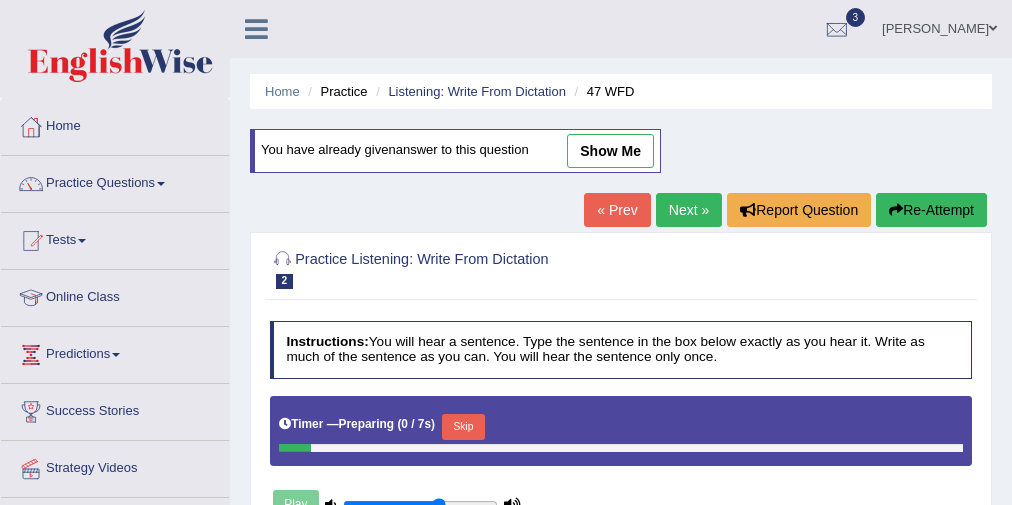 scroll, scrollTop: 80, scrollLeft: 0, axis: vertical 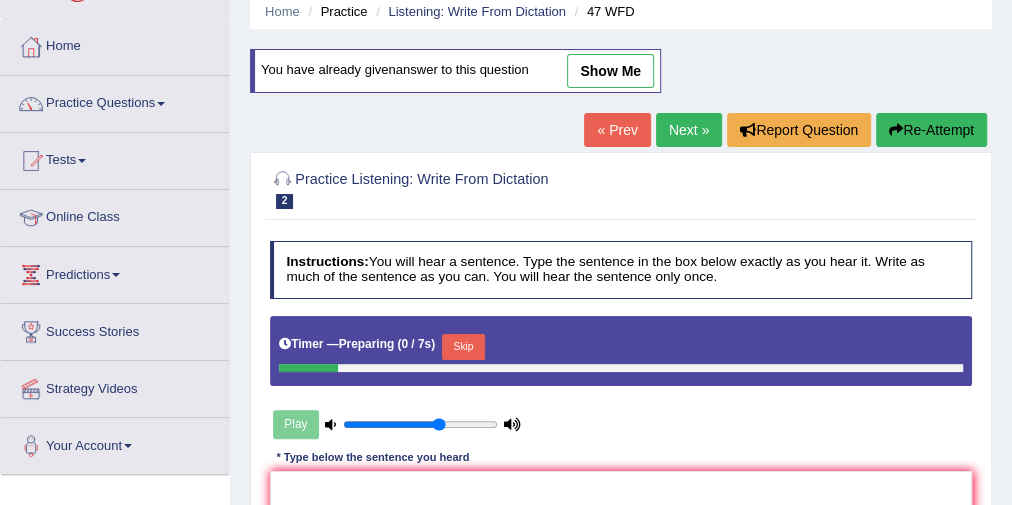 click on "Skip" at bounding box center [463, 347] 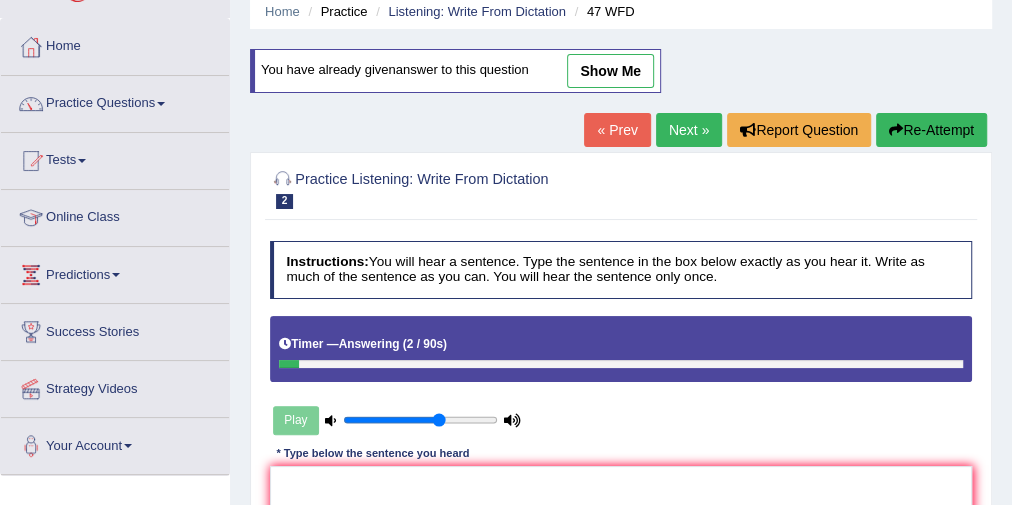 click on "Next »" at bounding box center [689, 130] 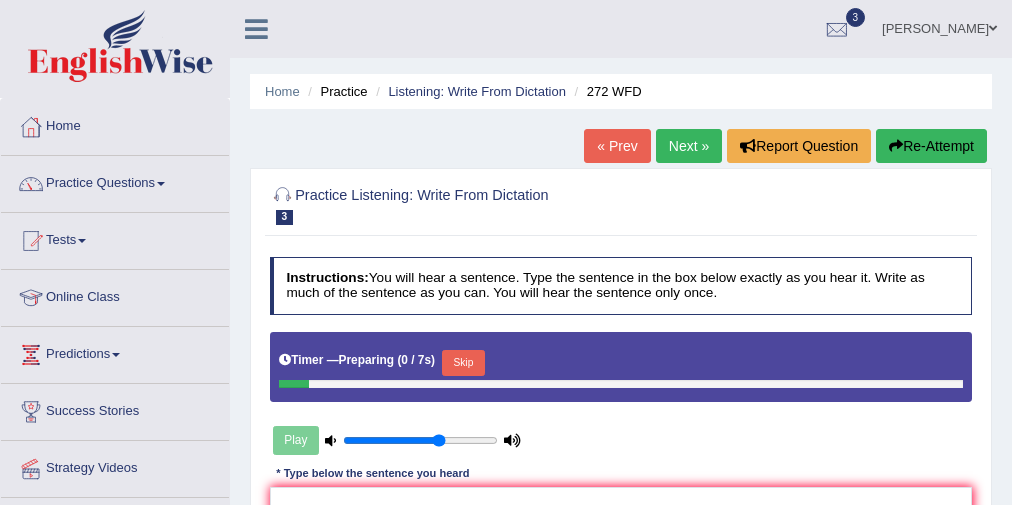 scroll, scrollTop: 0, scrollLeft: 0, axis: both 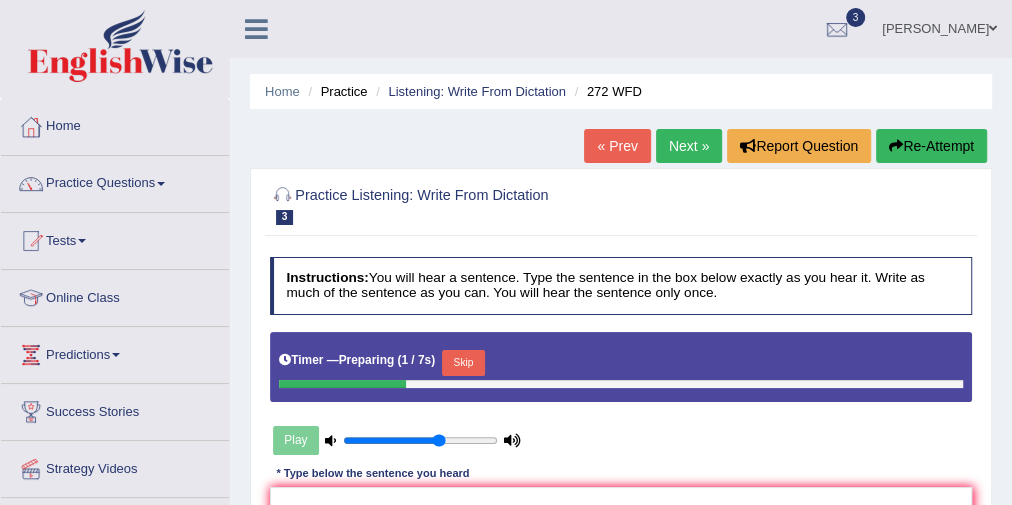 click on "Skip" at bounding box center [463, 363] 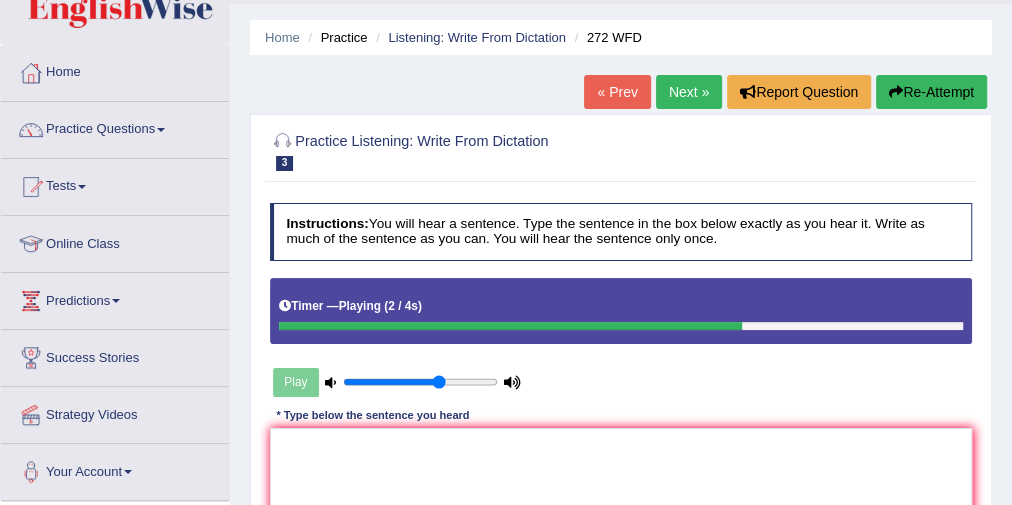 scroll, scrollTop: 80, scrollLeft: 0, axis: vertical 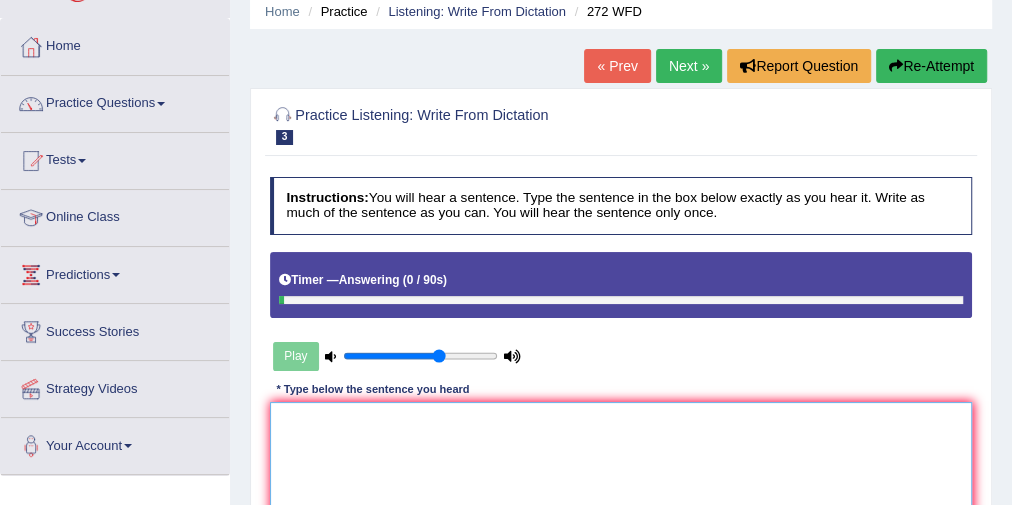 click at bounding box center [621, 484] 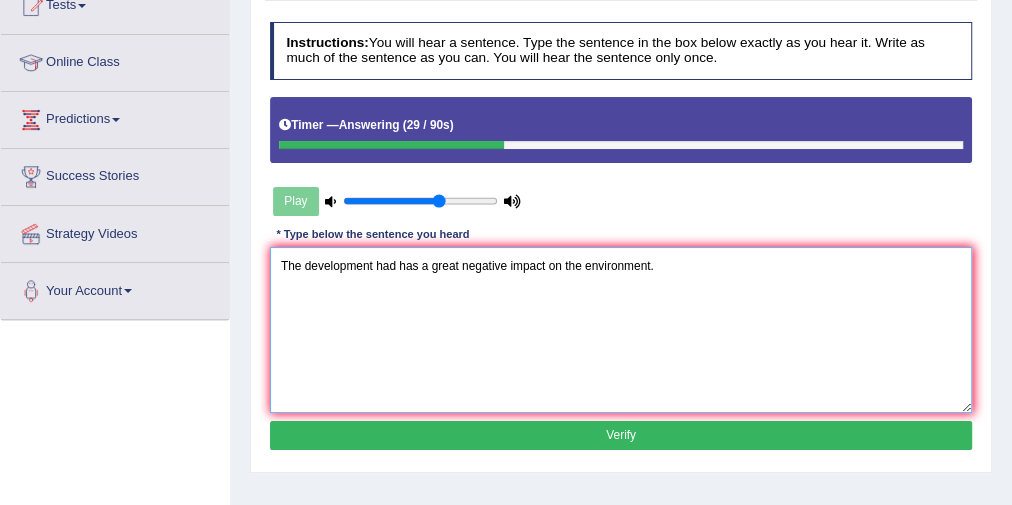 scroll, scrollTop: 240, scrollLeft: 0, axis: vertical 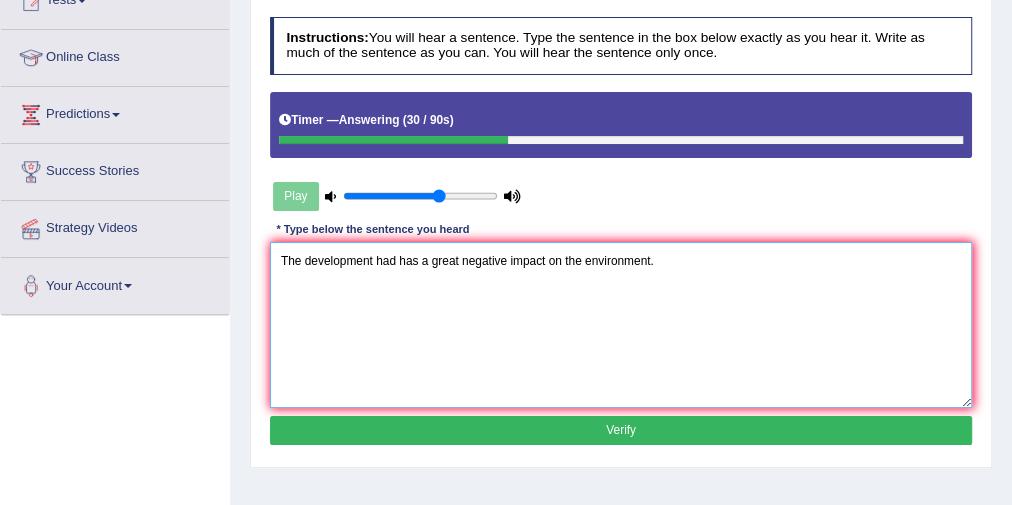 type on "The development had has a great negative impact on the environment." 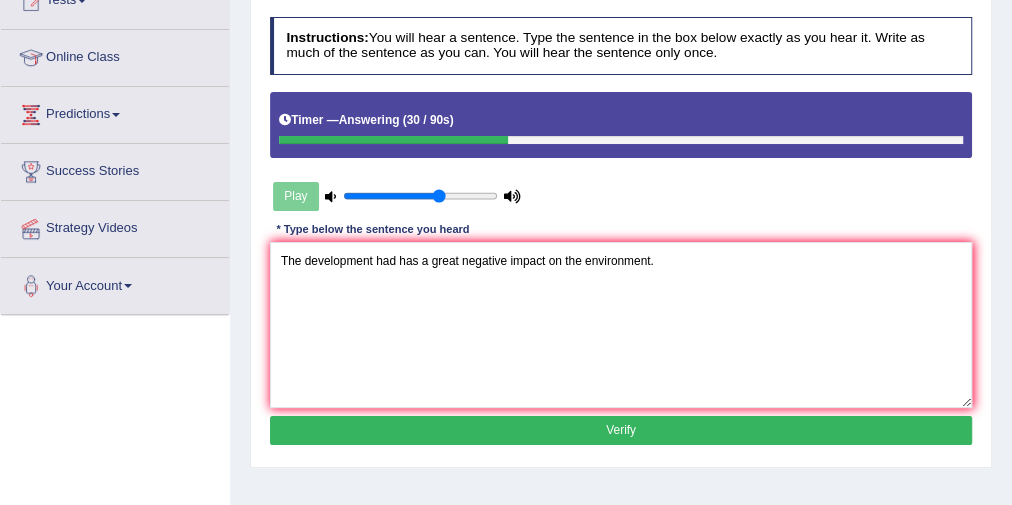 click on "Verify" at bounding box center [621, 430] 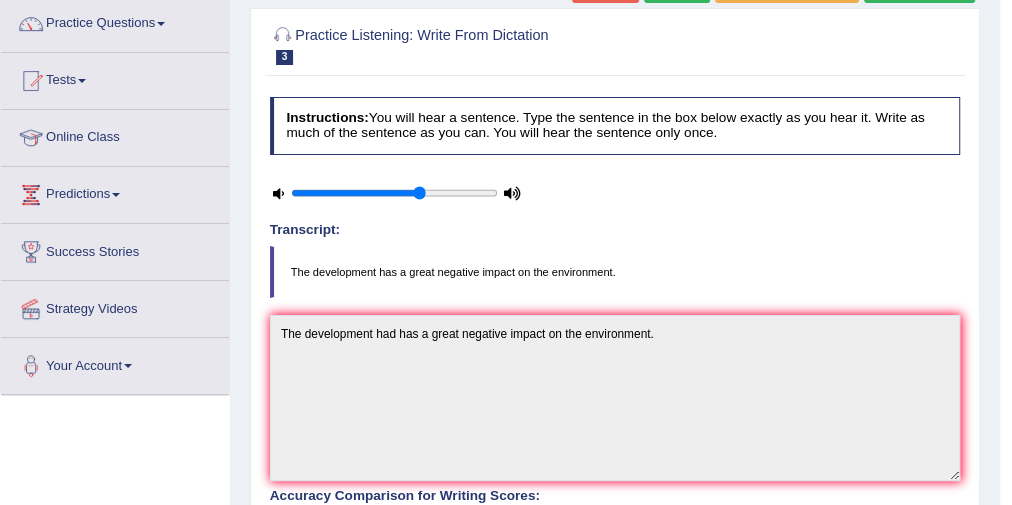 scroll, scrollTop: 0, scrollLeft: 0, axis: both 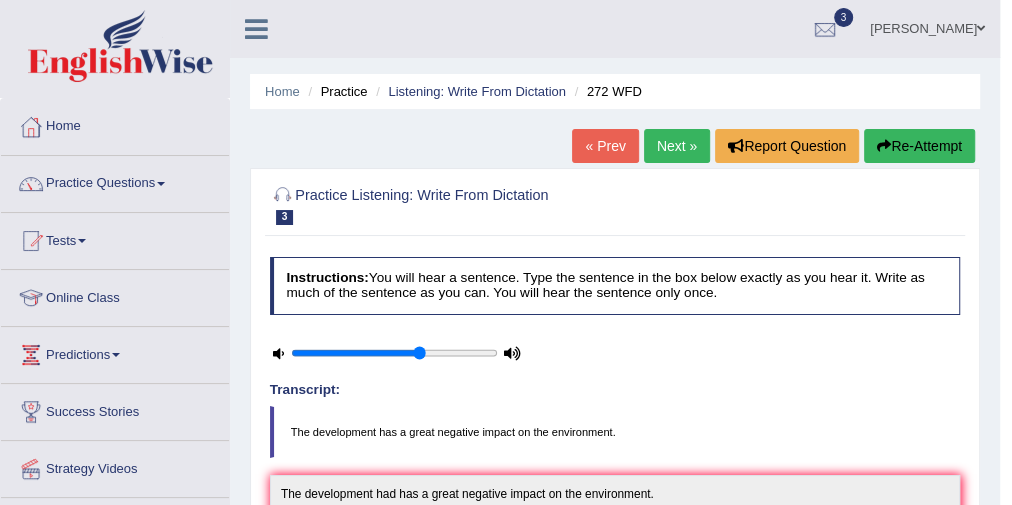click on "Next »" at bounding box center [677, 146] 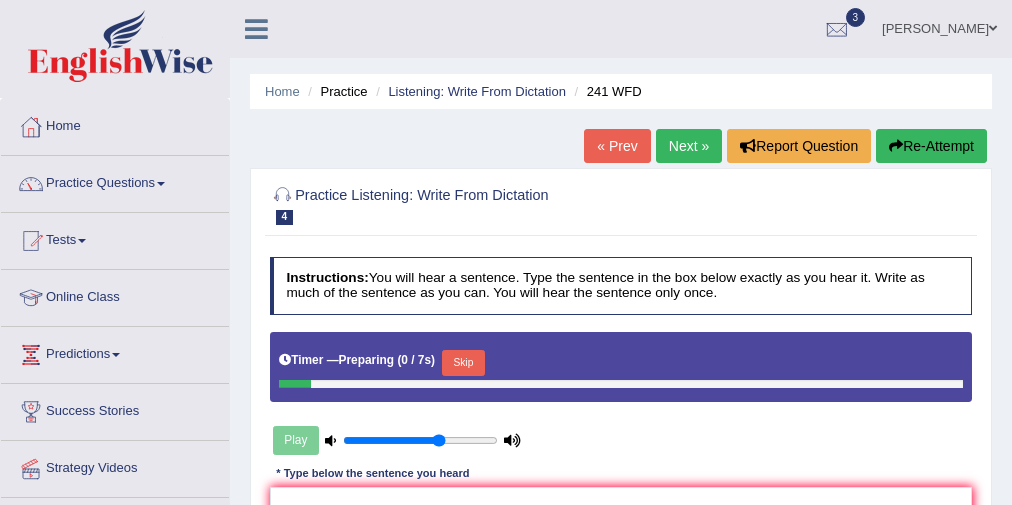 scroll, scrollTop: 134, scrollLeft: 0, axis: vertical 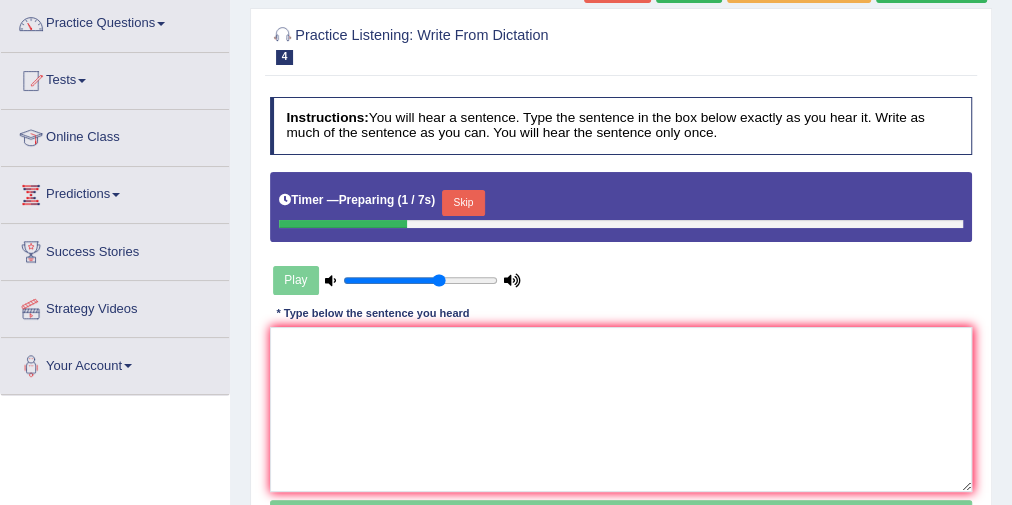 click on "Skip" at bounding box center [463, 203] 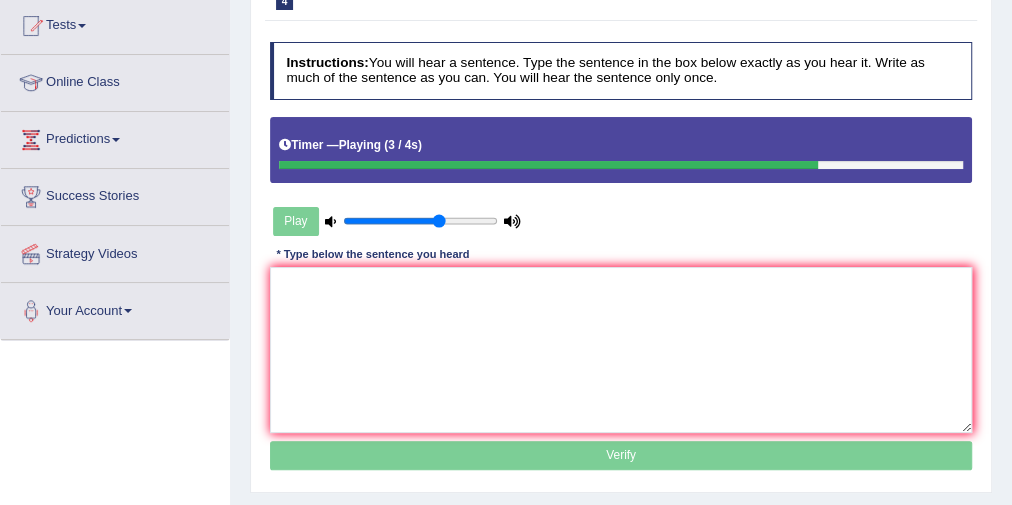 scroll, scrollTop: 240, scrollLeft: 0, axis: vertical 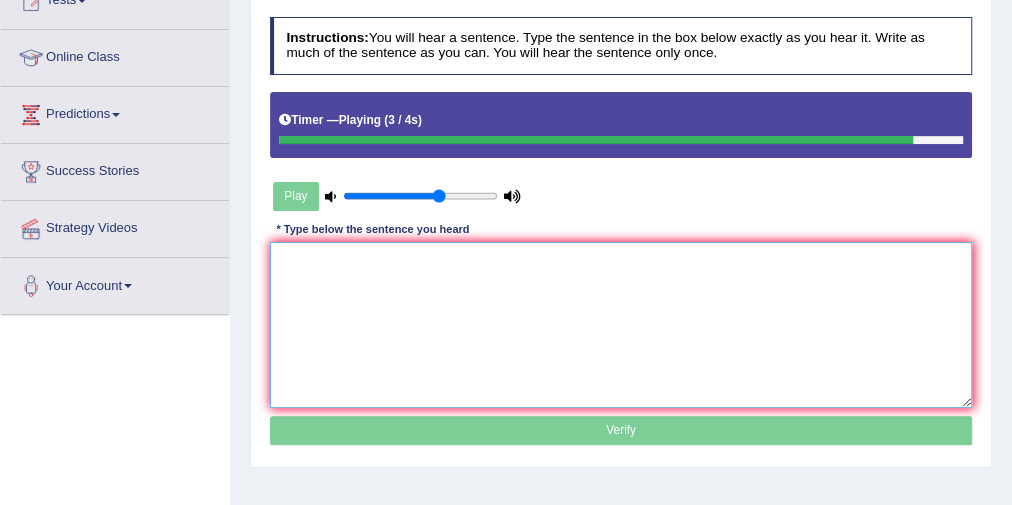 click at bounding box center [621, 324] 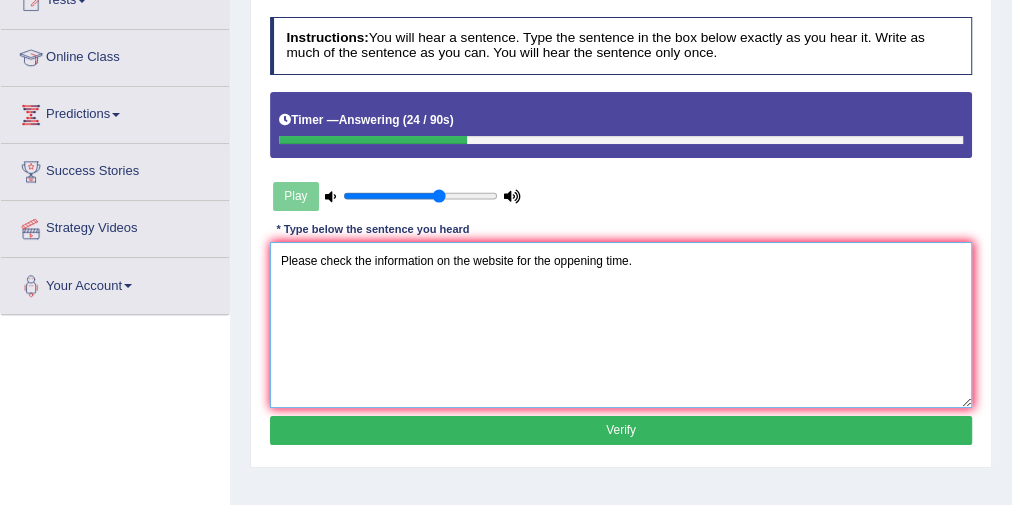 click on "Please check the information on the website for the oppening time." at bounding box center [621, 324] 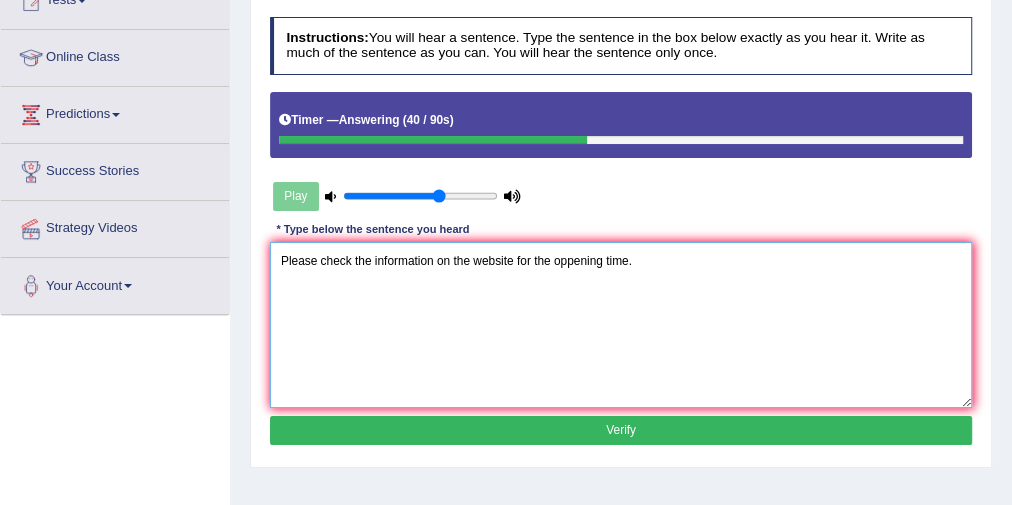 click on "Please check the information on the website for the oppening time." at bounding box center [621, 324] 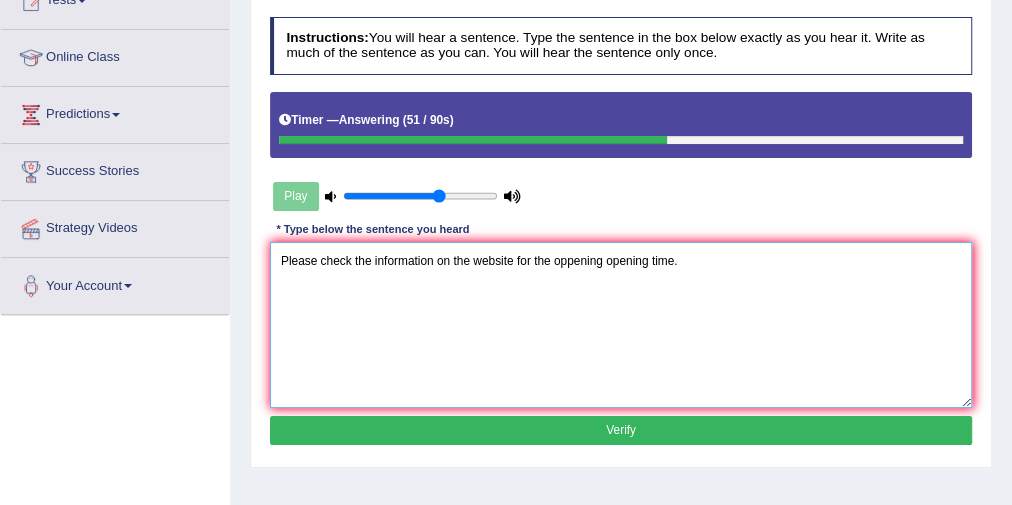 type on "Please check the information on the website for the oppening opening time." 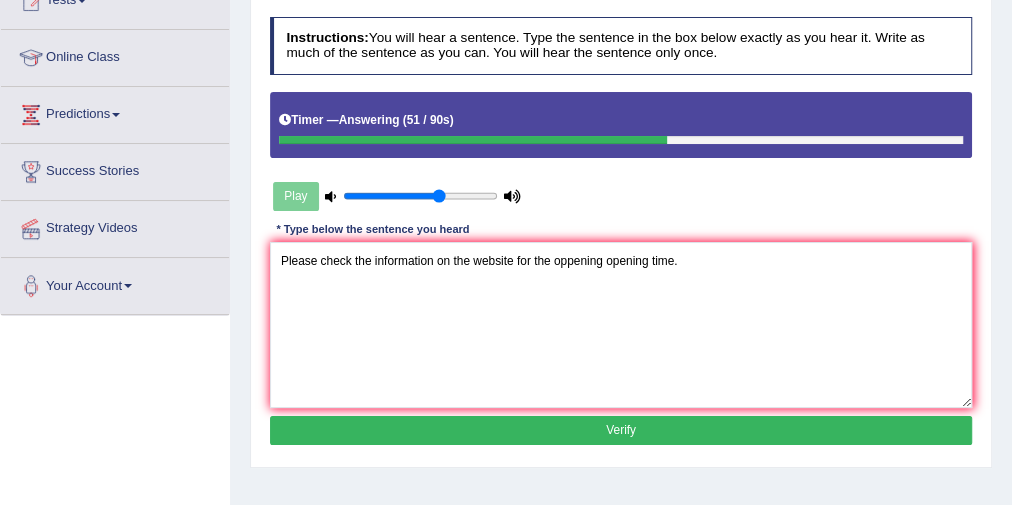 click on "Verify" at bounding box center [621, 430] 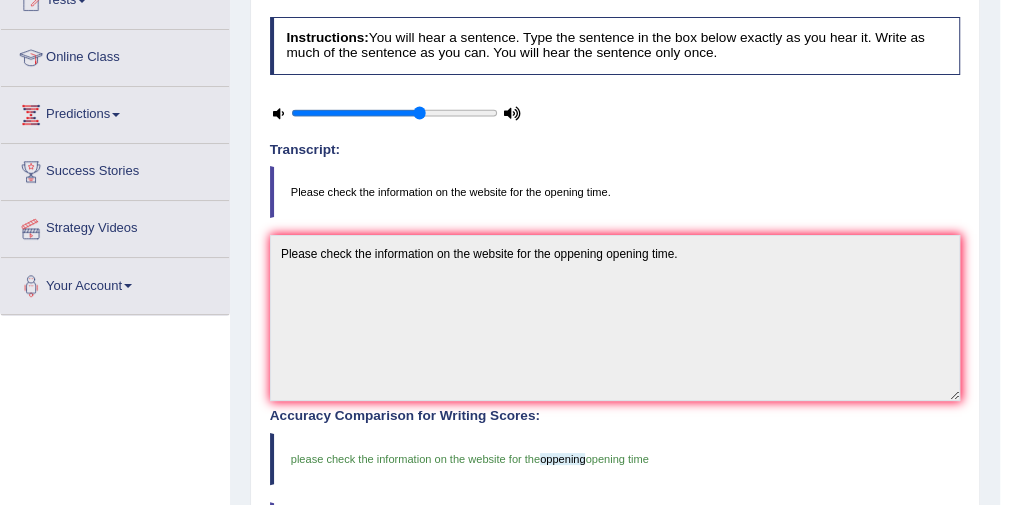 scroll, scrollTop: 80, scrollLeft: 0, axis: vertical 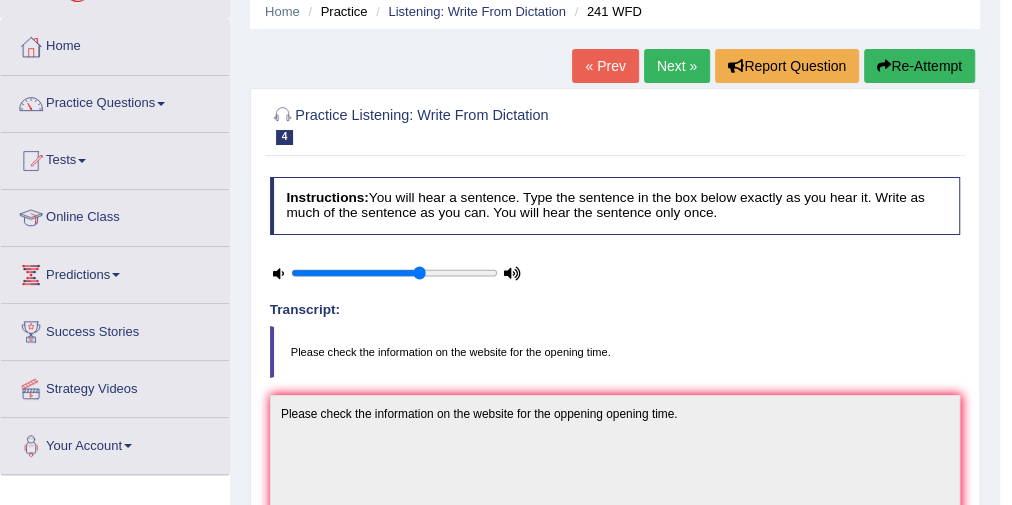 click on "Next »" at bounding box center [677, 66] 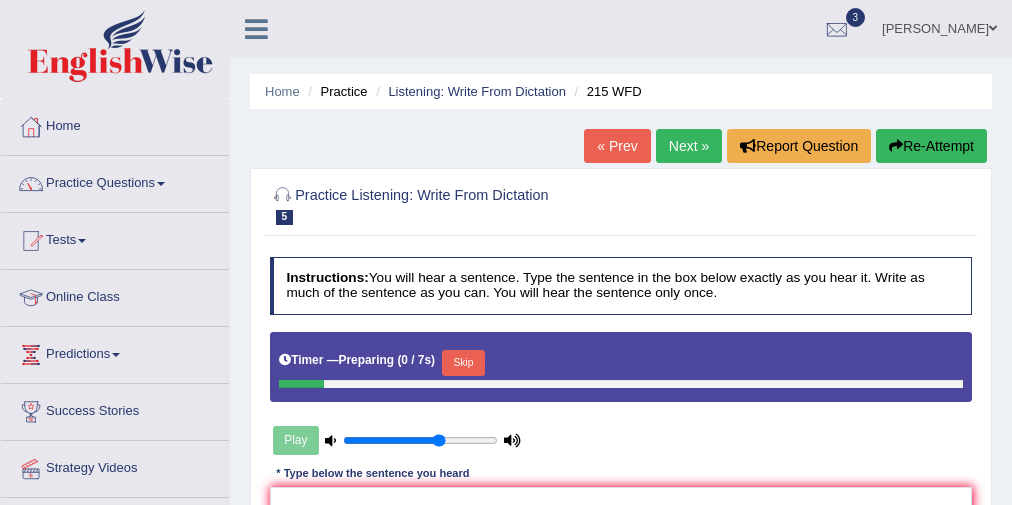 scroll, scrollTop: 0, scrollLeft: 0, axis: both 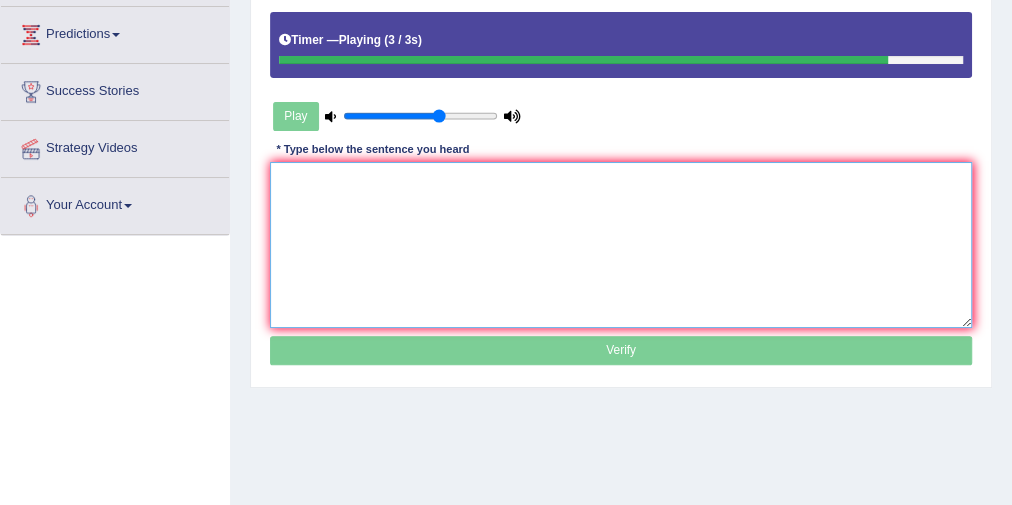 click at bounding box center [621, 244] 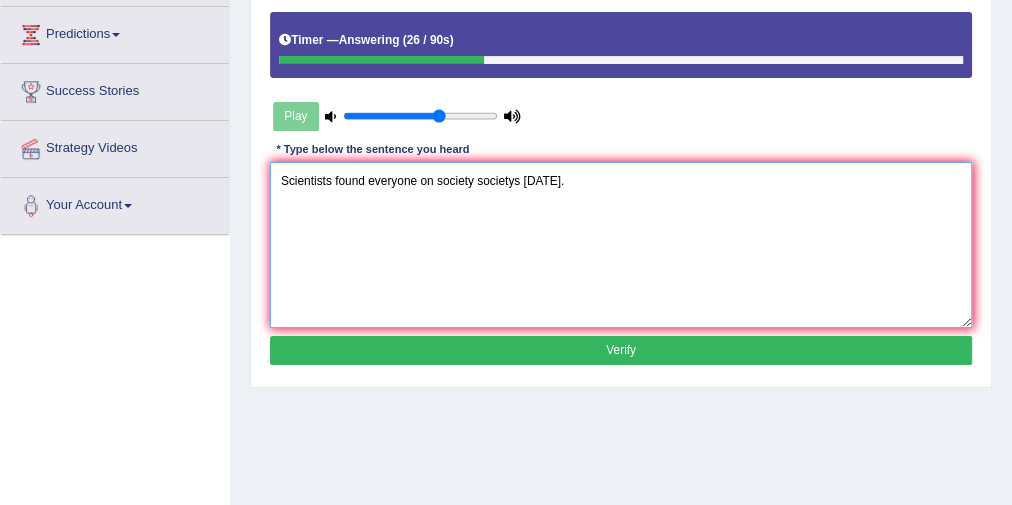 click on "Scientists found everyone on society societys [DATE]." at bounding box center (621, 244) 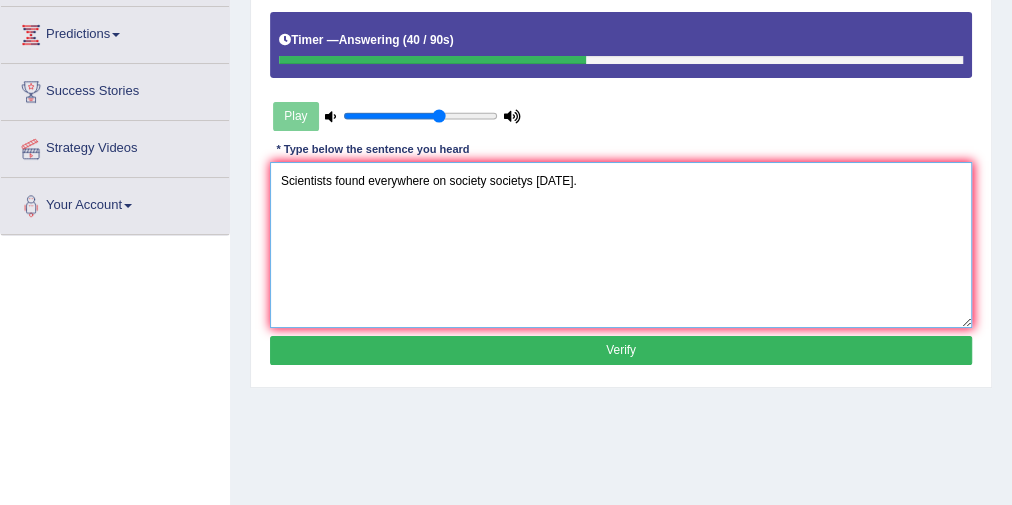 type on "Scientists found everywhere on society societys [DATE]." 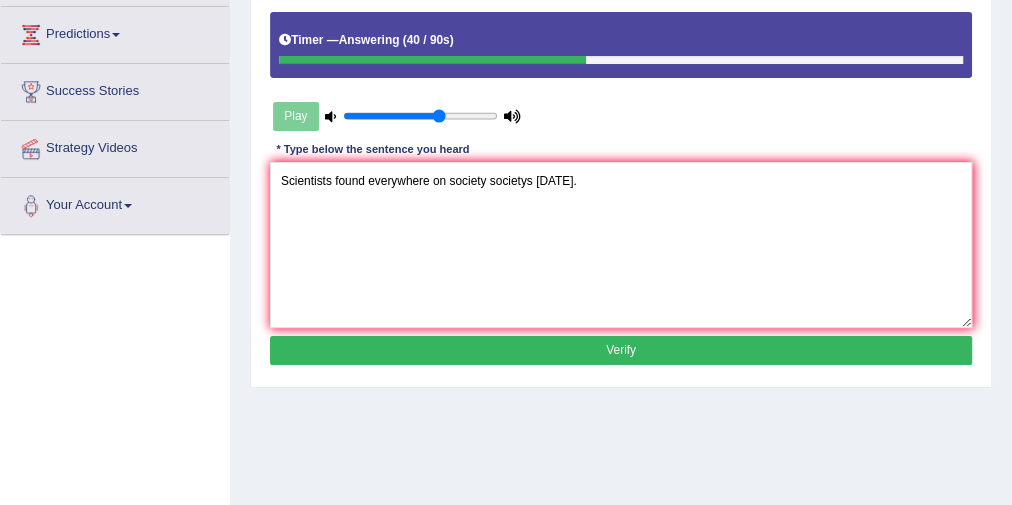 click on "Verify" at bounding box center (621, 350) 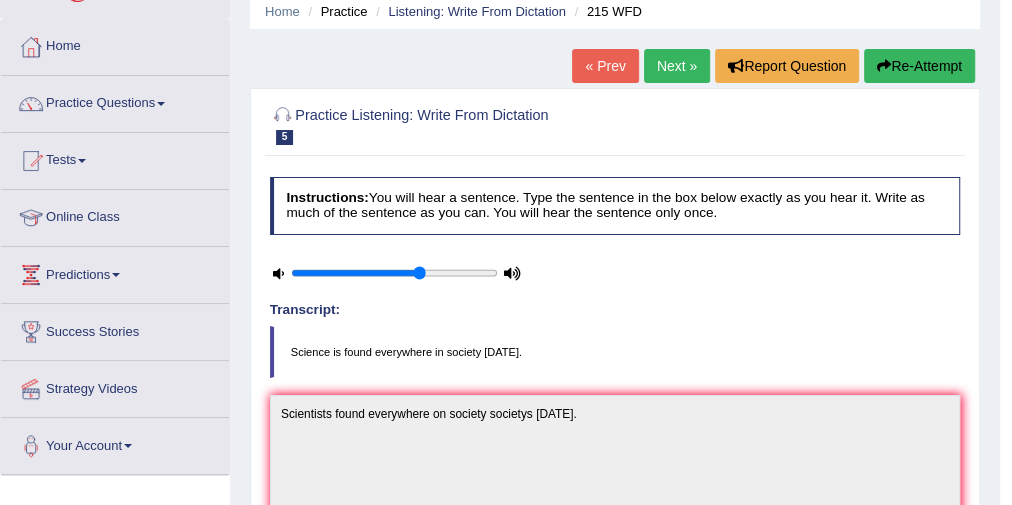 scroll, scrollTop: 80, scrollLeft: 0, axis: vertical 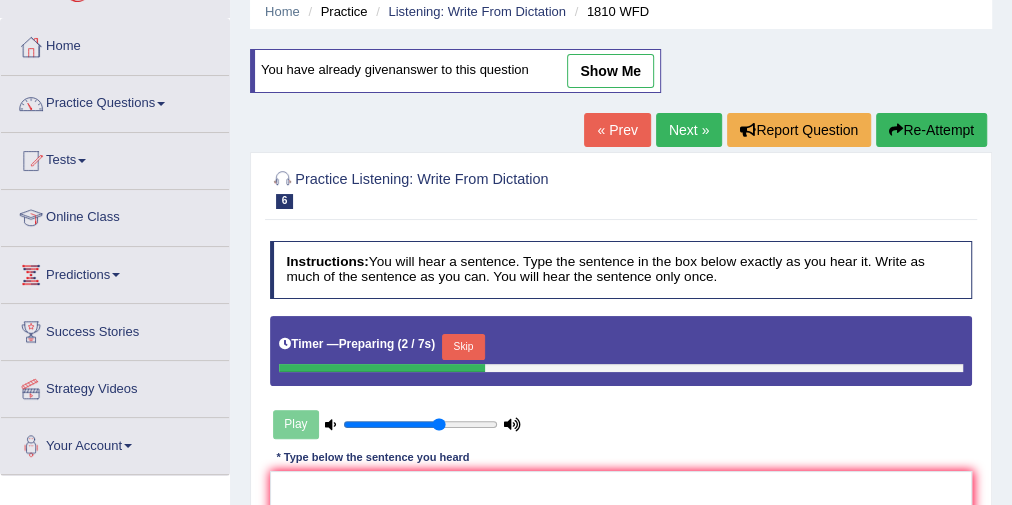 click on "Skip" at bounding box center [463, 347] 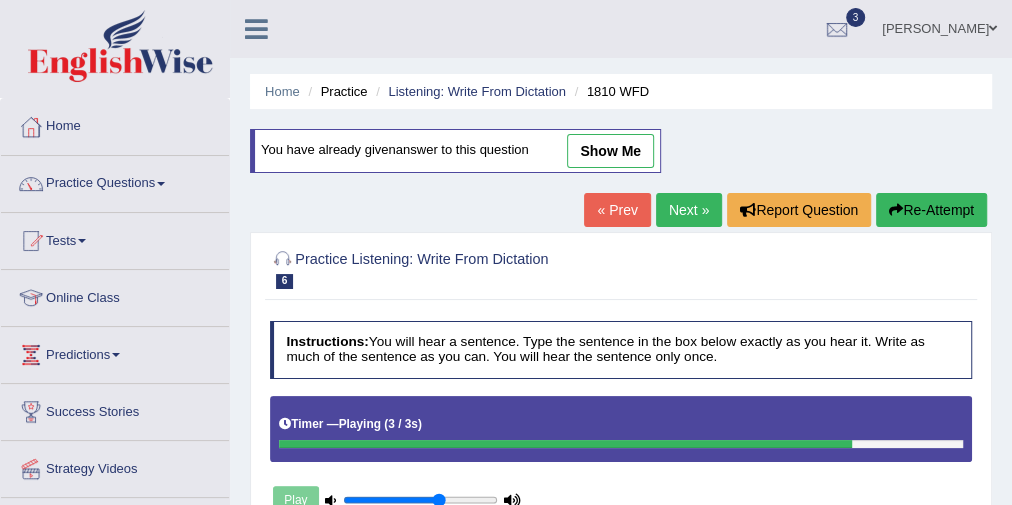 scroll, scrollTop: 0, scrollLeft: 0, axis: both 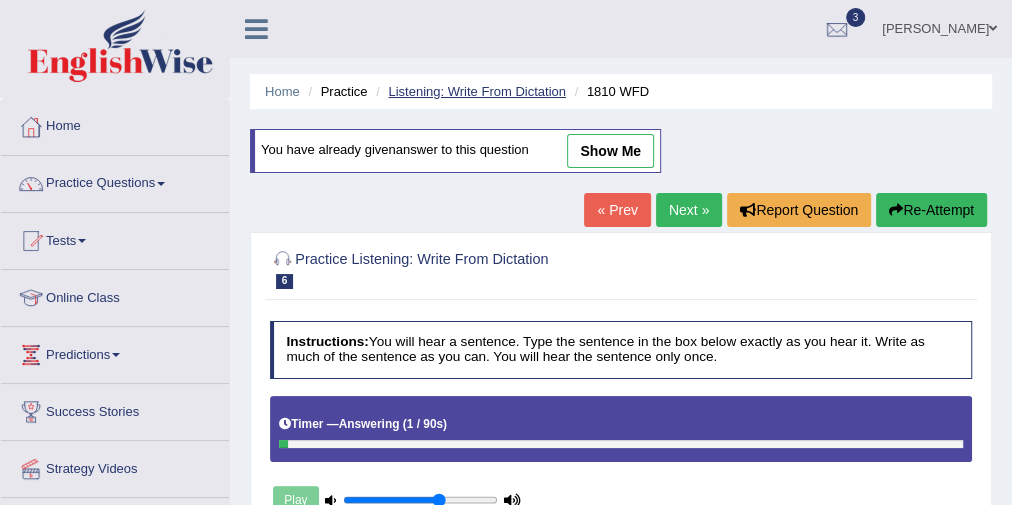 click on "Listening: Write From Dictation" at bounding box center (477, 91) 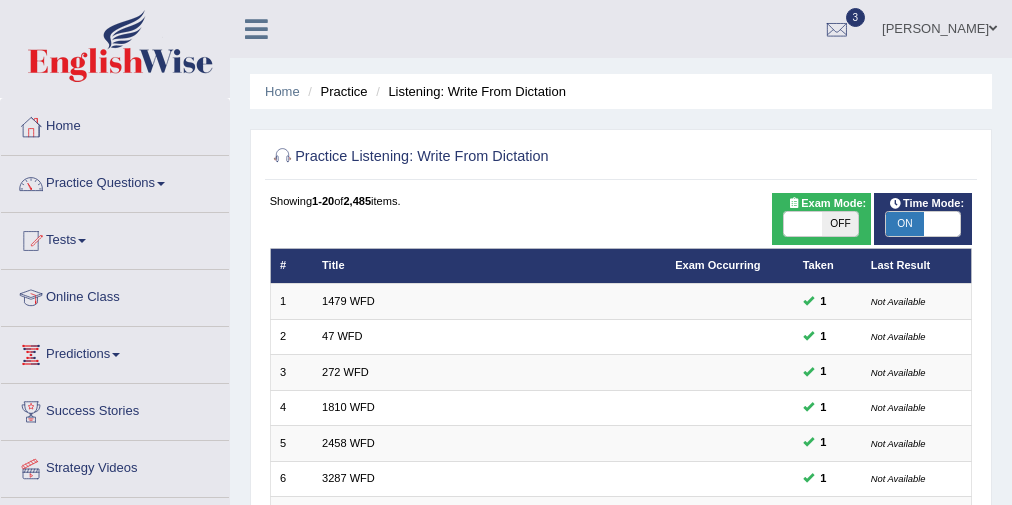 scroll, scrollTop: 0, scrollLeft: 0, axis: both 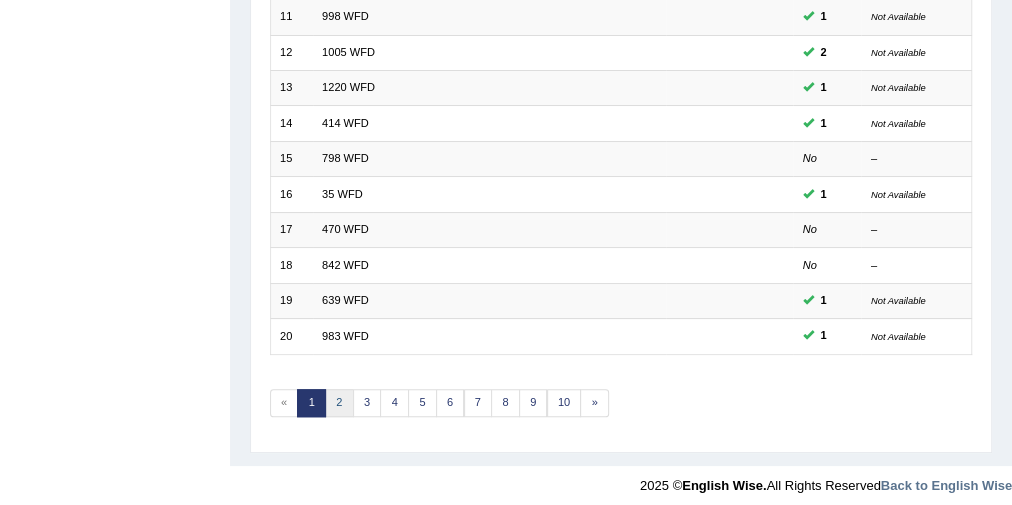 click on "2" at bounding box center (339, 403) 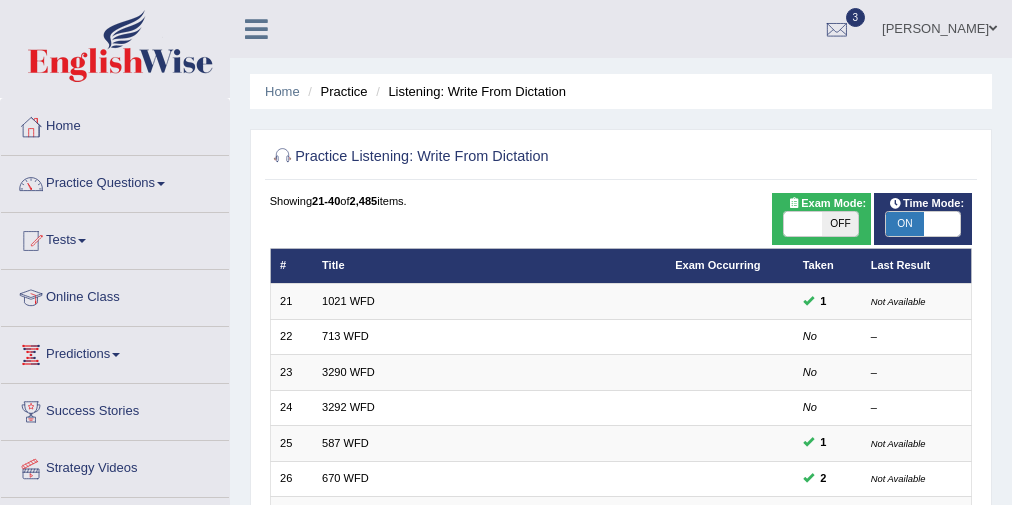 scroll, scrollTop: 639, scrollLeft: 0, axis: vertical 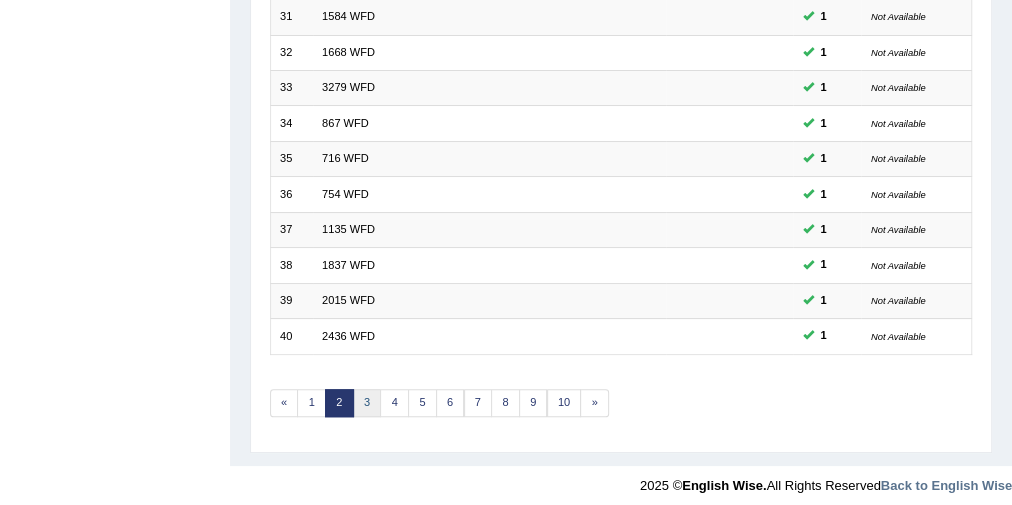 click on "3" at bounding box center [367, 403] 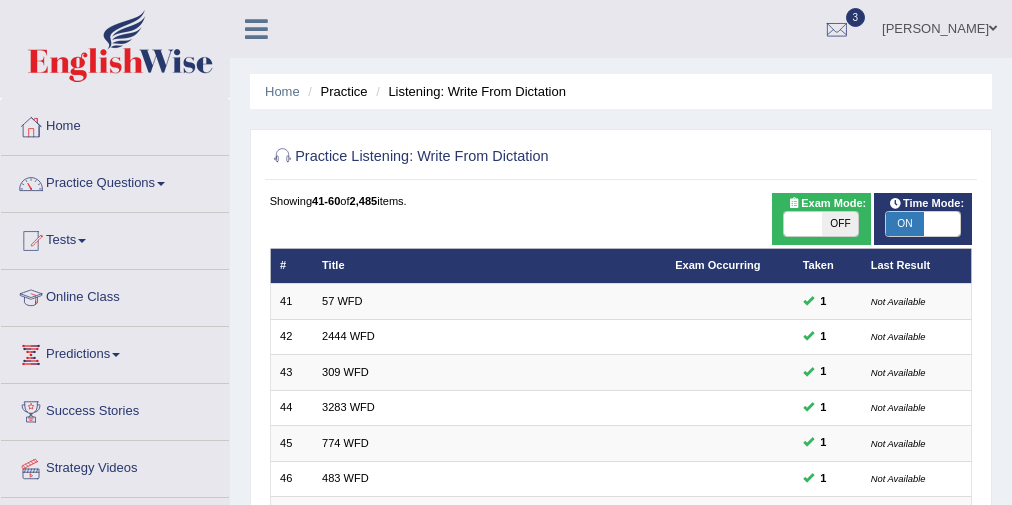 scroll, scrollTop: 639, scrollLeft: 0, axis: vertical 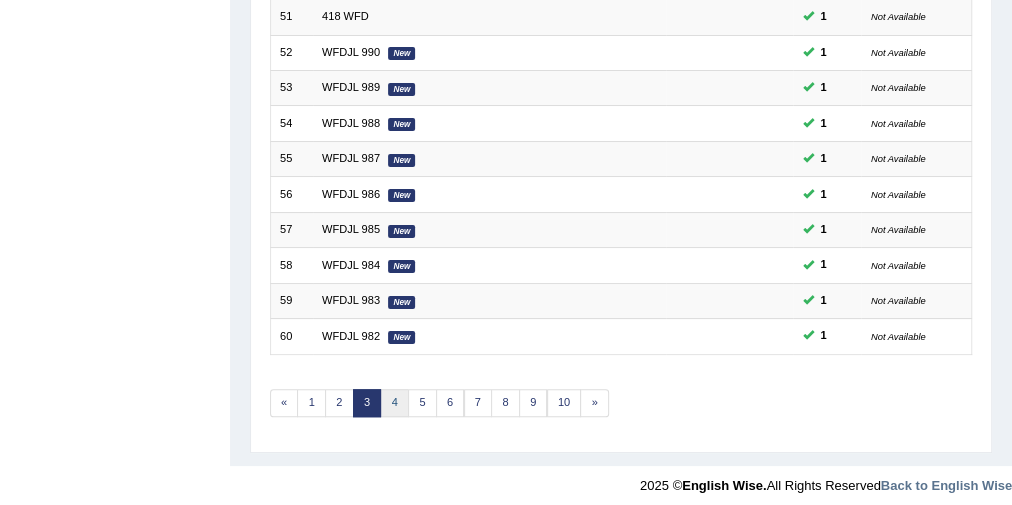 click on "4" at bounding box center (394, 403) 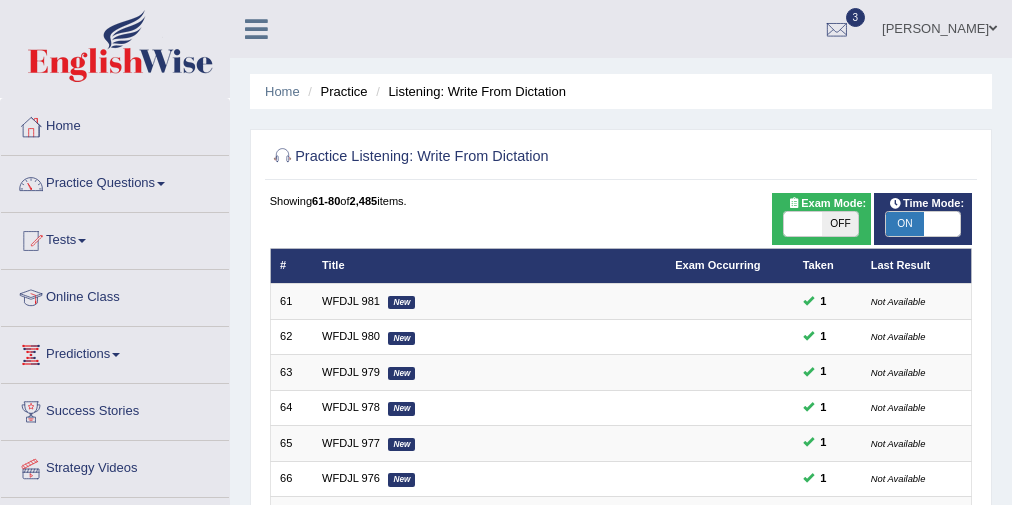 scroll, scrollTop: 639, scrollLeft: 0, axis: vertical 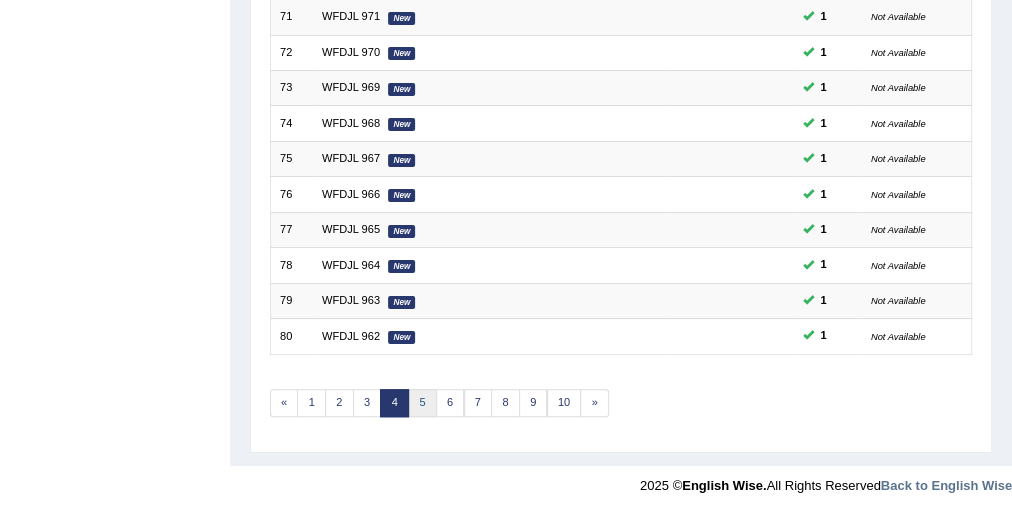 click on "5" at bounding box center (422, 403) 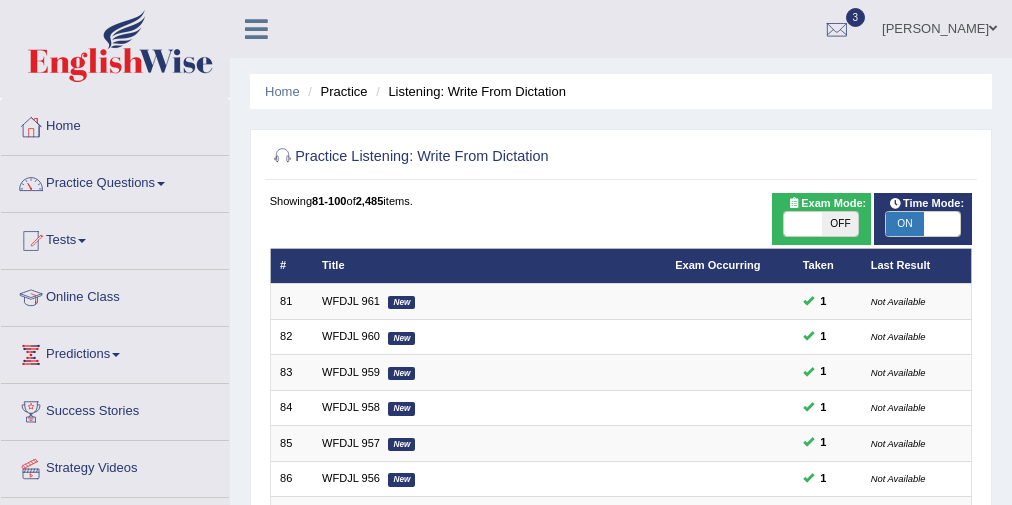 scroll, scrollTop: 639, scrollLeft: 0, axis: vertical 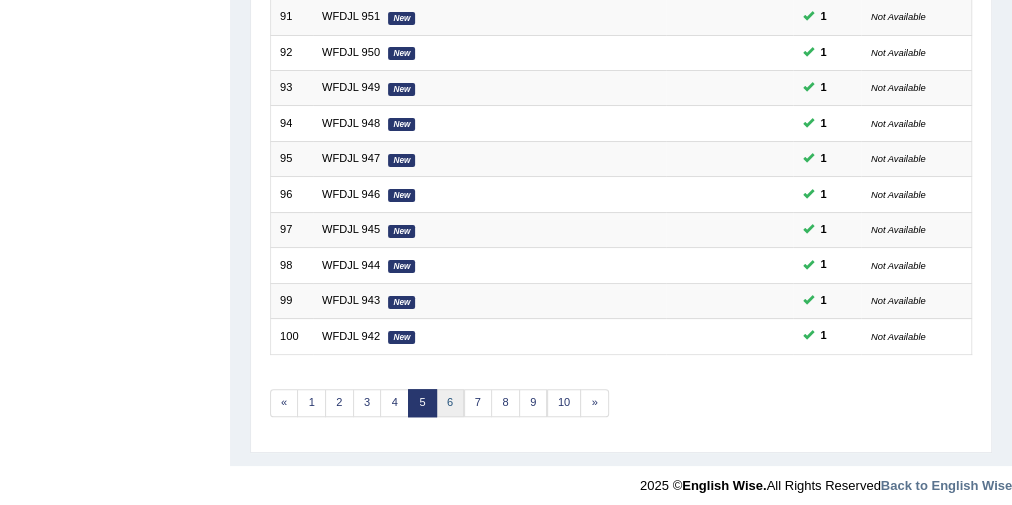 click on "6" at bounding box center (450, 403) 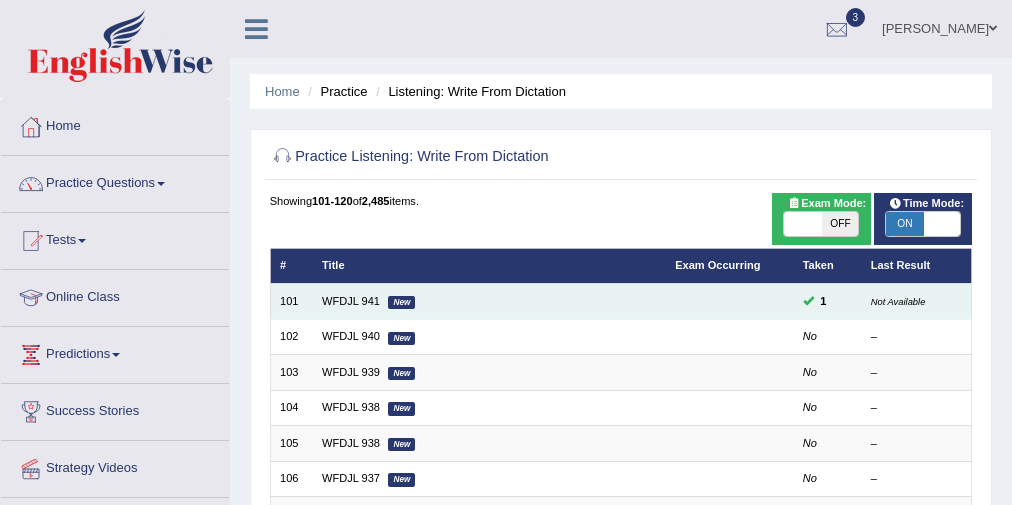 scroll, scrollTop: 157, scrollLeft: 0, axis: vertical 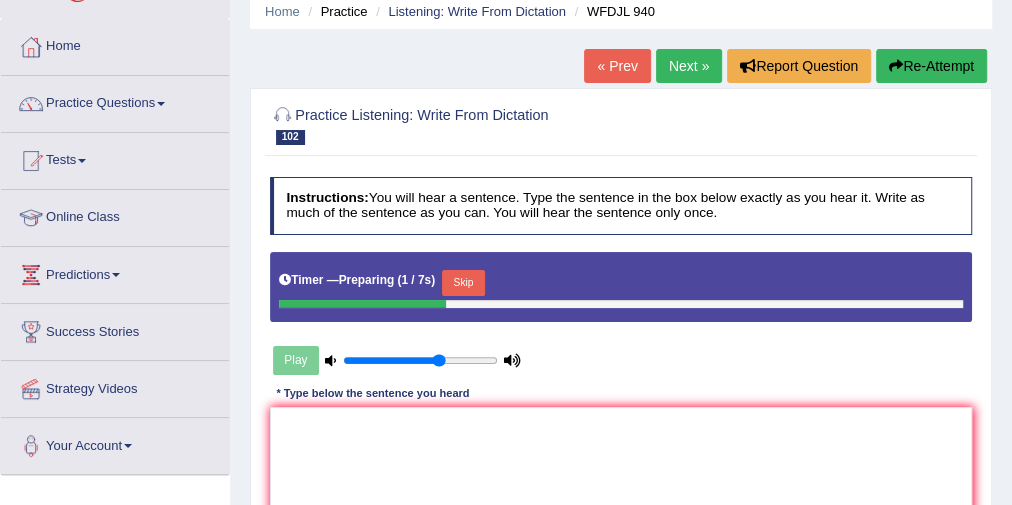 click on "Skip" at bounding box center (463, 283) 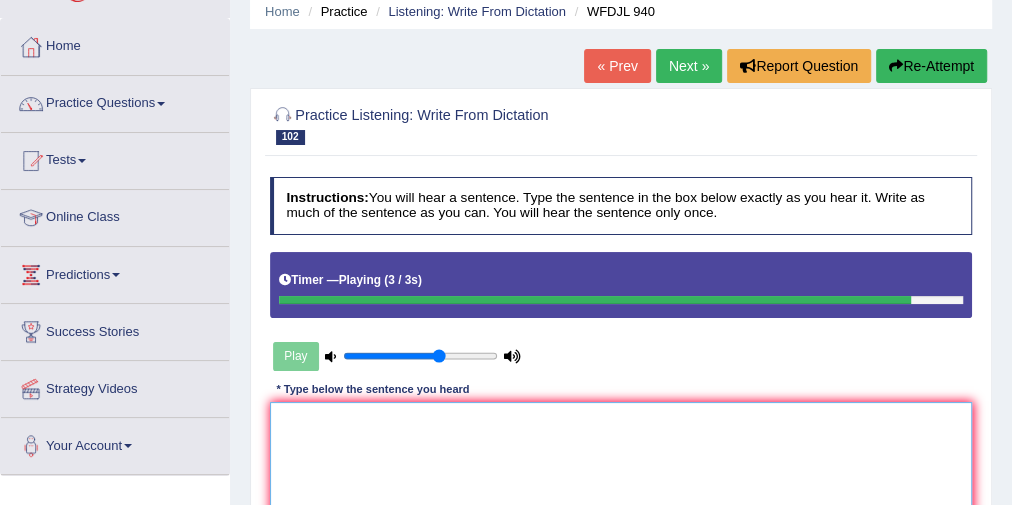 click at bounding box center [621, 484] 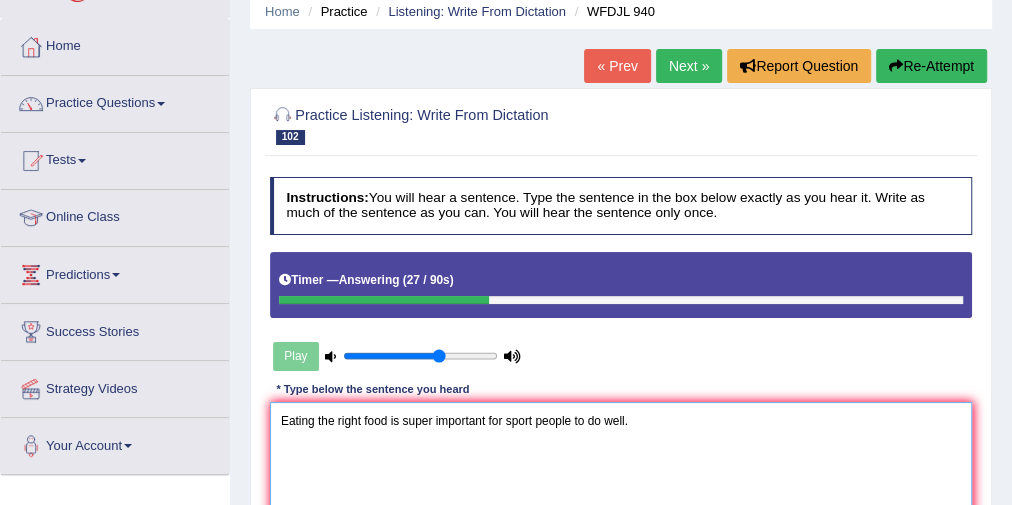 drag, startPoint x: 534, startPoint y: 413, endPoint x: 566, endPoint y: 423, distance: 33.526108 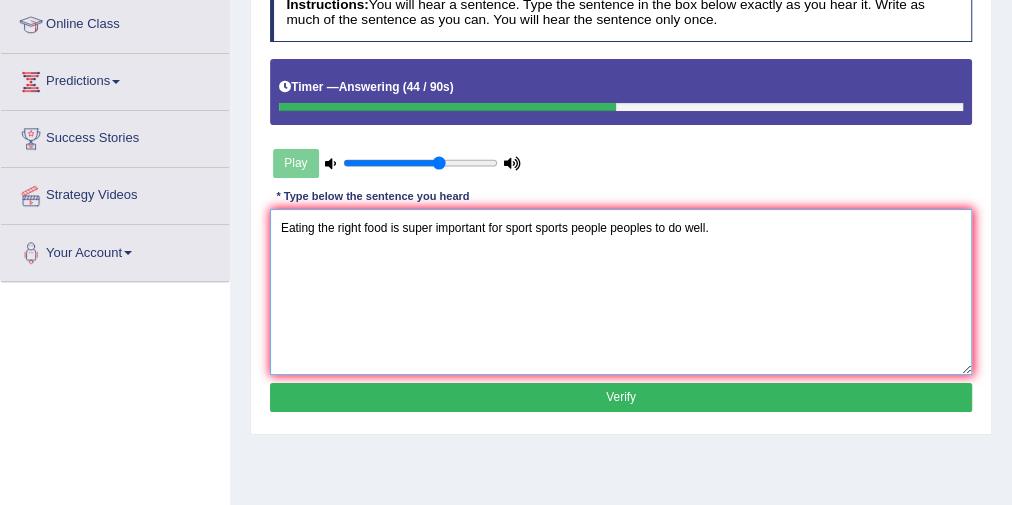 scroll, scrollTop: 320, scrollLeft: 0, axis: vertical 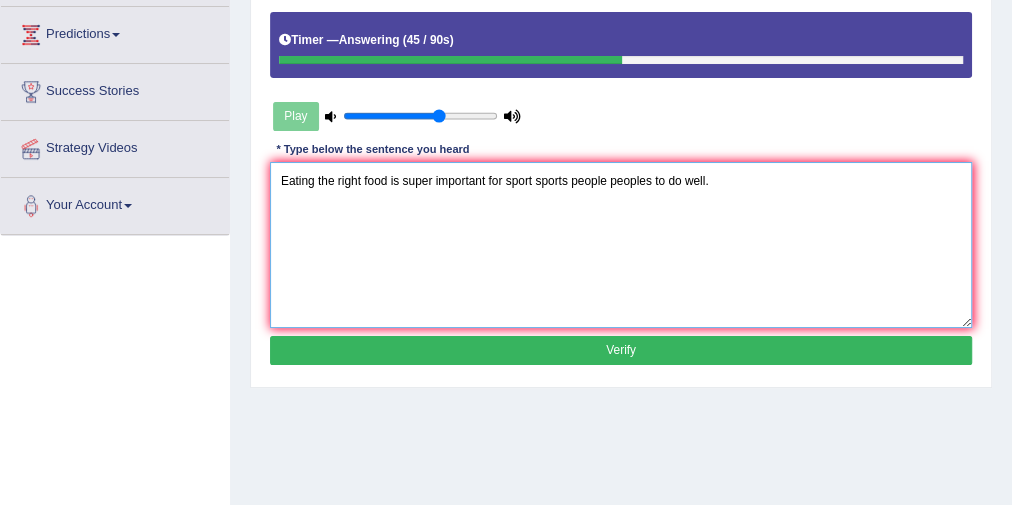 type on "Eating the right food is super important for sport sports people peoples to do well." 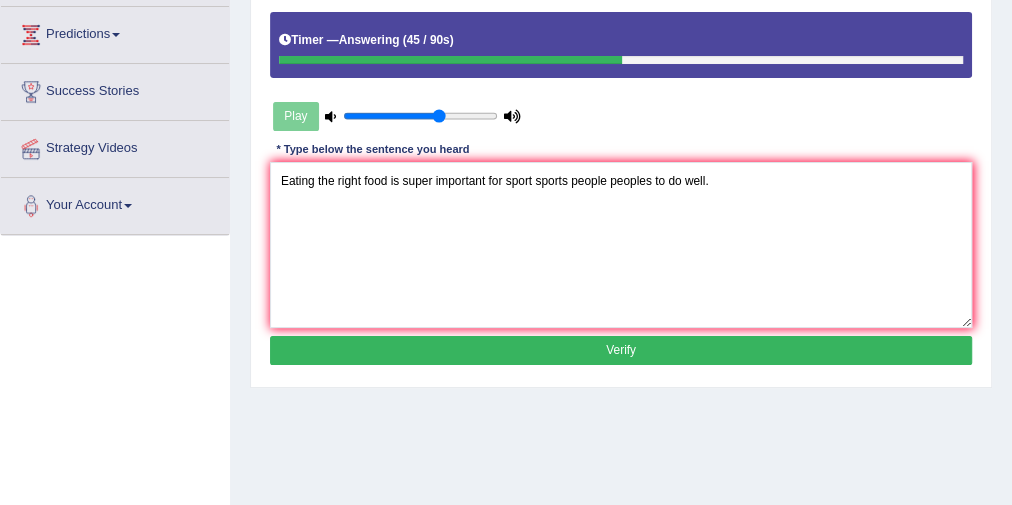 click on "Verify" at bounding box center (621, 350) 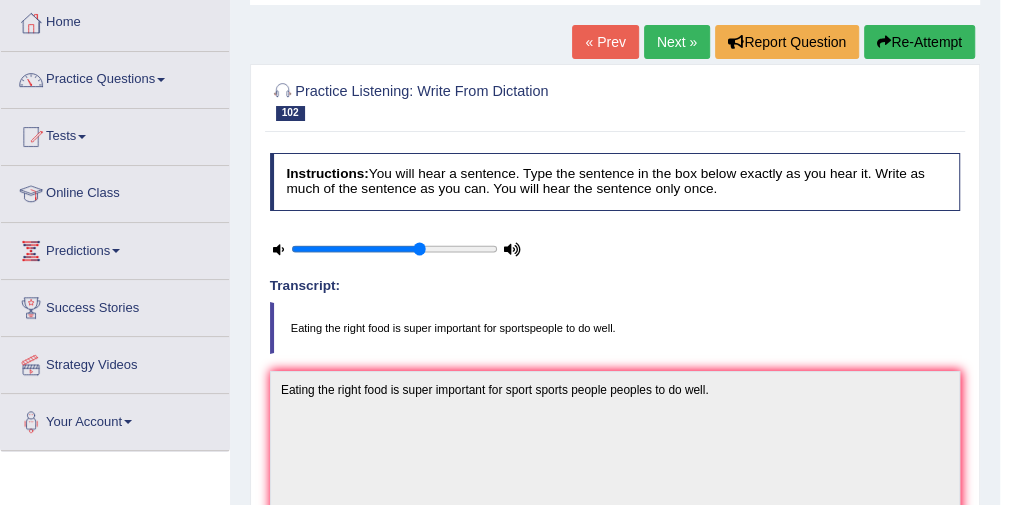 scroll, scrollTop: 80, scrollLeft: 0, axis: vertical 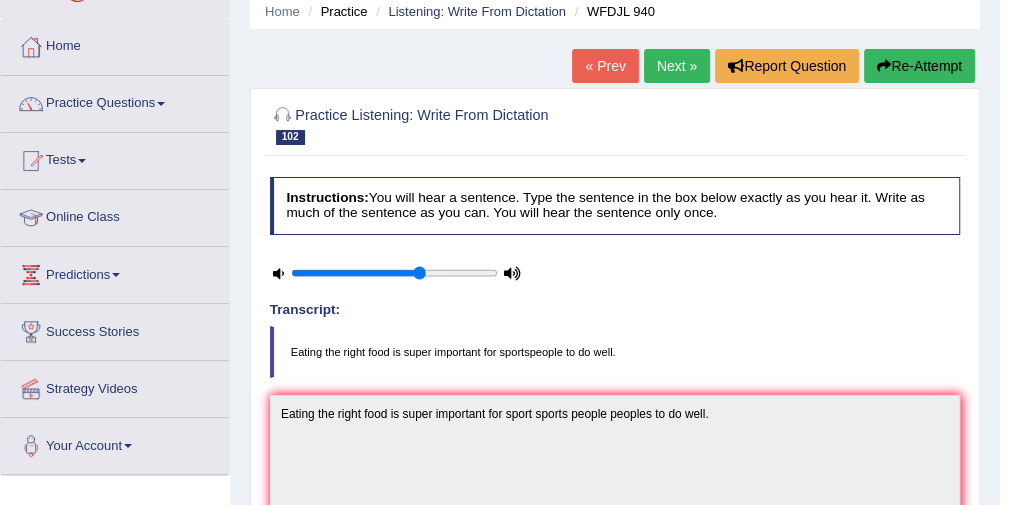 click on "Next »" at bounding box center [677, 66] 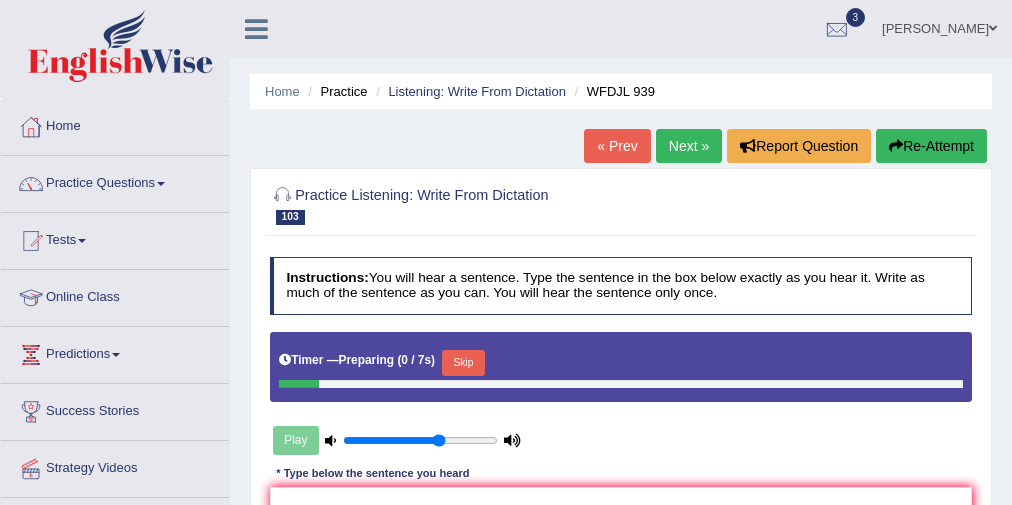 scroll, scrollTop: 0, scrollLeft: 0, axis: both 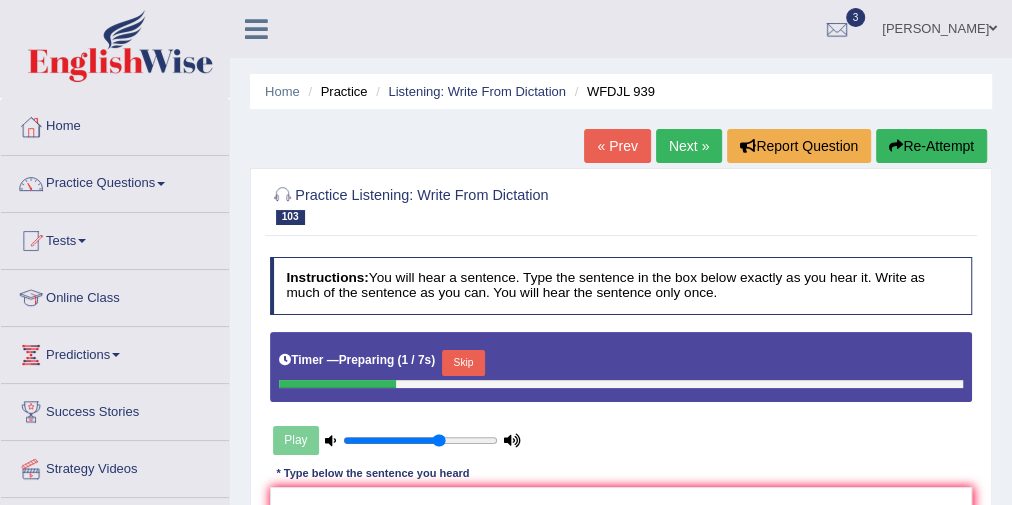 click on "Skip" at bounding box center (463, 363) 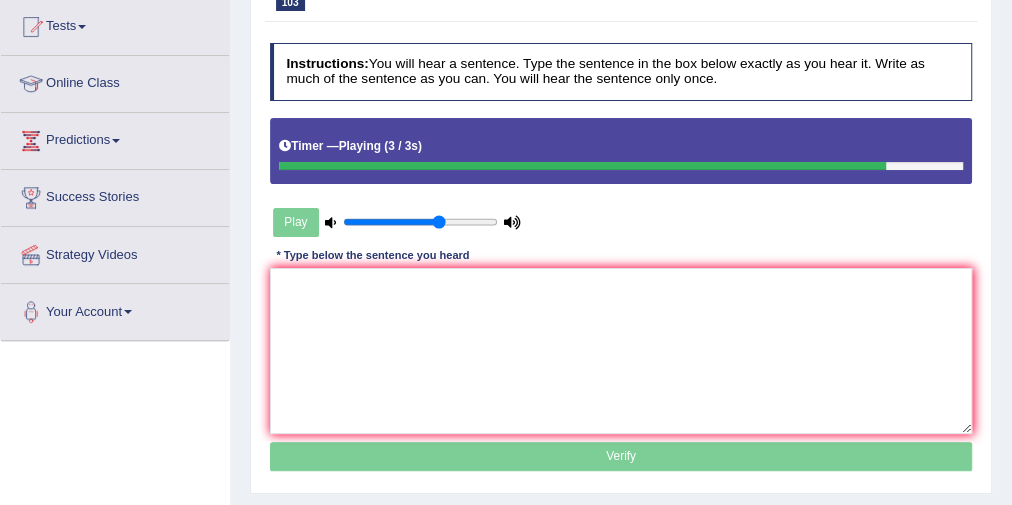 scroll, scrollTop: 240, scrollLeft: 0, axis: vertical 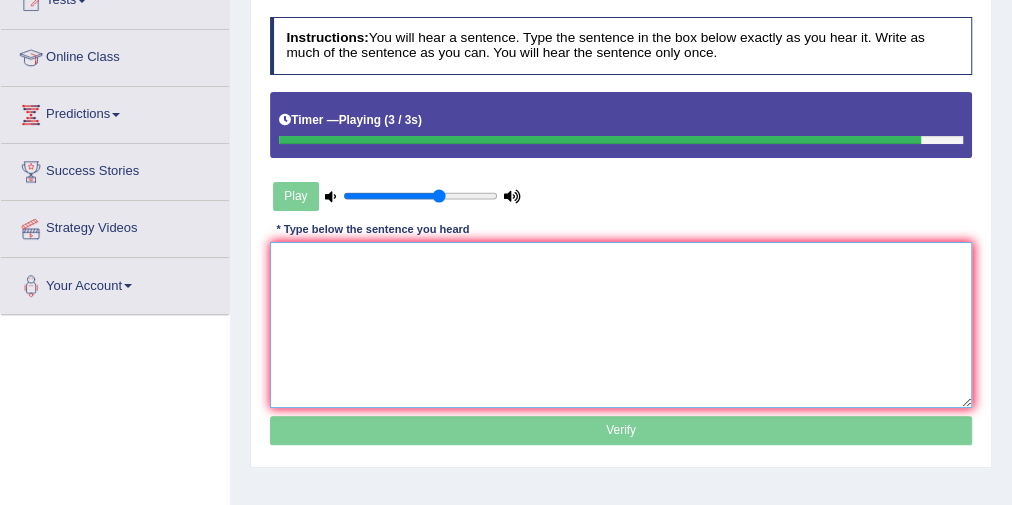 click at bounding box center [621, 324] 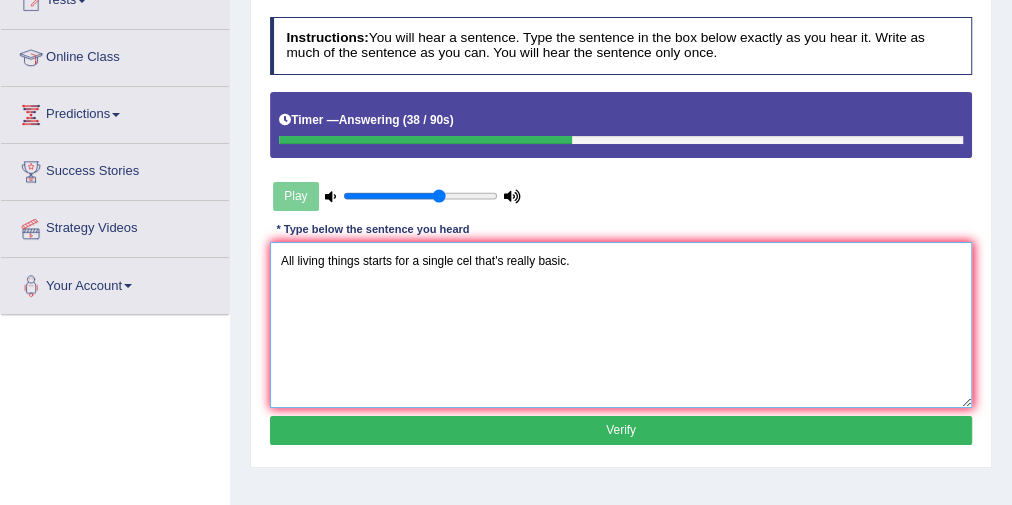 click on "All living things starts for a single cel that's really basic." at bounding box center [621, 324] 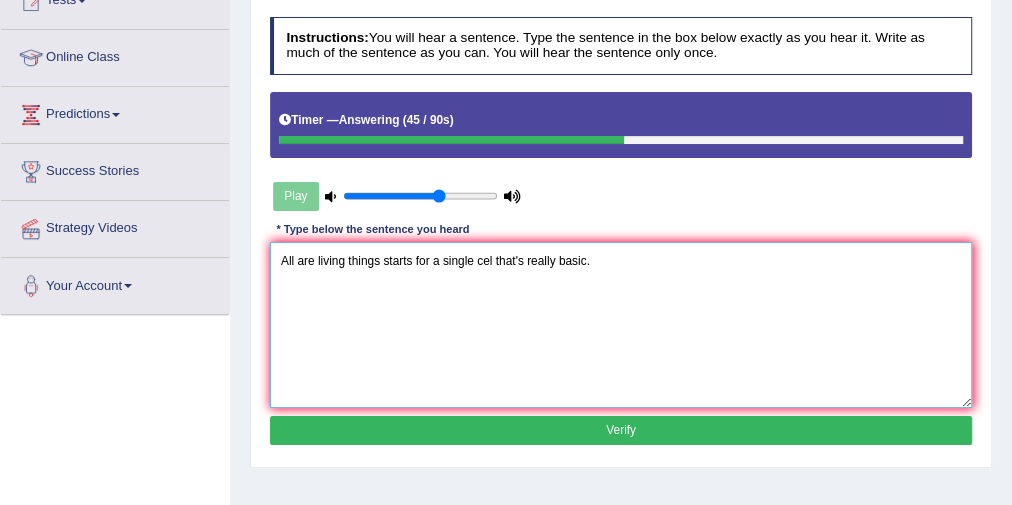 click on "All are living things starts for a single cel that's really basic." at bounding box center (621, 324) 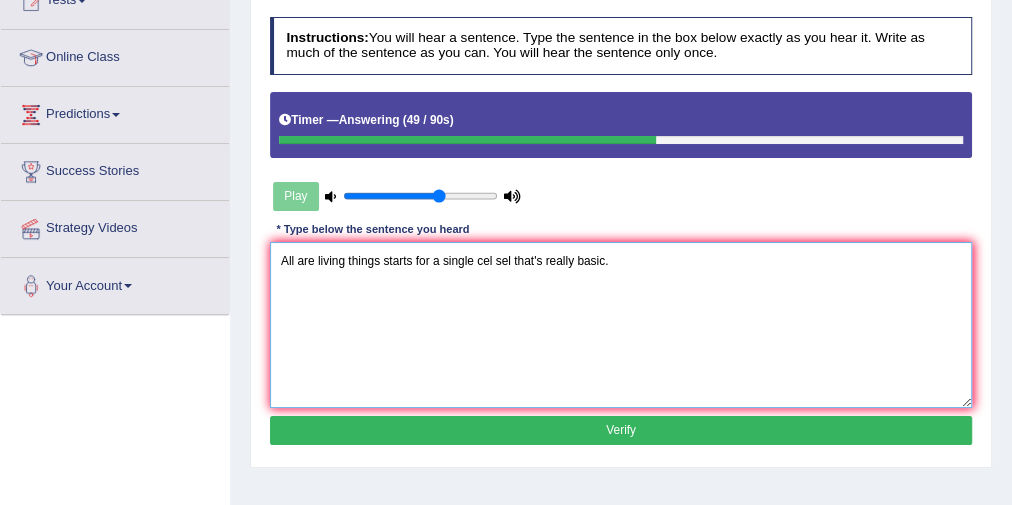 type on "All are living things starts for a single cel sel that's really basic." 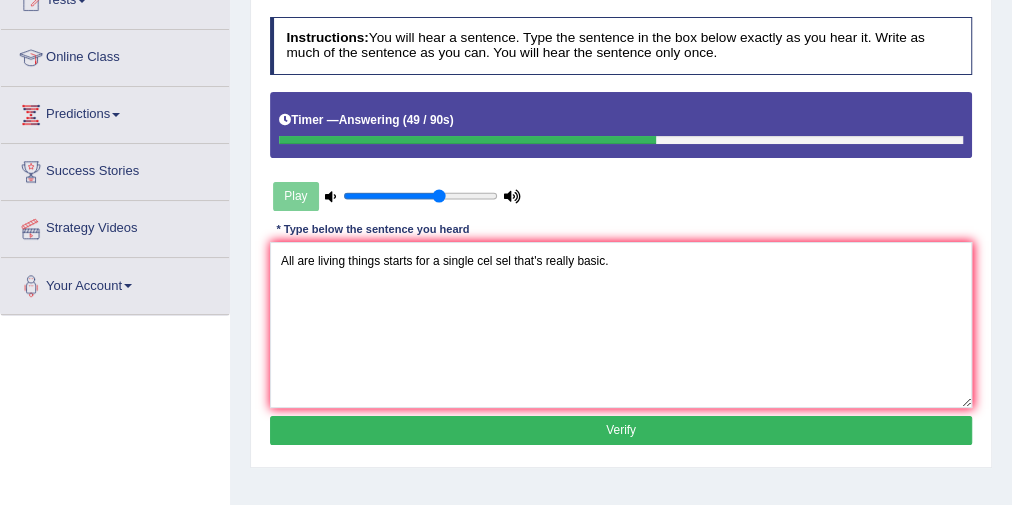 click on "Verify" at bounding box center (621, 430) 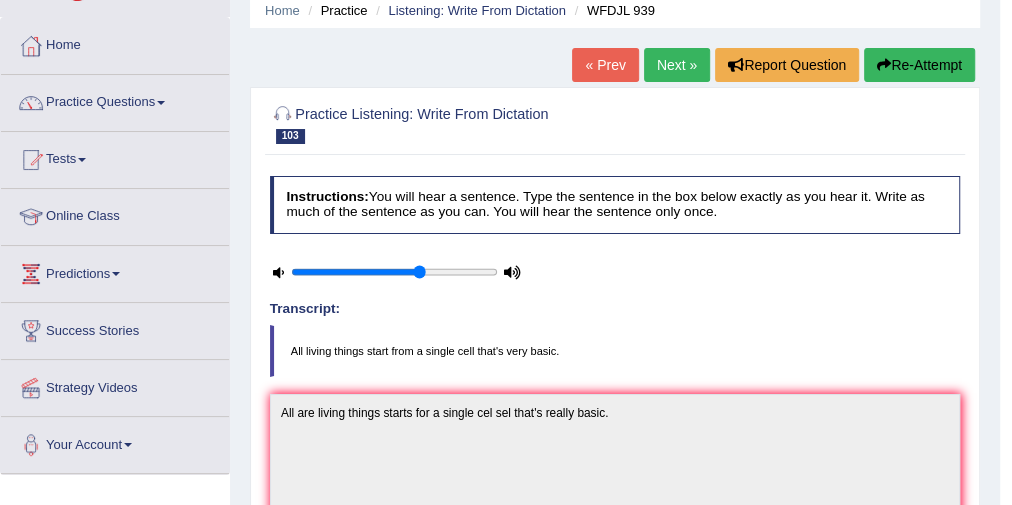 scroll, scrollTop: 80, scrollLeft: 0, axis: vertical 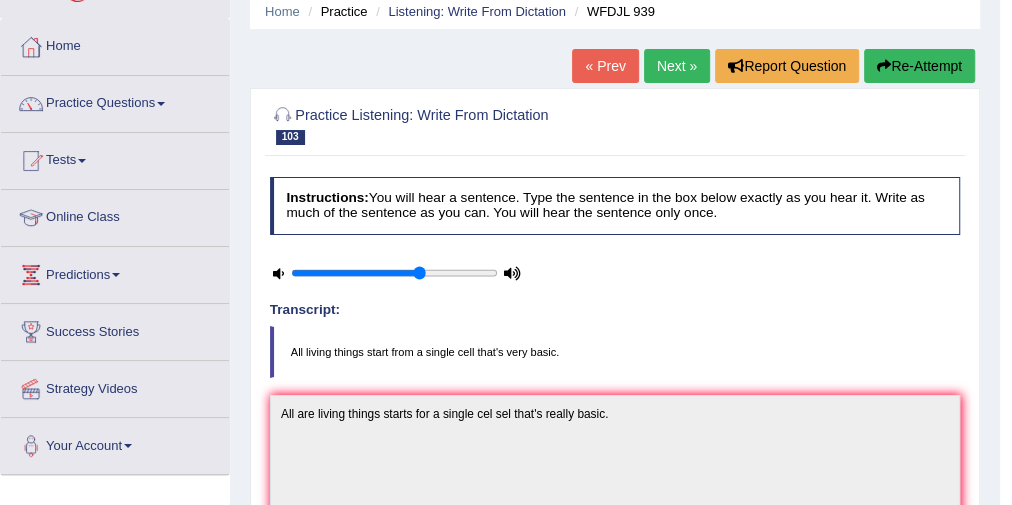 click on "Next »" at bounding box center (677, 66) 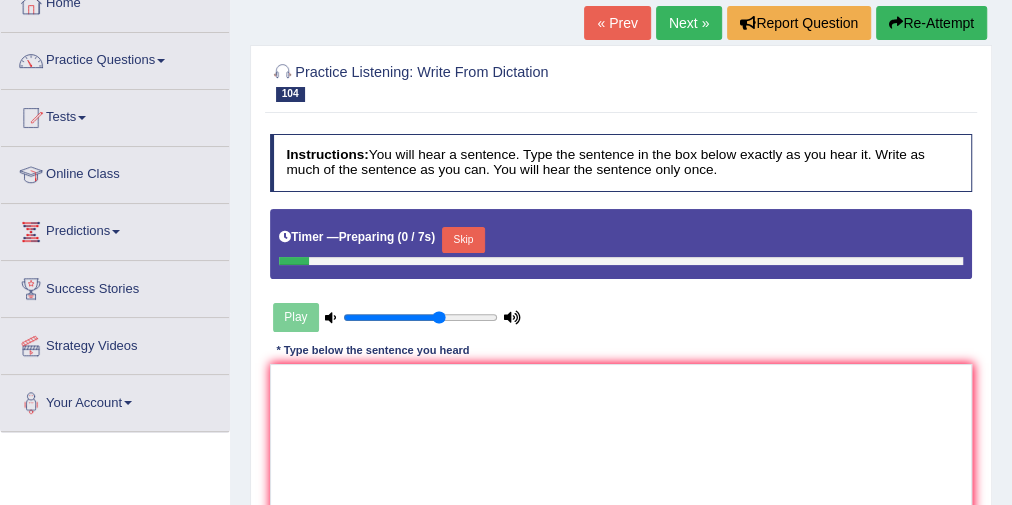 scroll, scrollTop: 0, scrollLeft: 0, axis: both 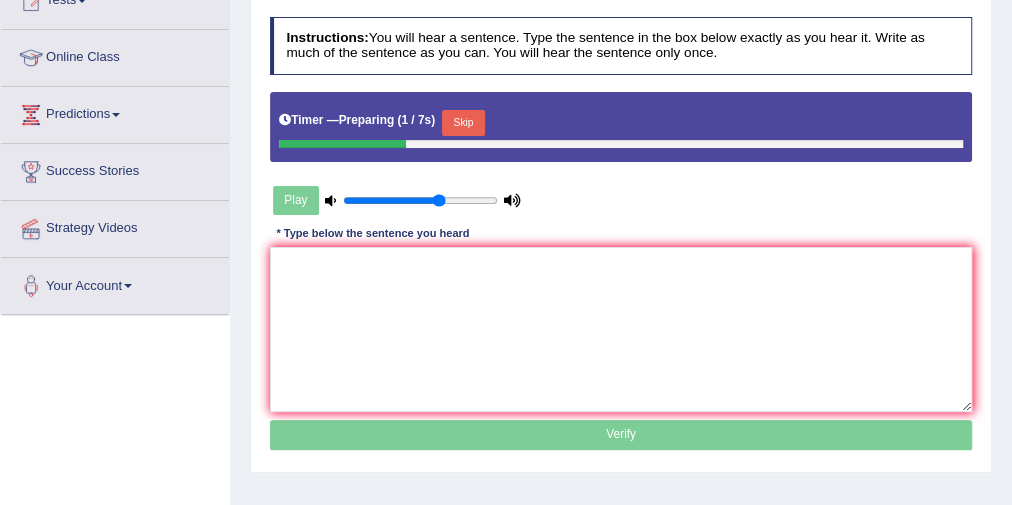 click on "Skip" at bounding box center (463, 123) 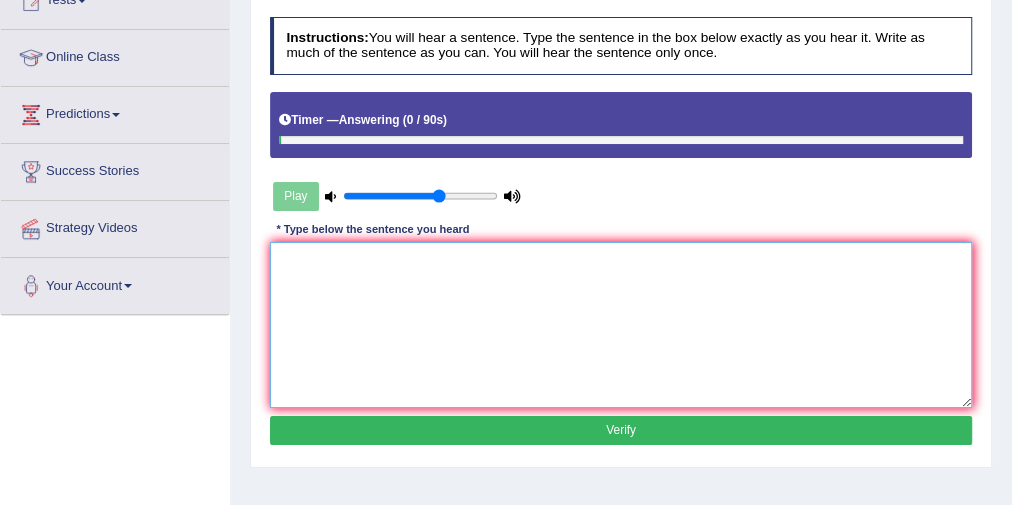 click at bounding box center (621, 324) 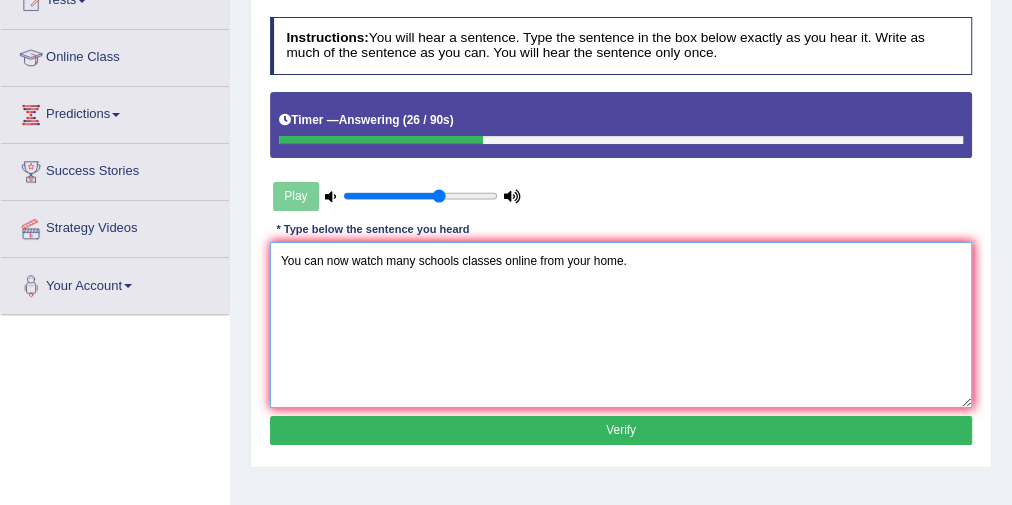 type on "You can now watch many schools classes online from your home." 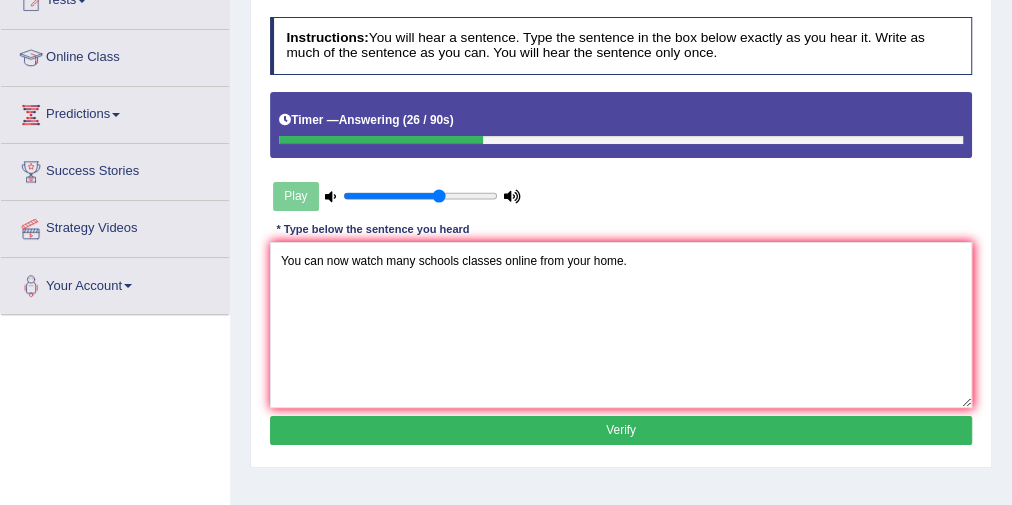 click on "Verify" at bounding box center [621, 430] 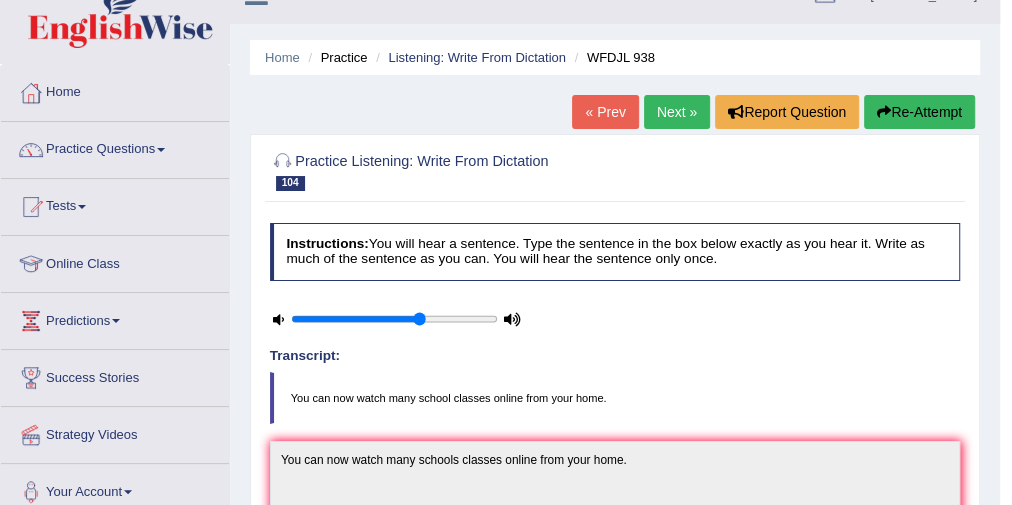 scroll, scrollTop: 0, scrollLeft: 0, axis: both 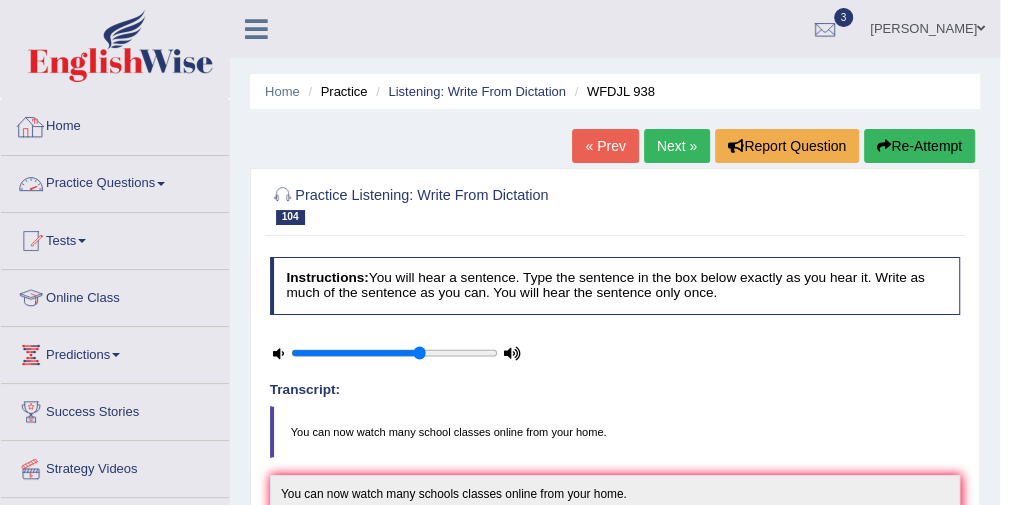 click on "Home" at bounding box center (115, 124) 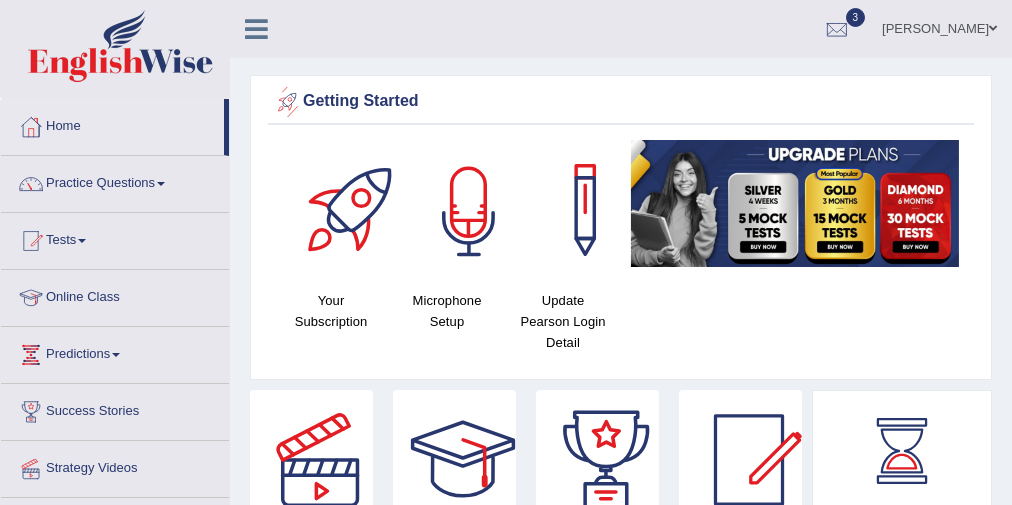 scroll, scrollTop: 0, scrollLeft: 0, axis: both 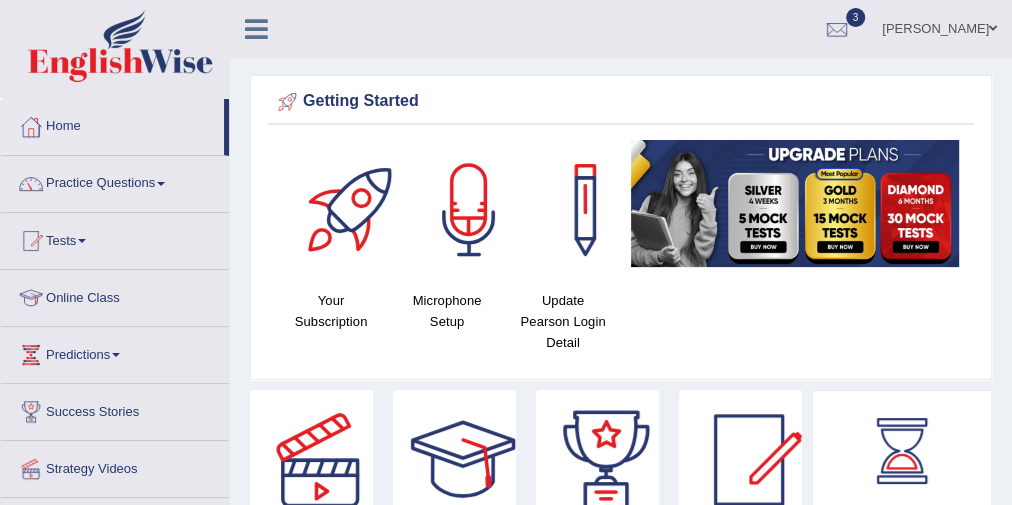 click on "[PERSON_NAME]" at bounding box center (939, 26) 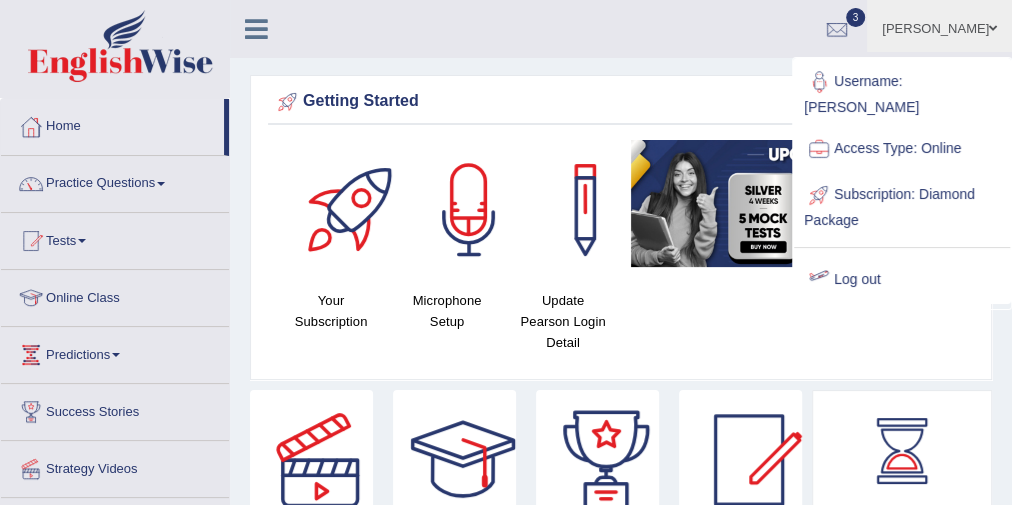 click on "Log out" at bounding box center (902, 280) 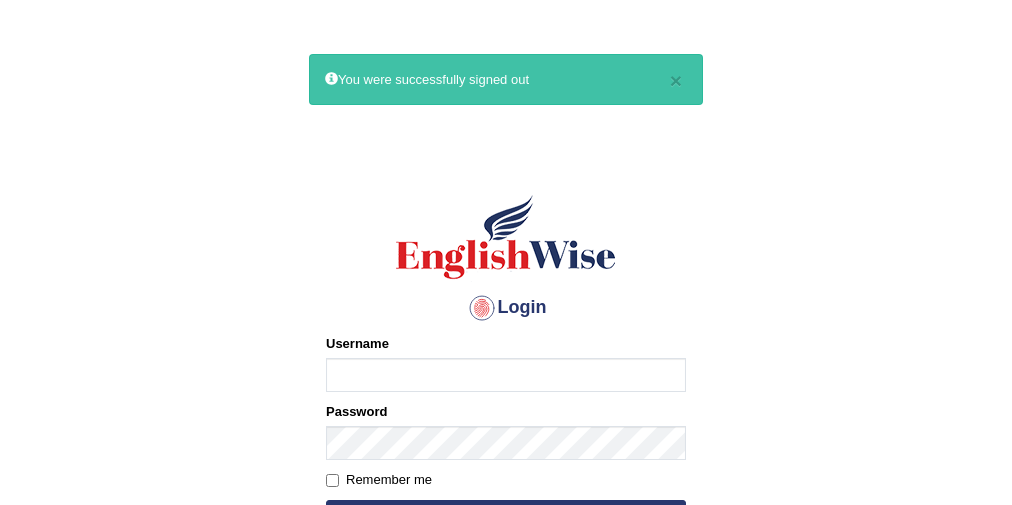 scroll, scrollTop: 0, scrollLeft: 0, axis: both 